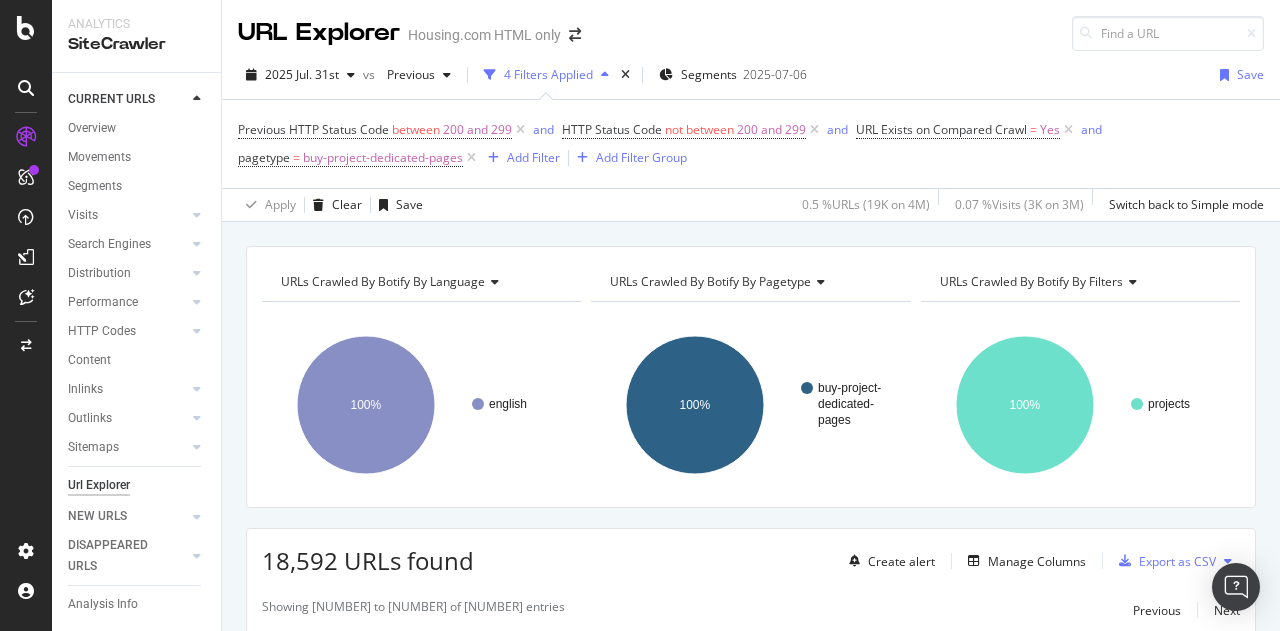 scroll, scrollTop: 0, scrollLeft: 0, axis: both 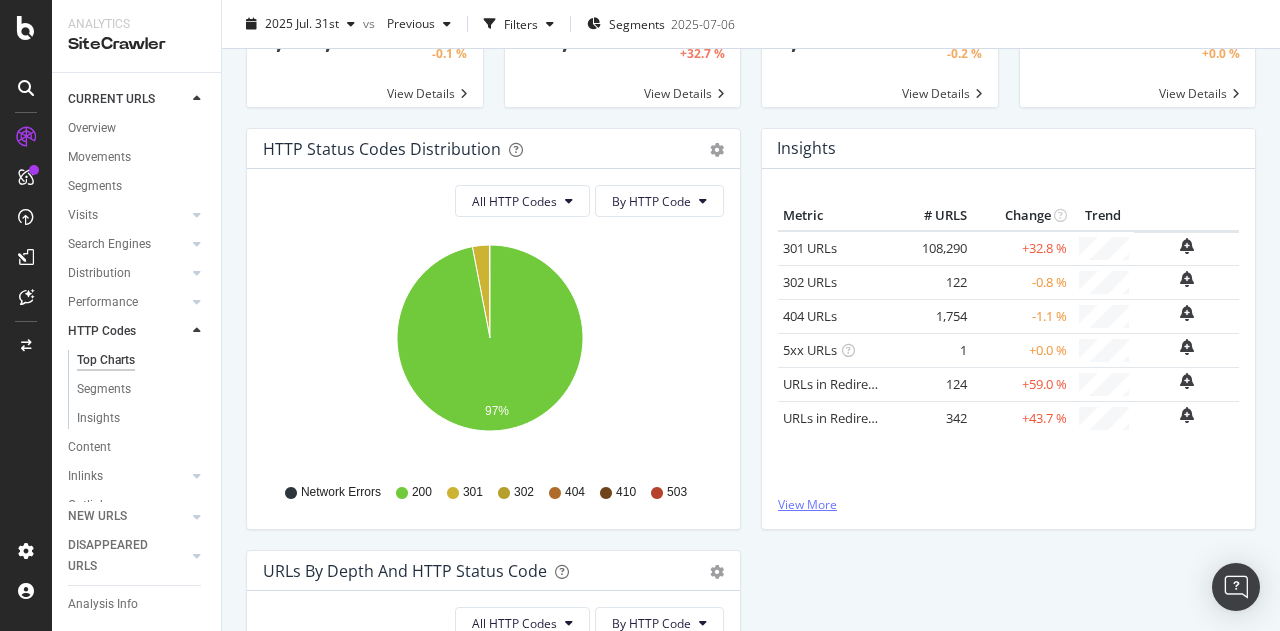 click on "View More" at bounding box center (1008, 504) 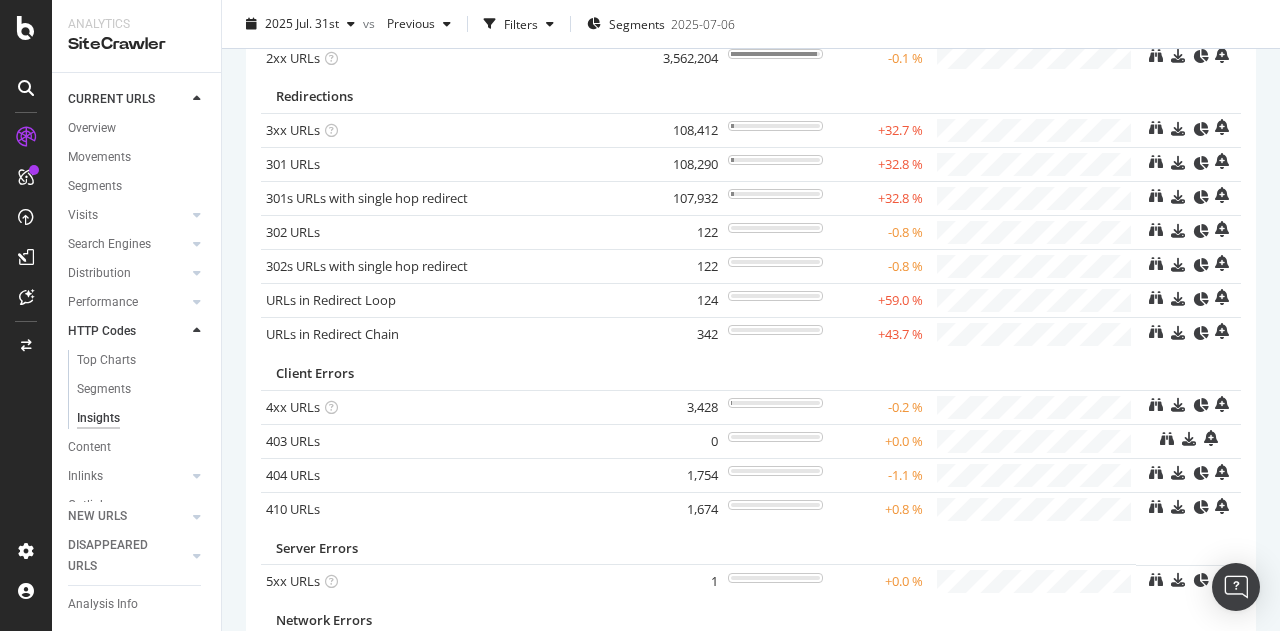 scroll, scrollTop: 168, scrollLeft: 0, axis: vertical 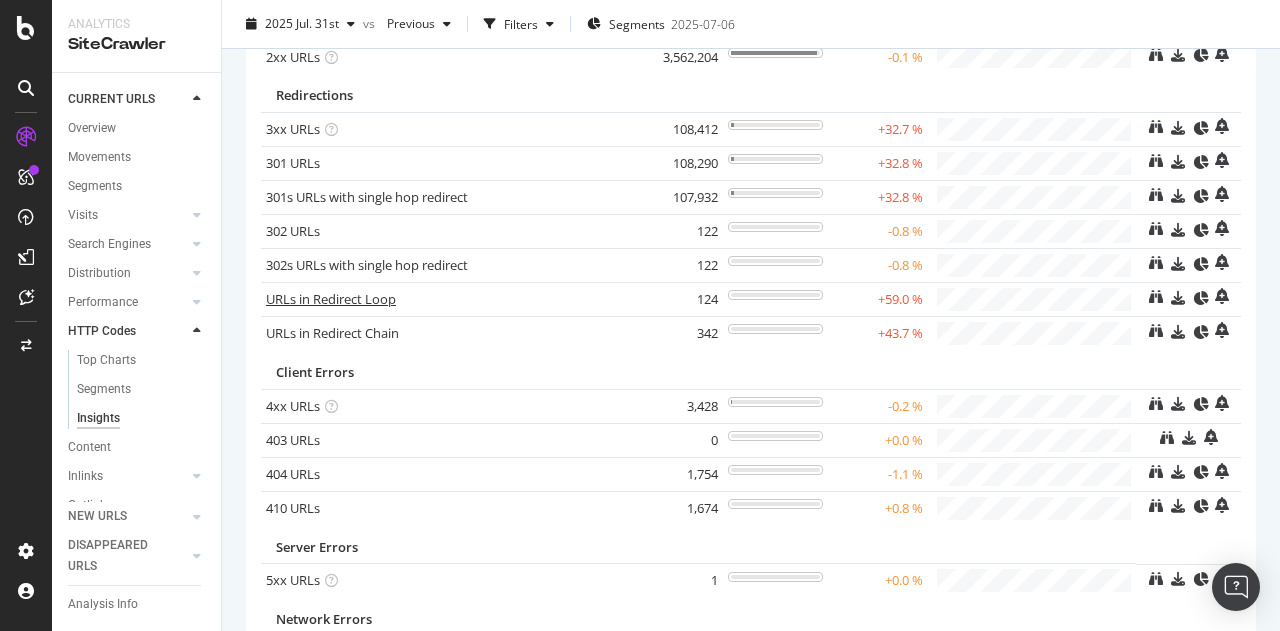 click on "URLs in Redirect Loop" at bounding box center [331, 299] 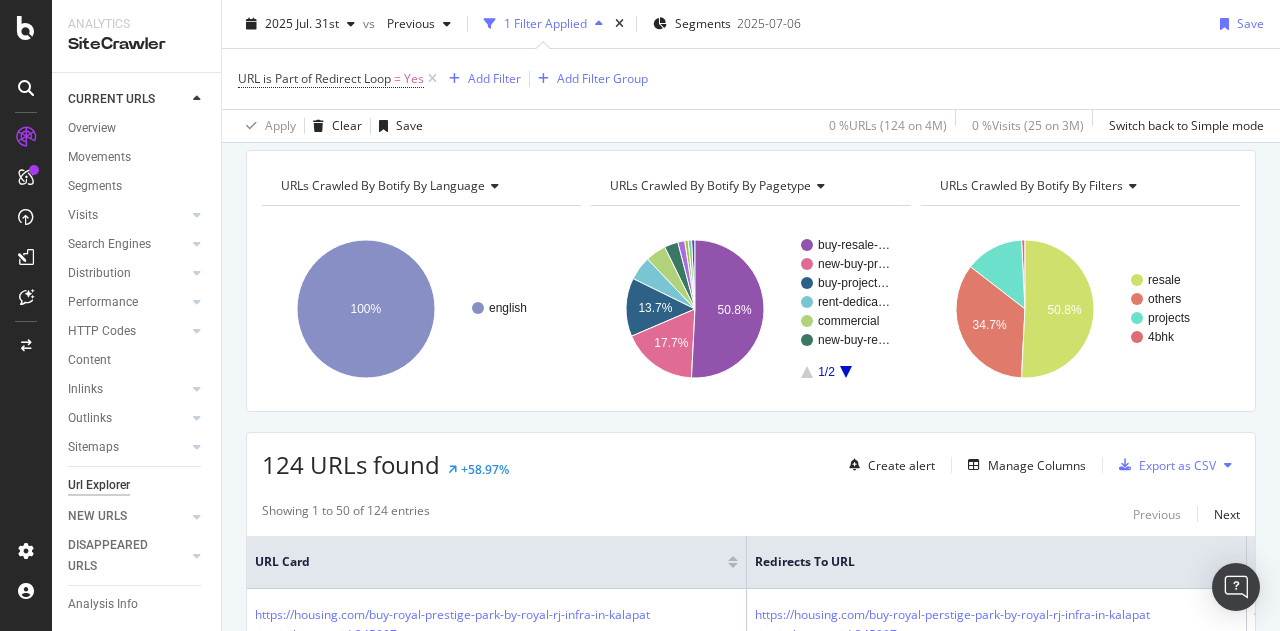 scroll, scrollTop: 66, scrollLeft: 0, axis: vertical 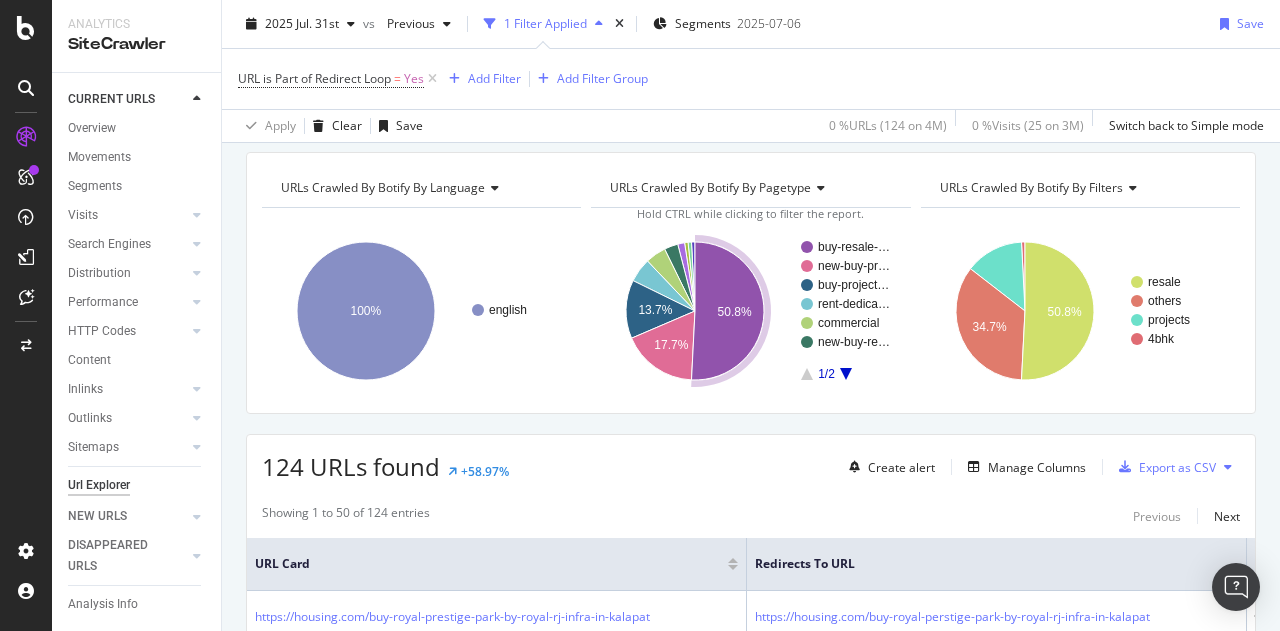 click 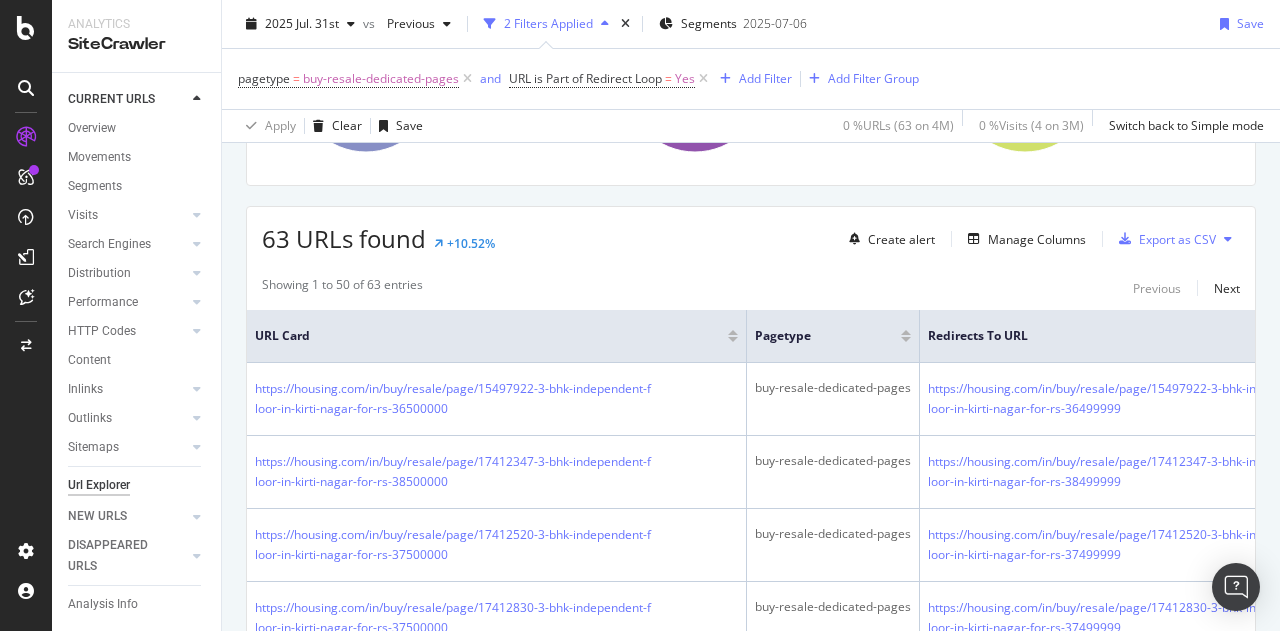 scroll, scrollTop: 296, scrollLeft: 0, axis: vertical 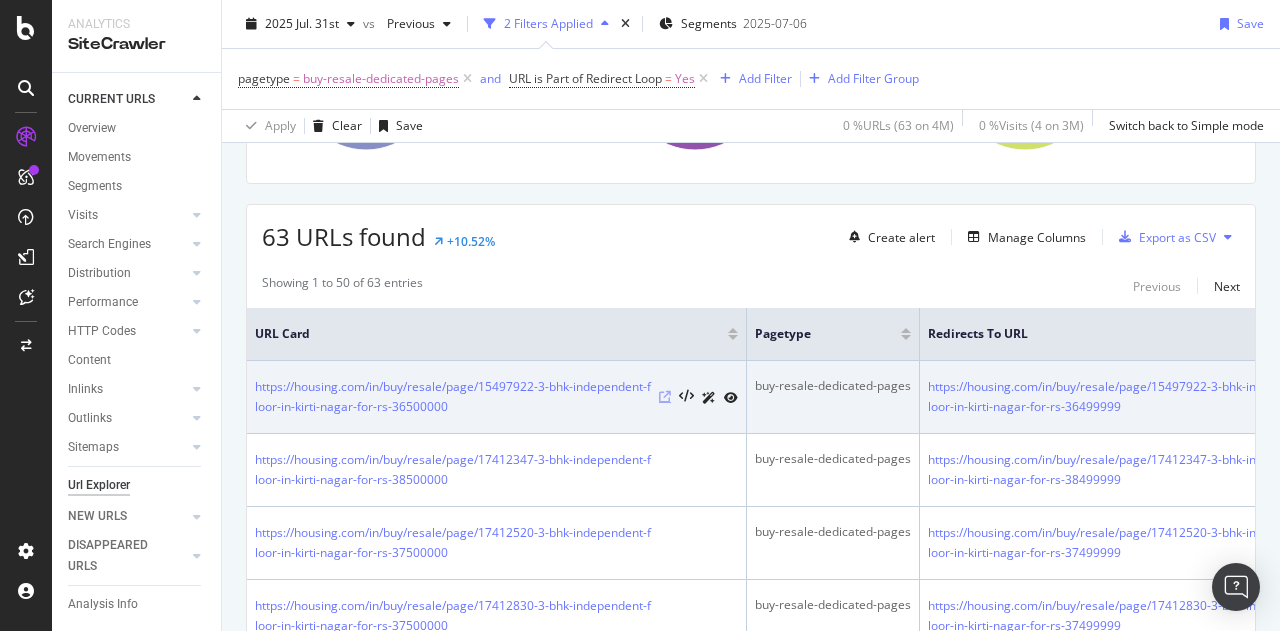 click at bounding box center [665, 397] 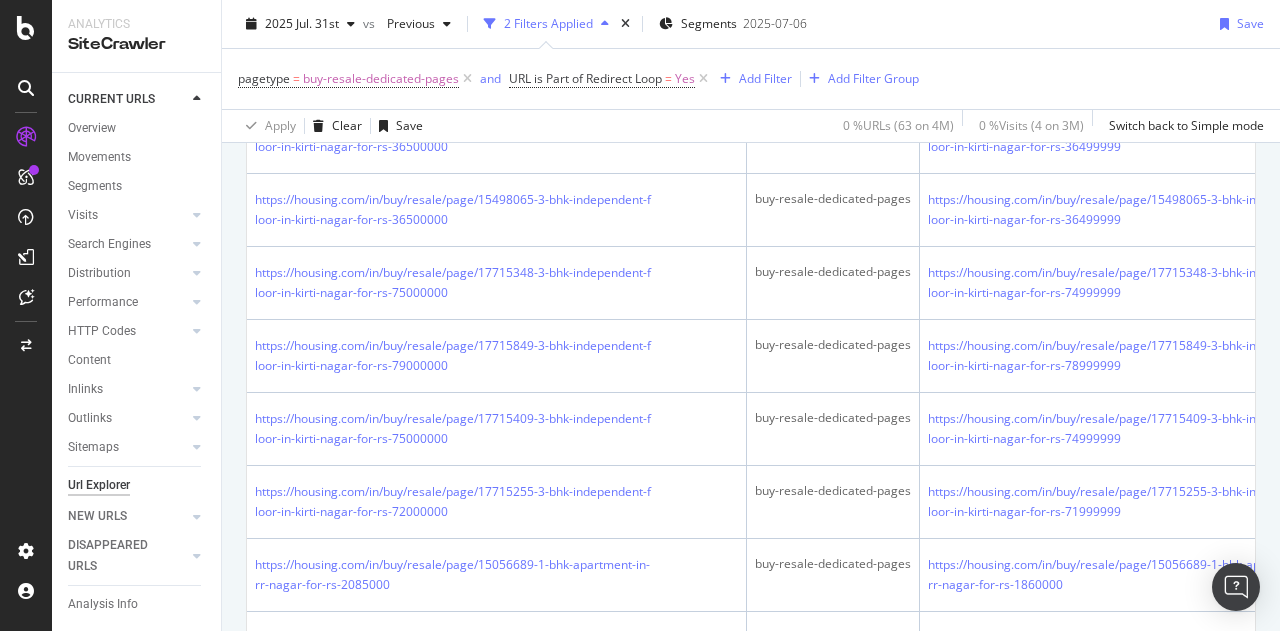 scroll, scrollTop: 852, scrollLeft: 0, axis: vertical 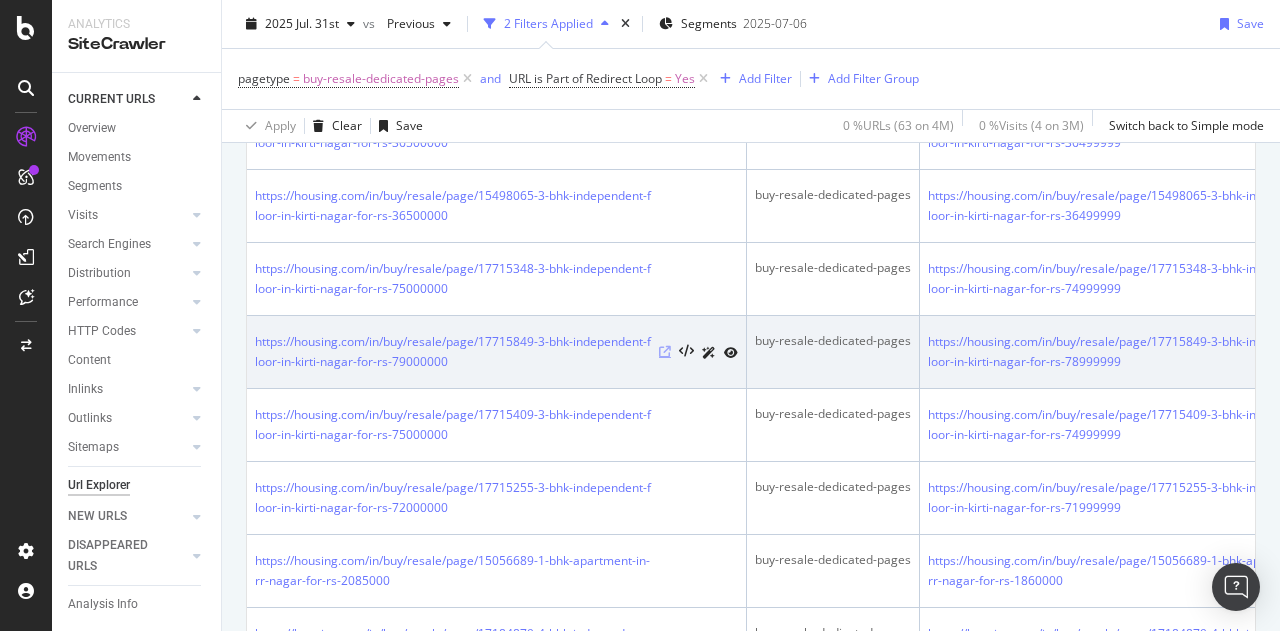 click at bounding box center (665, 352) 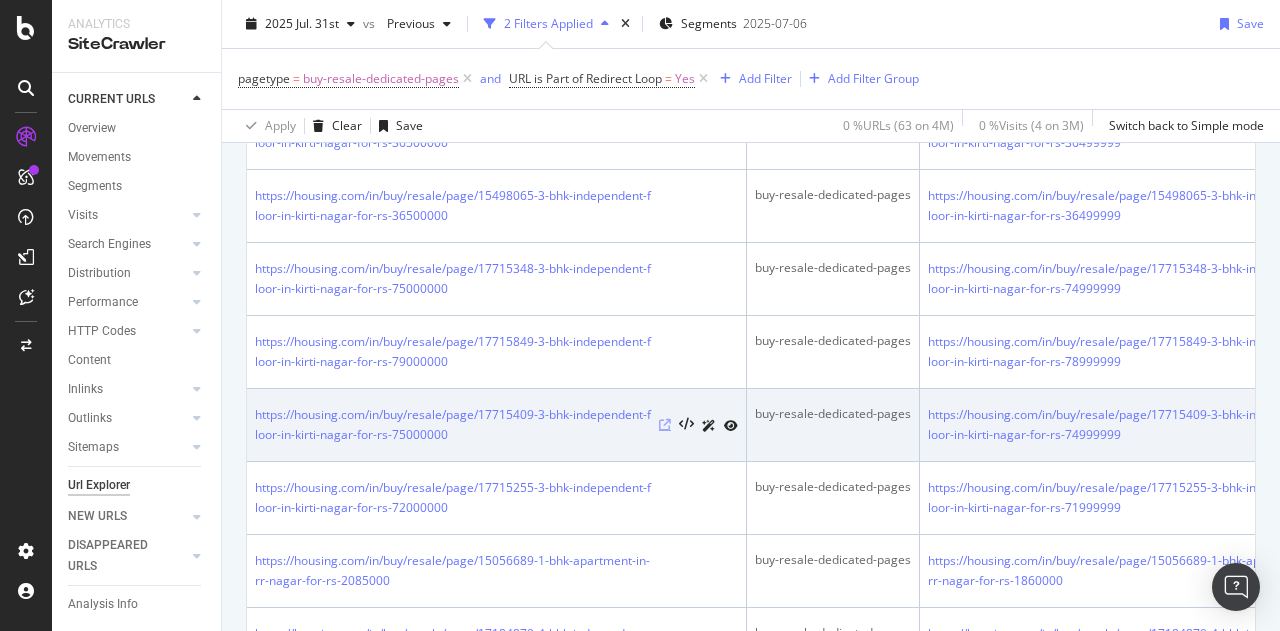click at bounding box center (665, 425) 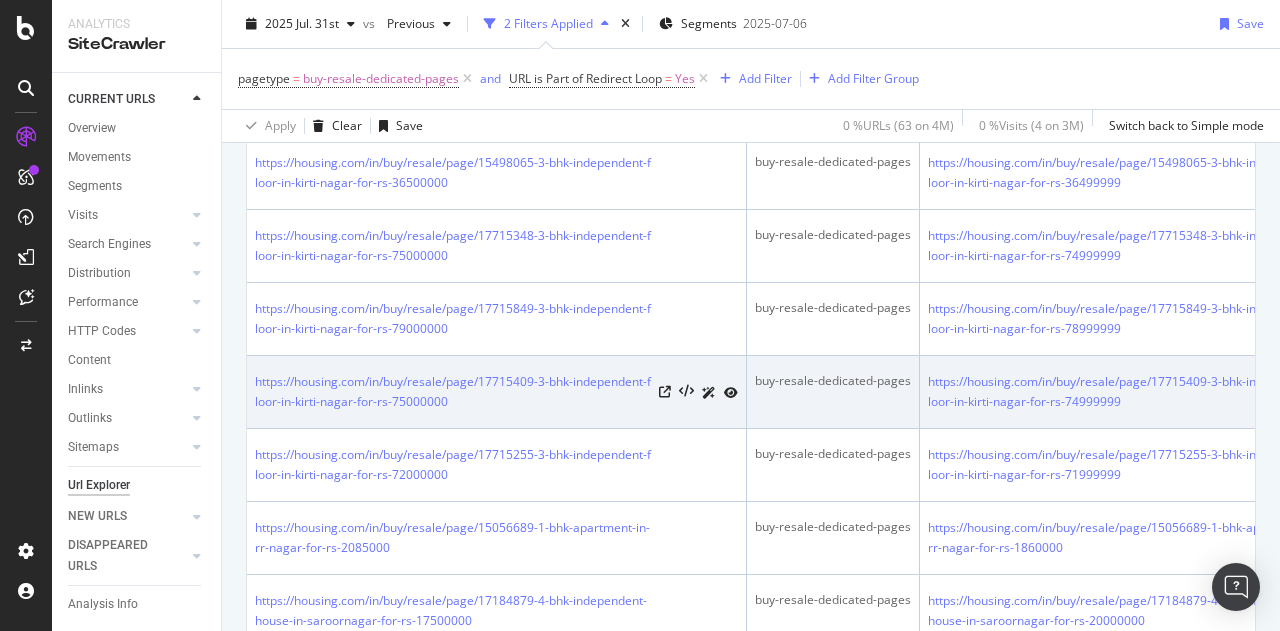 scroll, scrollTop: 886, scrollLeft: 0, axis: vertical 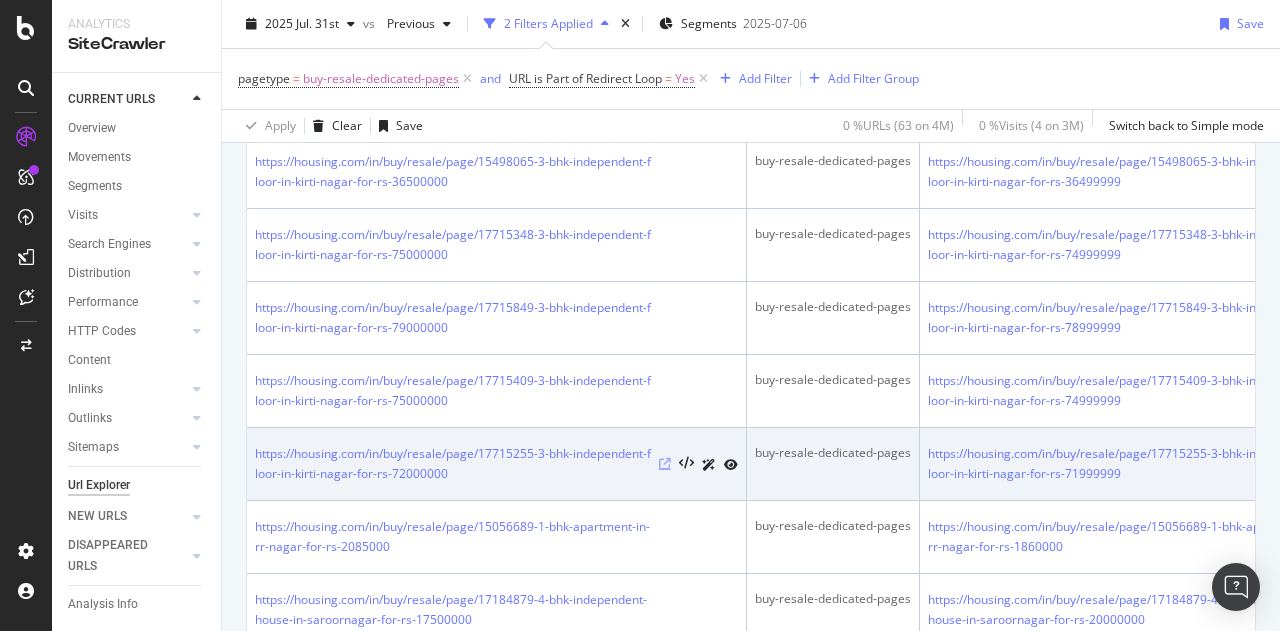 click at bounding box center [665, 464] 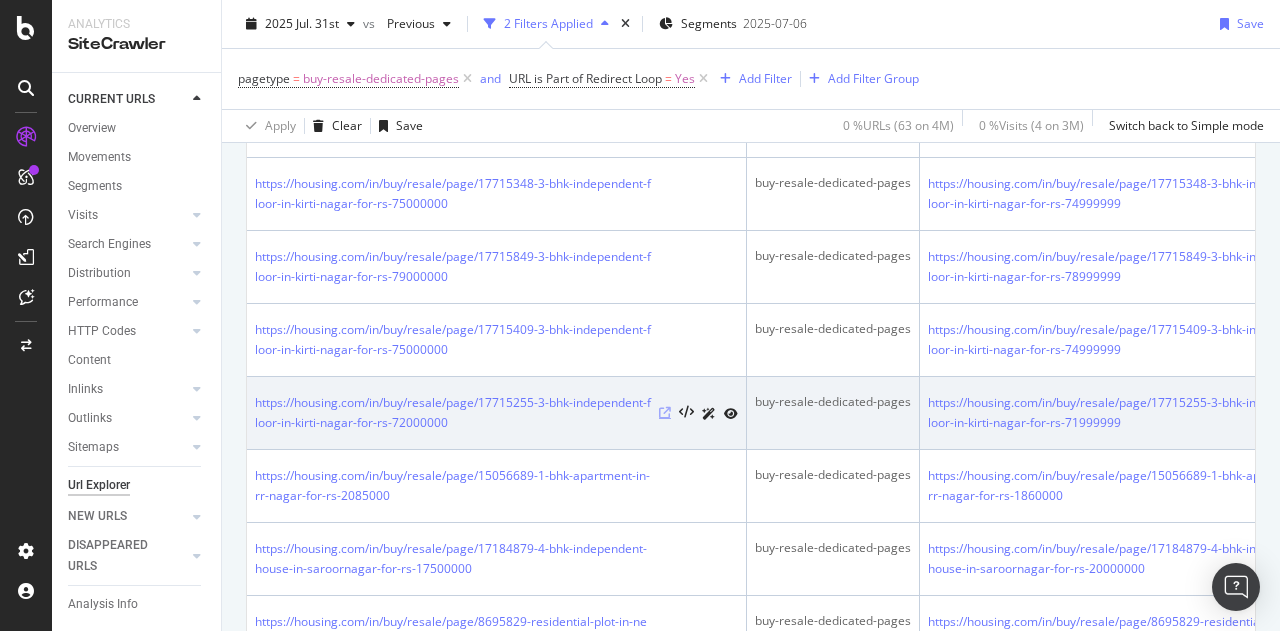 scroll, scrollTop: 938, scrollLeft: 0, axis: vertical 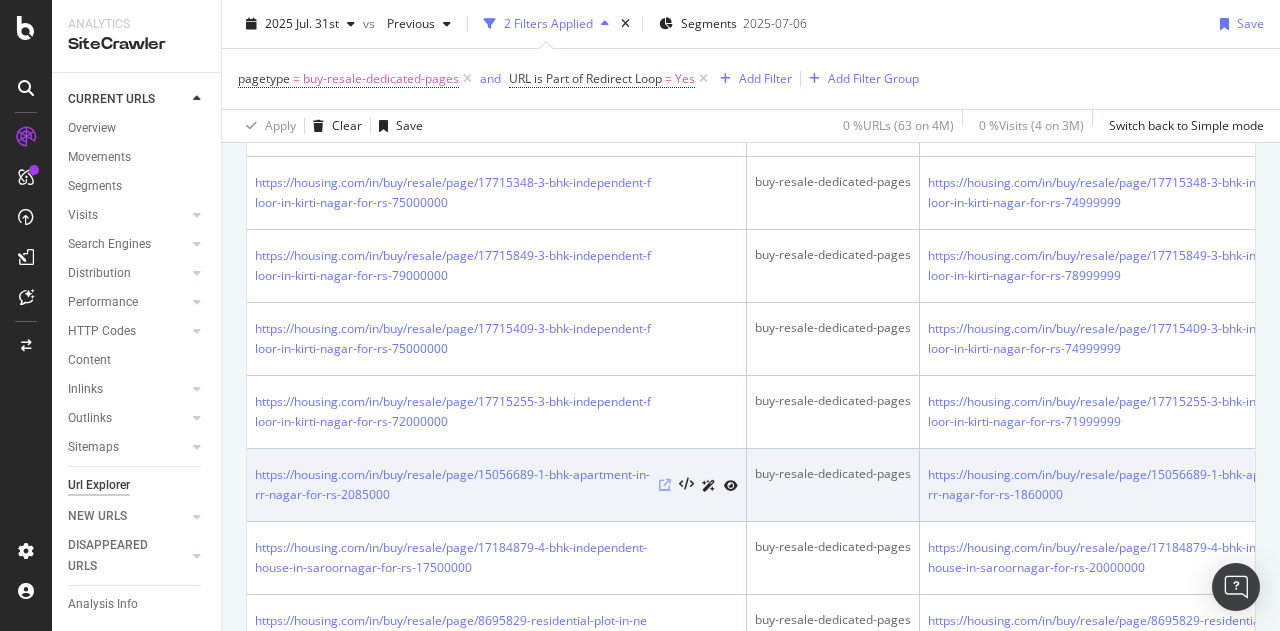 click at bounding box center [665, 485] 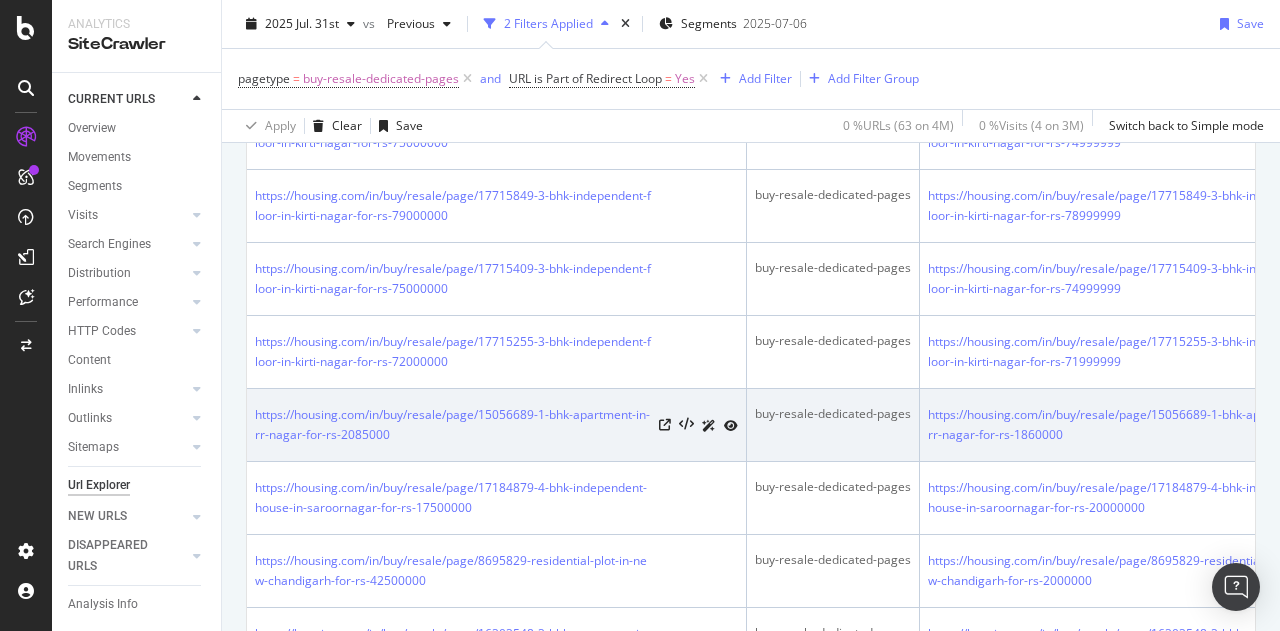 scroll, scrollTop: 1012, scrollLeft: 0, axis: vertical 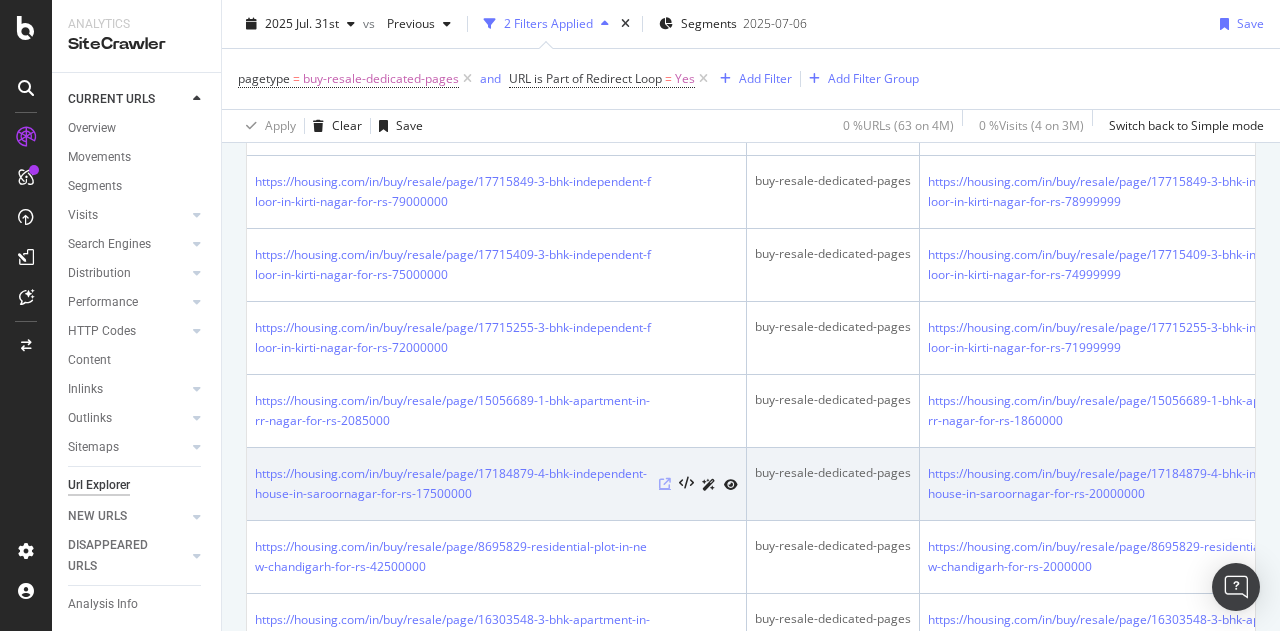 click at bounding box center (665, 484) 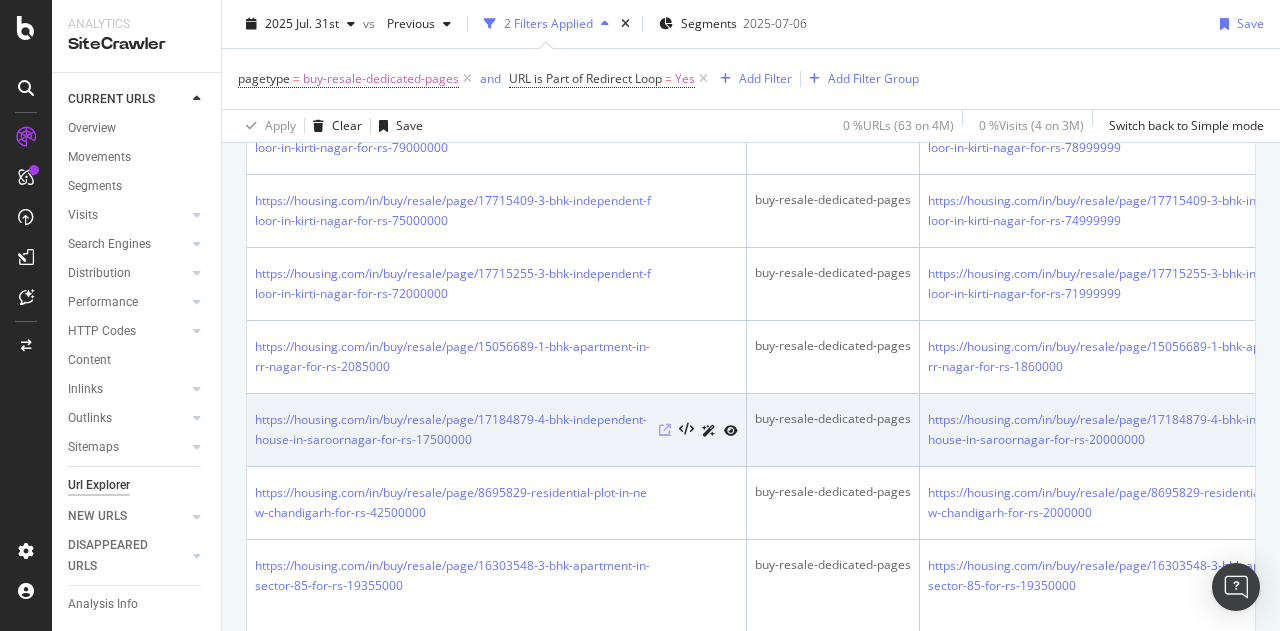 scroll, scrollTop: 1073, scrollLeft: 0, axis: vertical 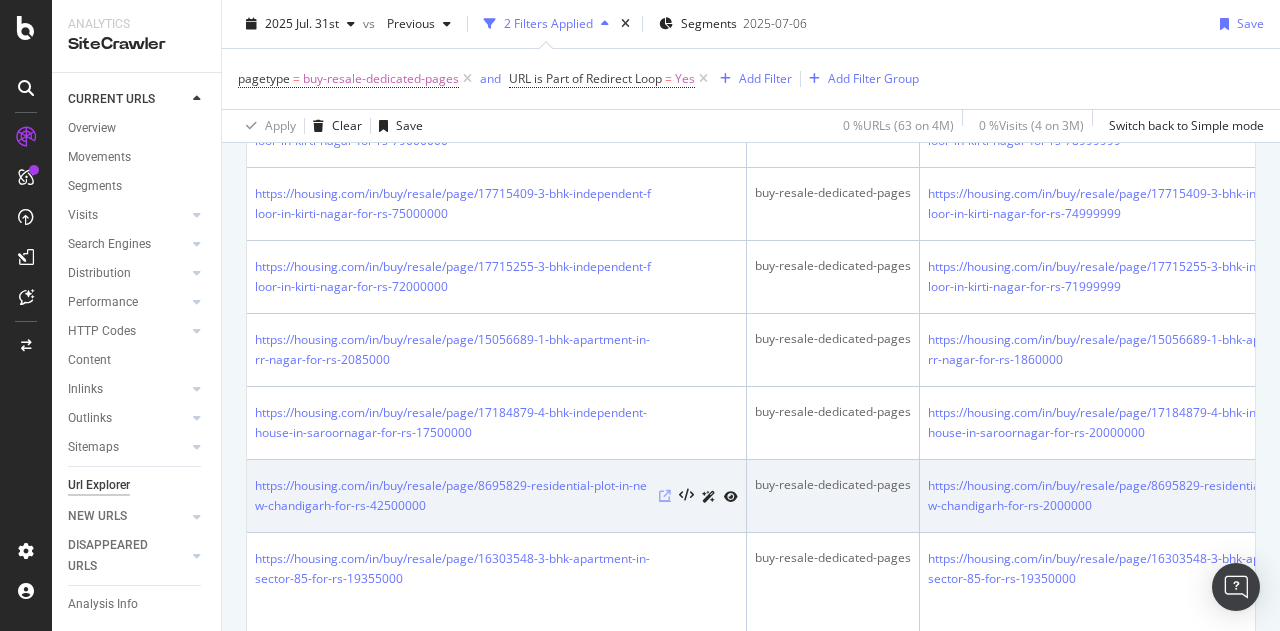 click at bounding box center (665, 496) 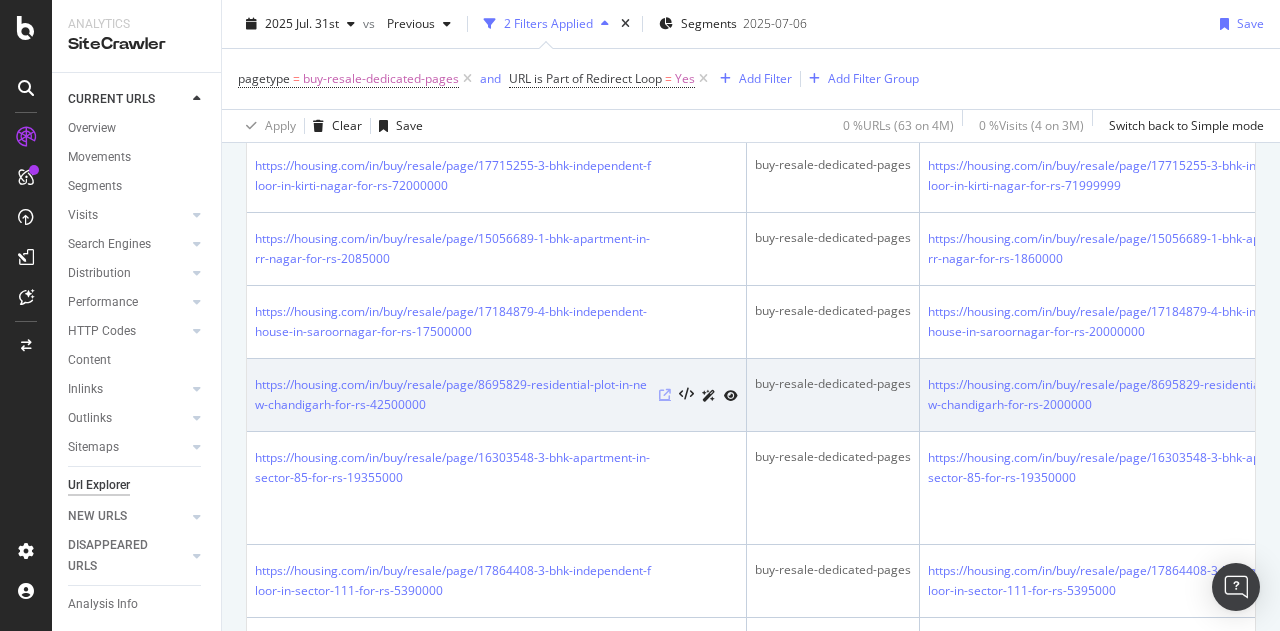 scroll, scrollTop: 1205, scrollLeft: 0, axis: vertical 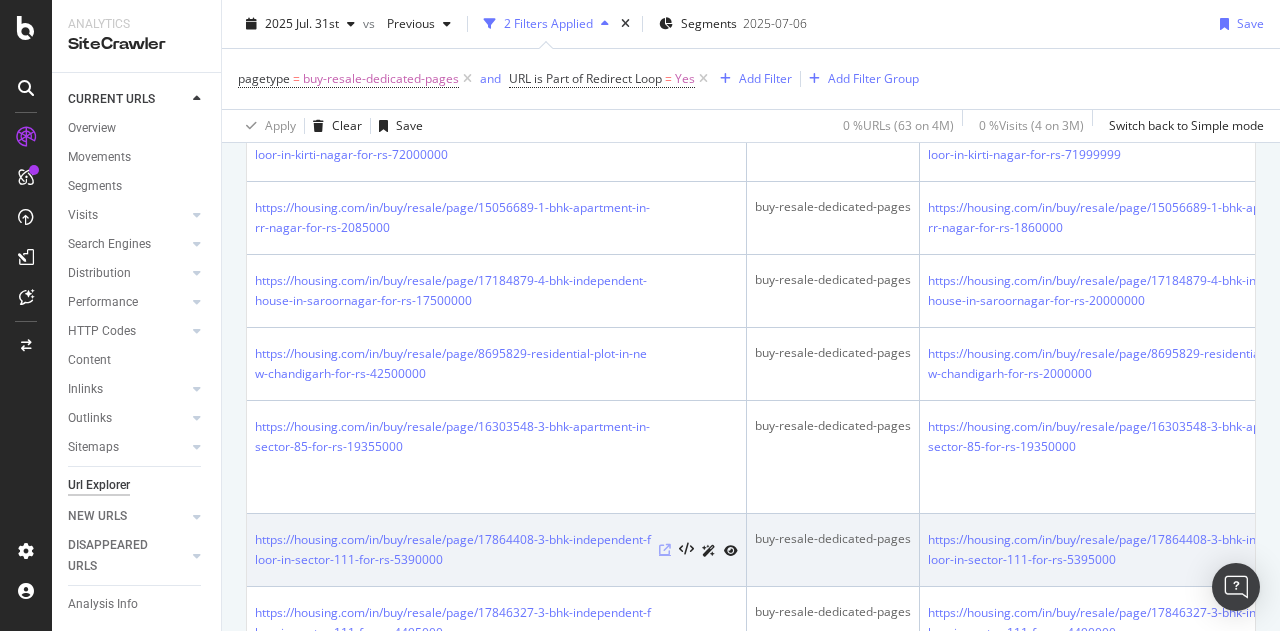 click at bounding box center (665, 550) 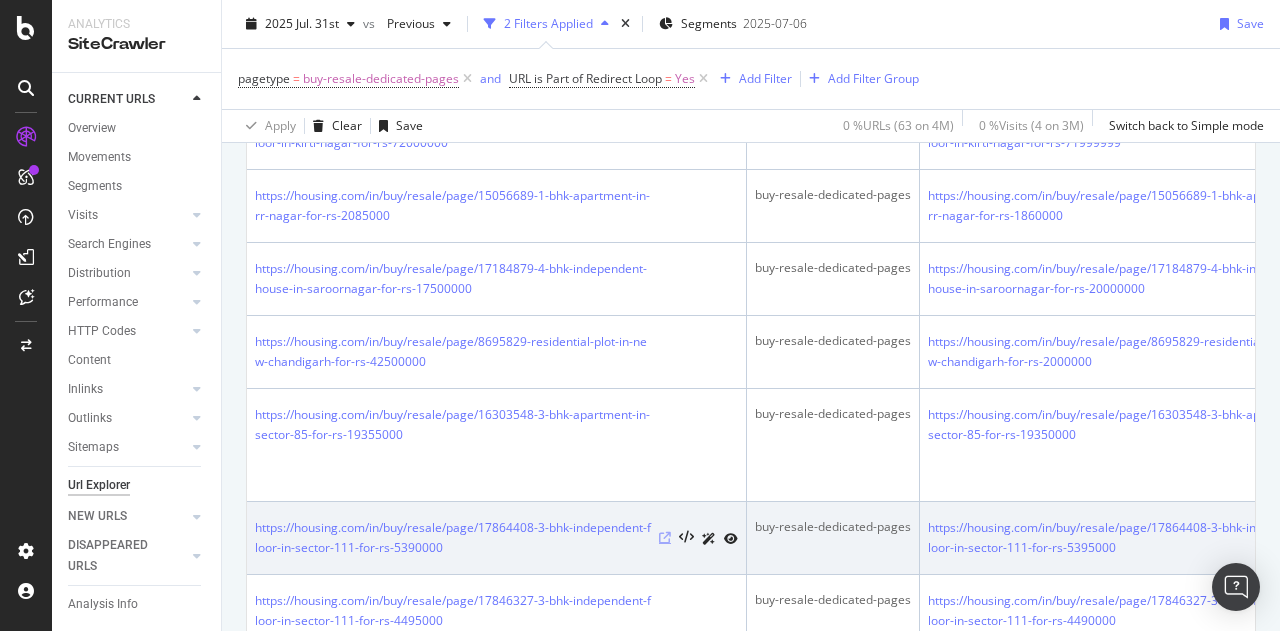 scroll, scrollTop: 1293, scrollLeft: 0, axis: vertical 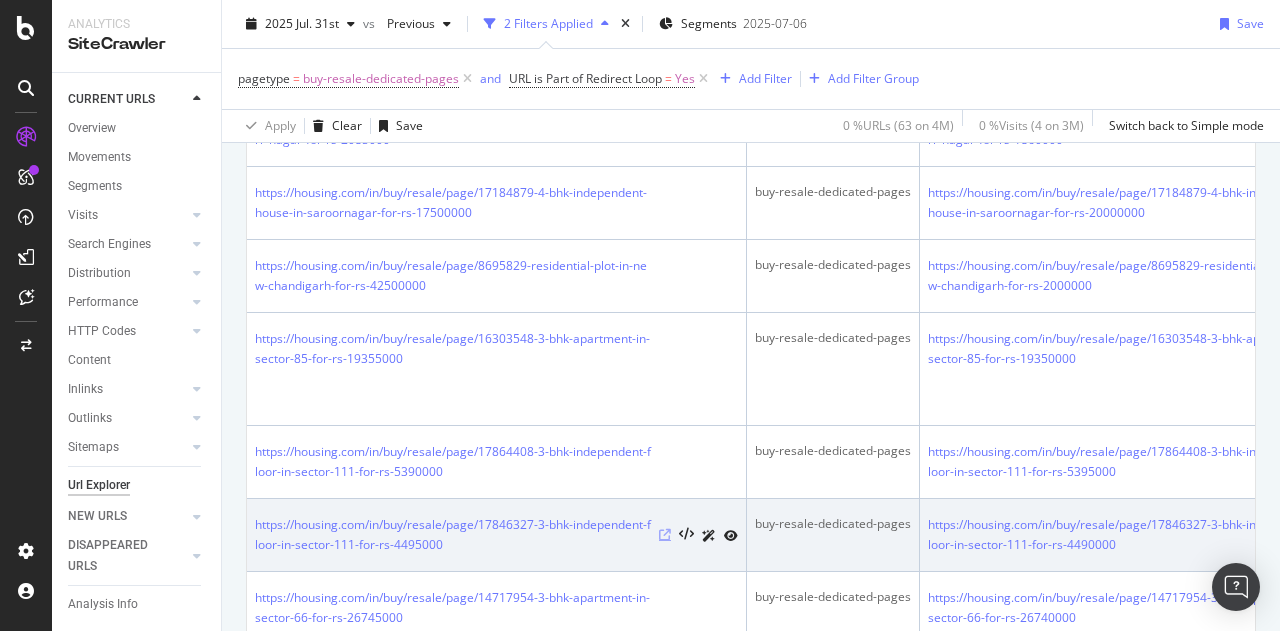 click at bounding box center (665, 535) 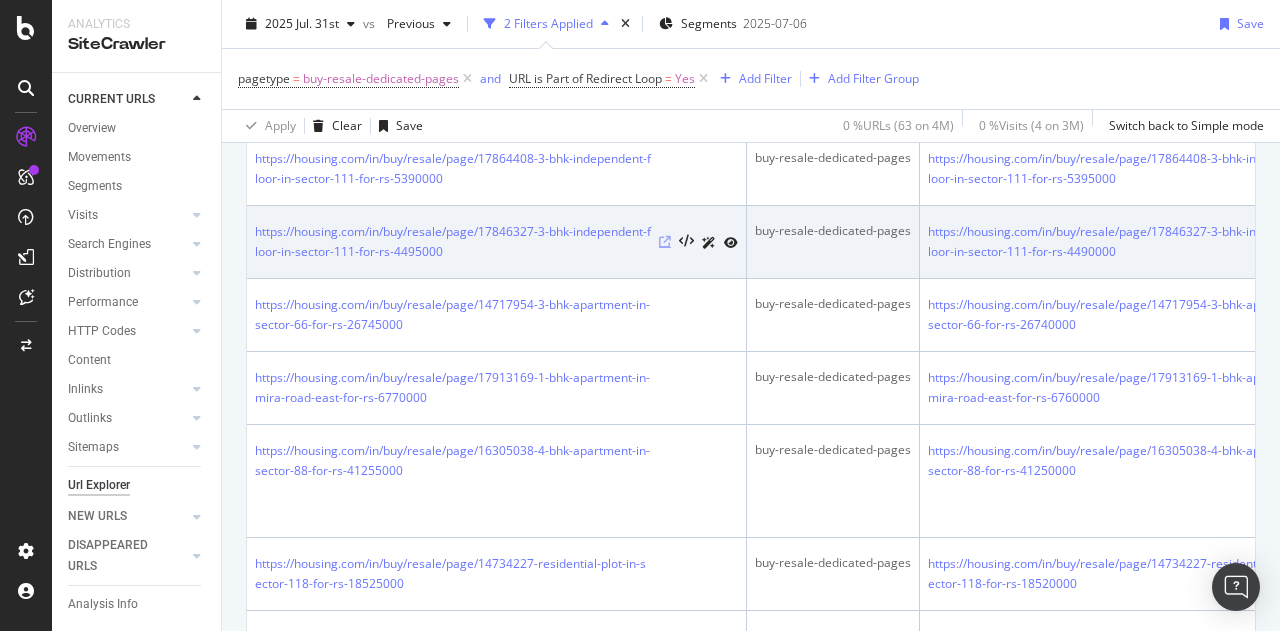scroll, scrollTop: 1587, scrollLeft: 0, axis: vertical 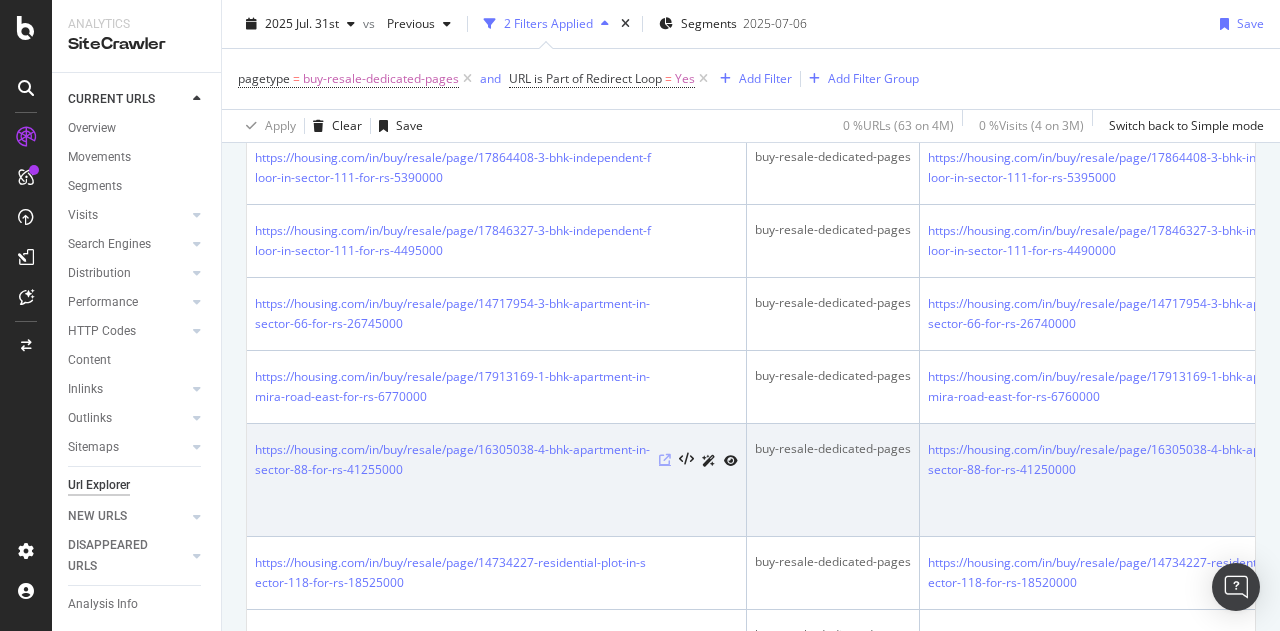 click at bounding box center (698, 460) 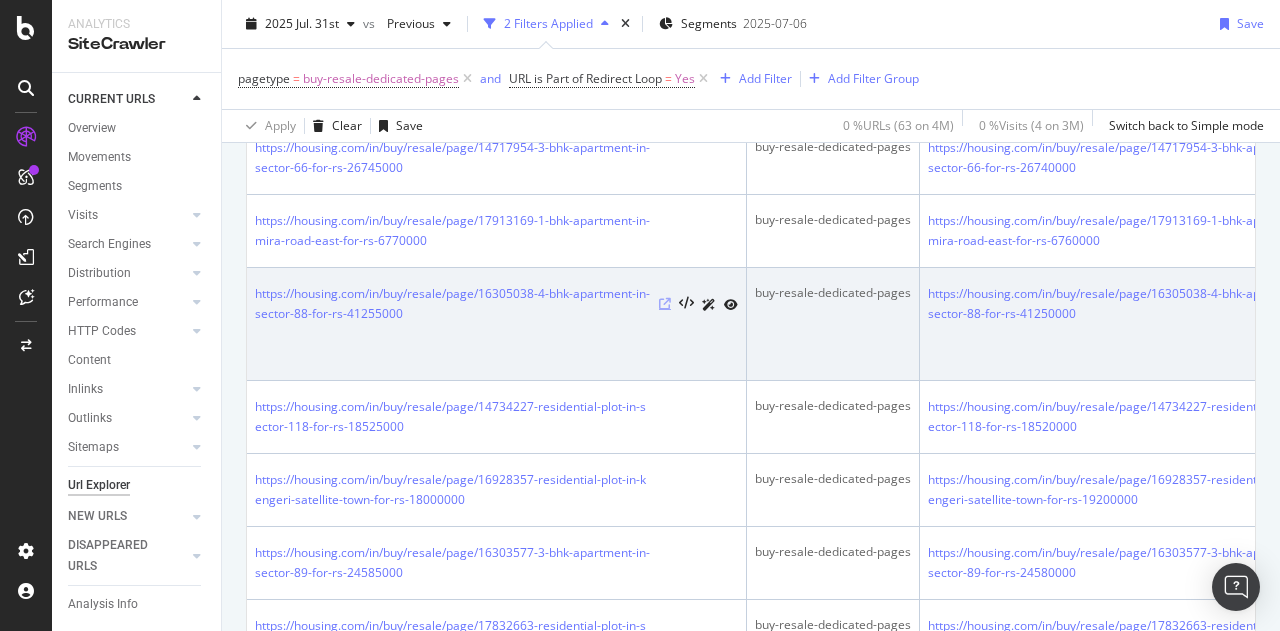 scroll, scrollTop: 1756, scrollLeft: 0, axis: vertical 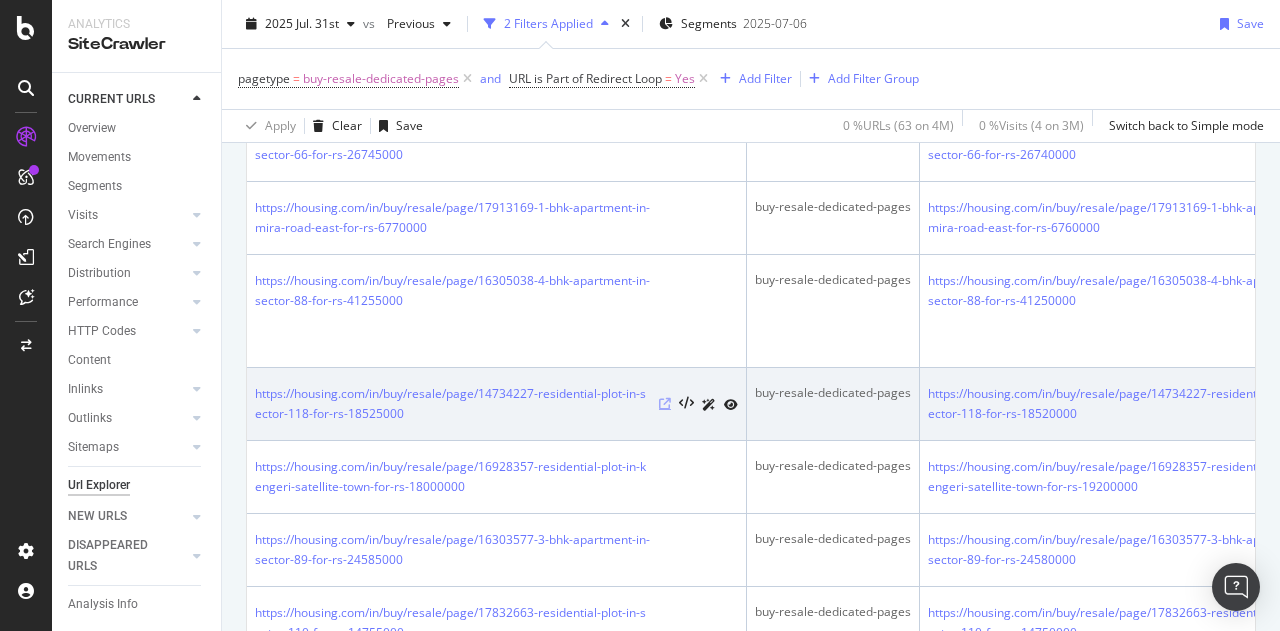 click at bounding box center (665, 404) 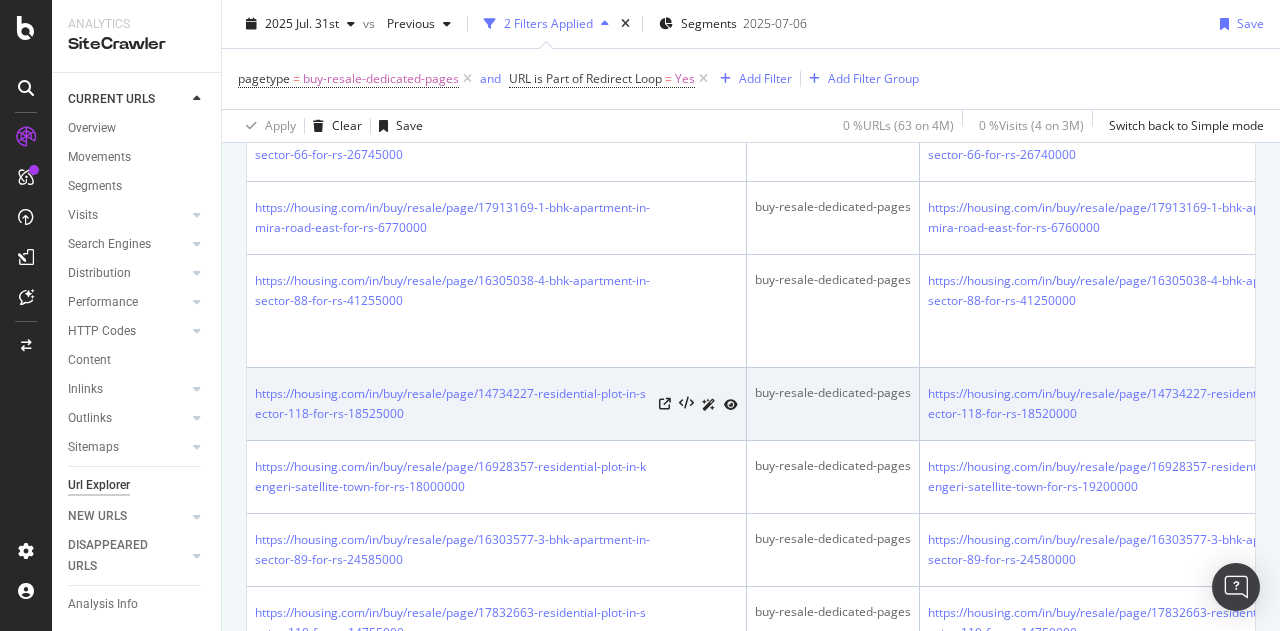 click on "https://housing.com/in/buy/resale/page/14734227-residential-plot-in-sector-118-for-rs-18525000" at bounding box center [496, 404] 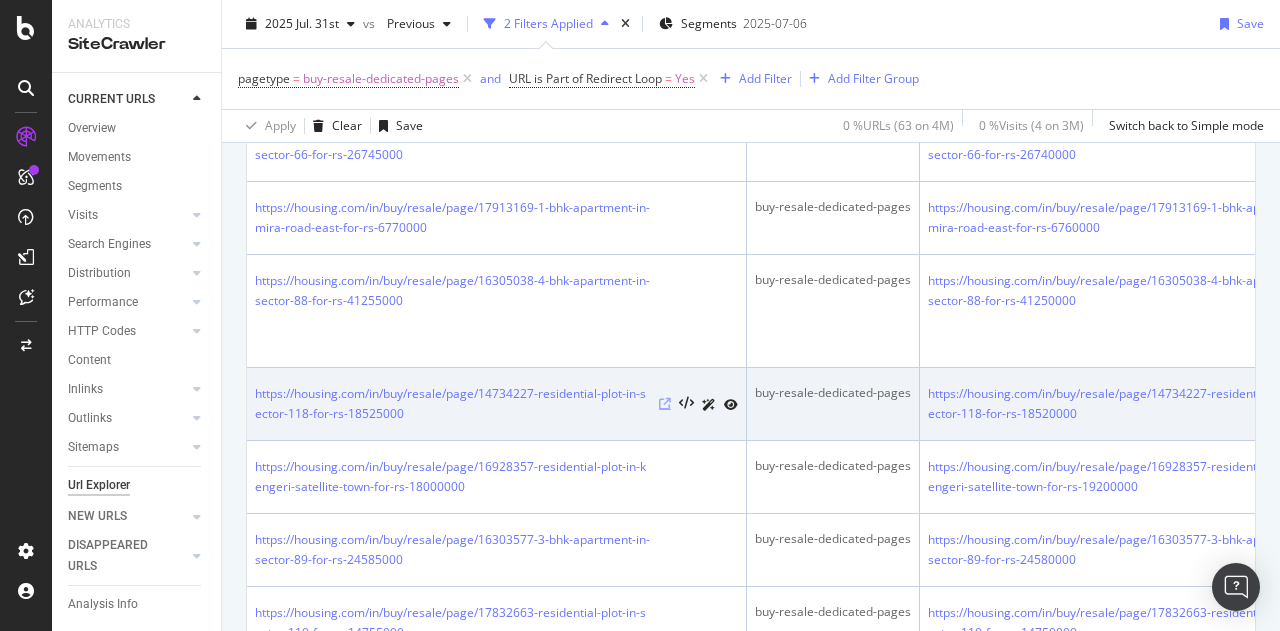 click at bounding box center [665, 404] 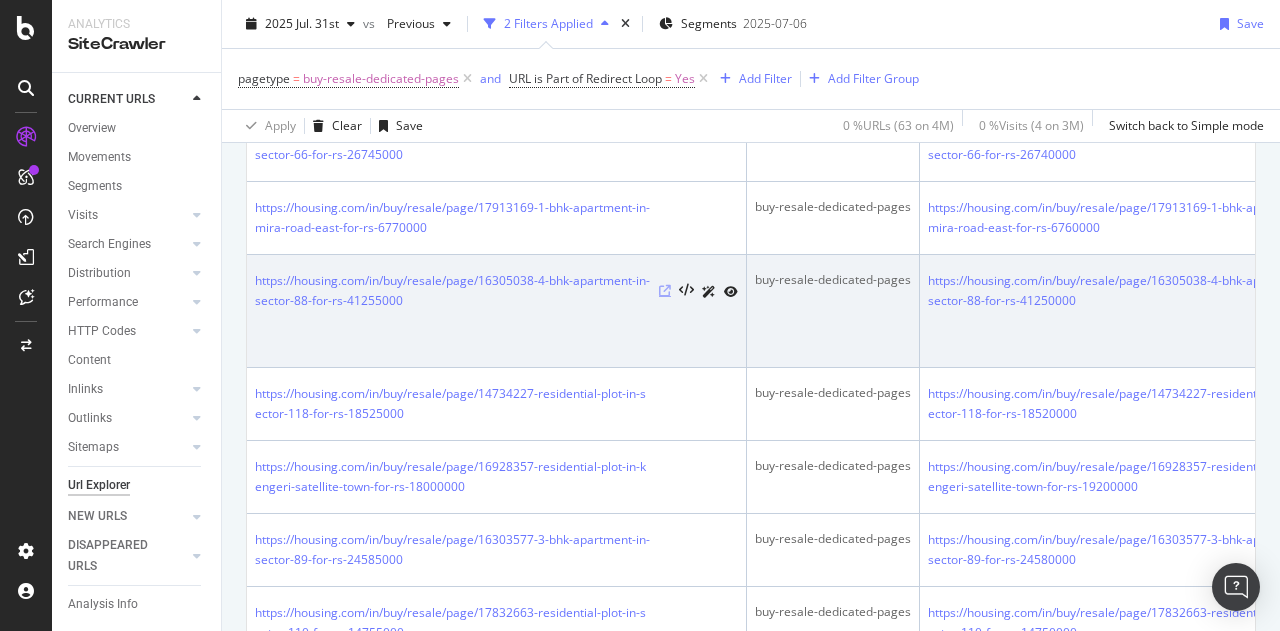 click at bounding box center (665, 291) 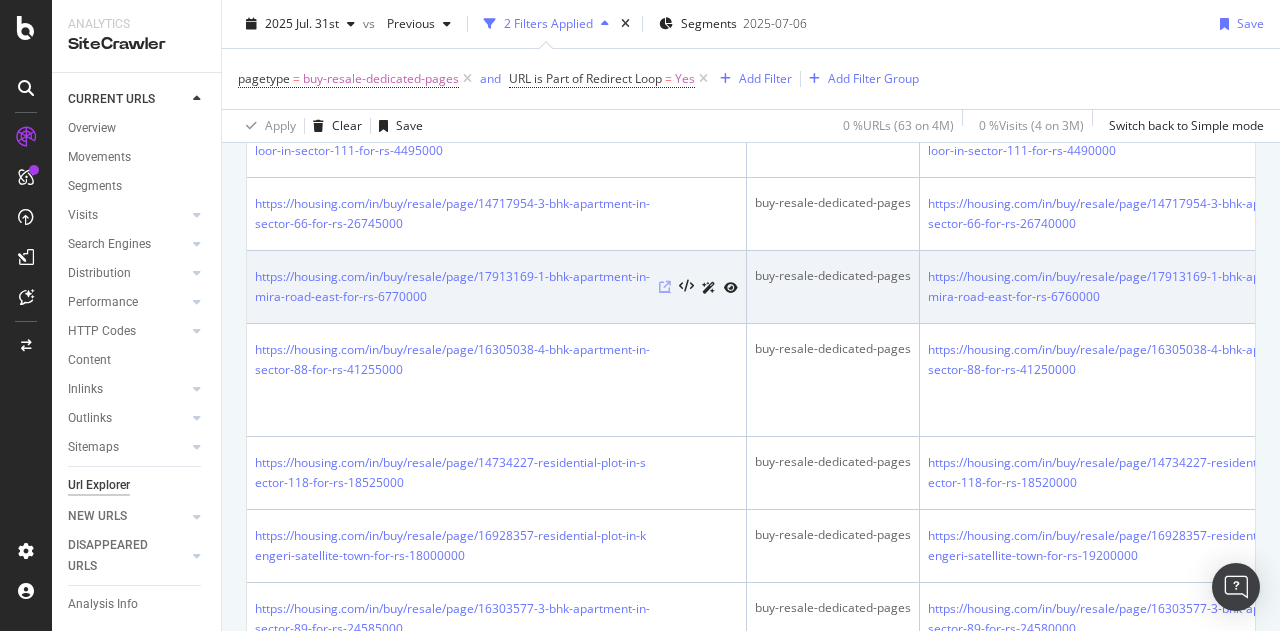 click at bounding box center [665, 287] 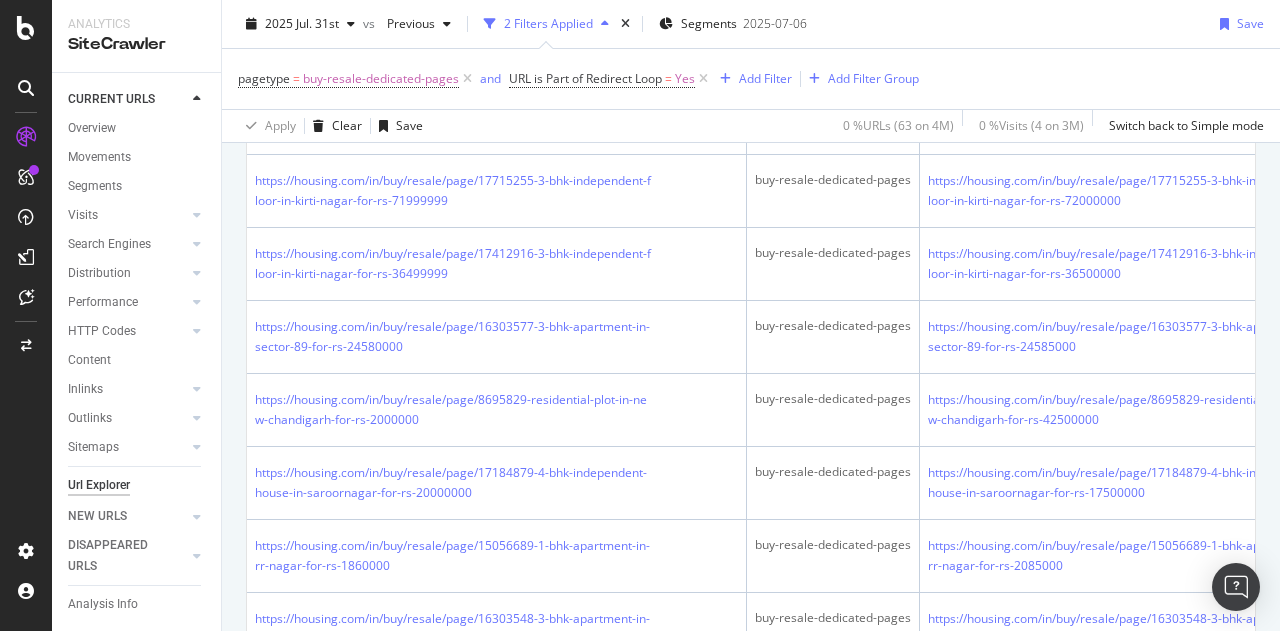 scroll, scrollTop: 2895, scrollLeft: 0, axis: vertical 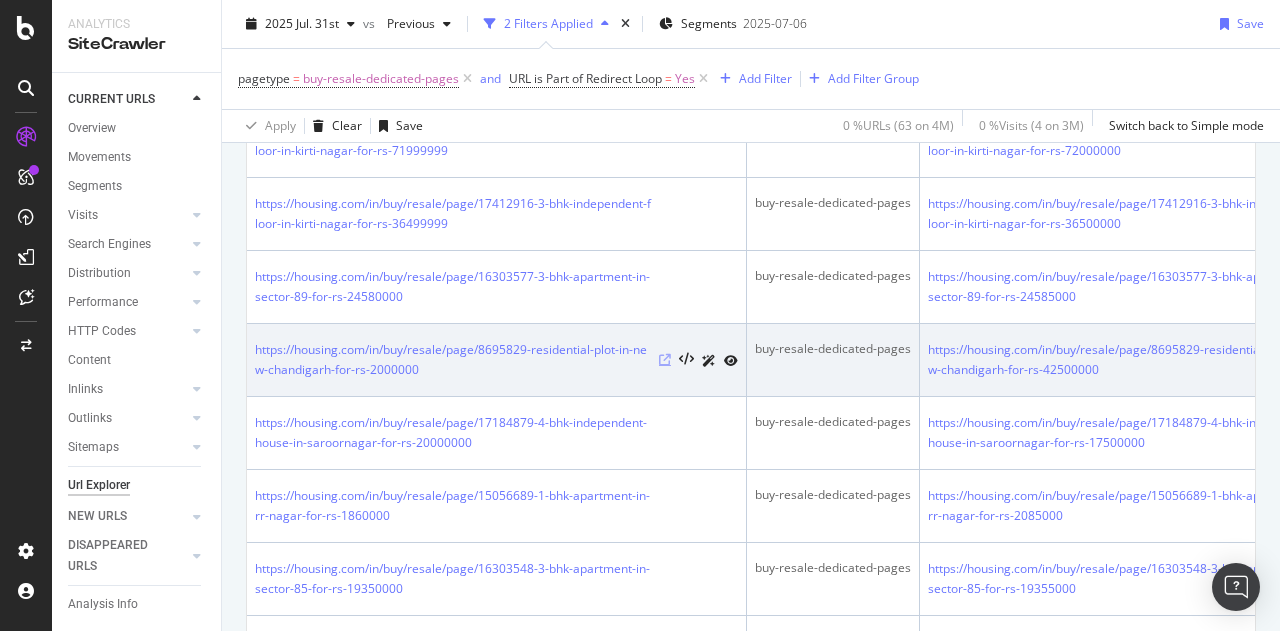 click at bounding box center (665, 360) 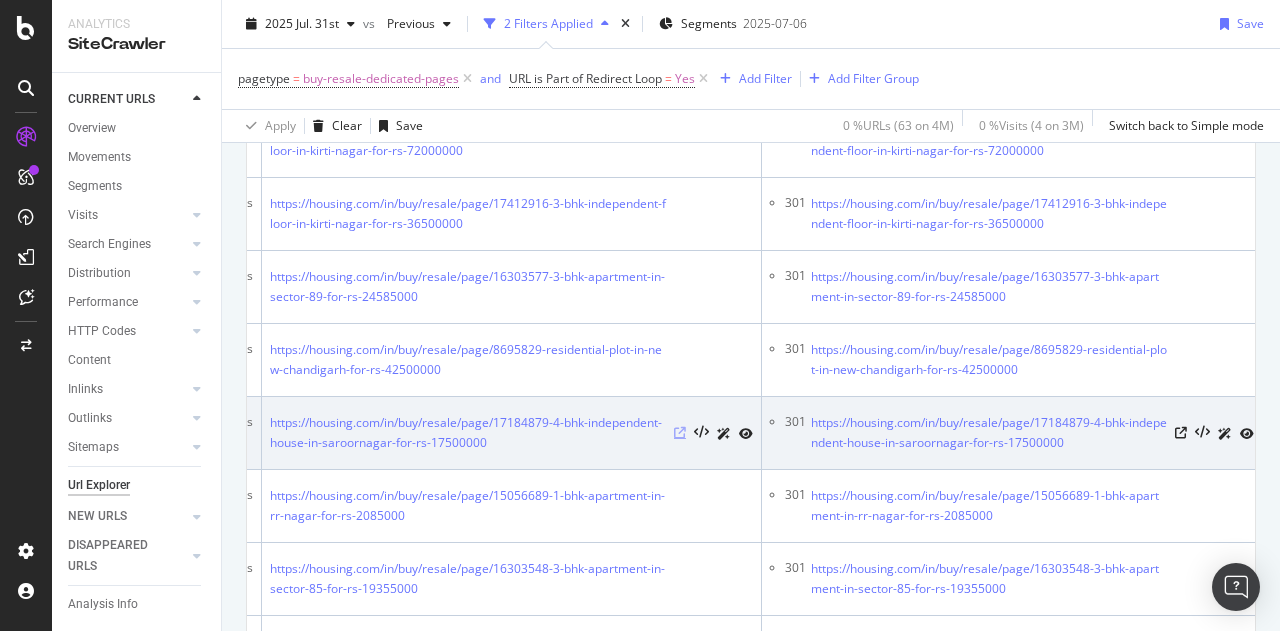 scroll, scrollTop: 0, scrollLeft: 677, axis: horizontal 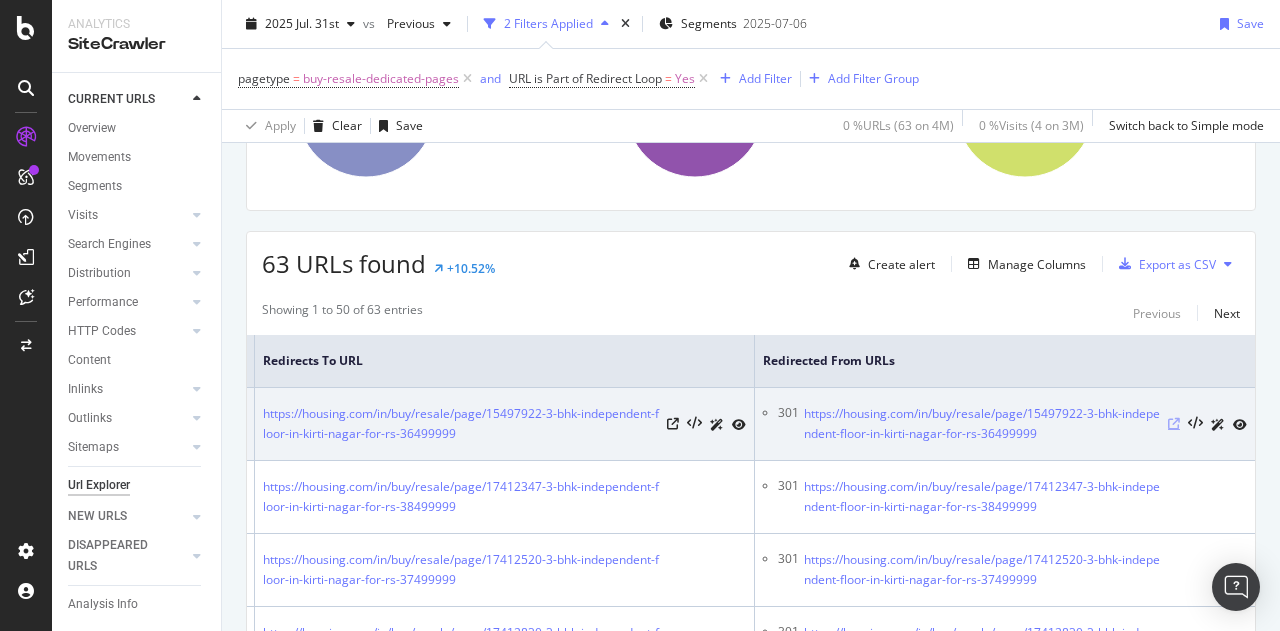 click at bounding box center [1174, 424] 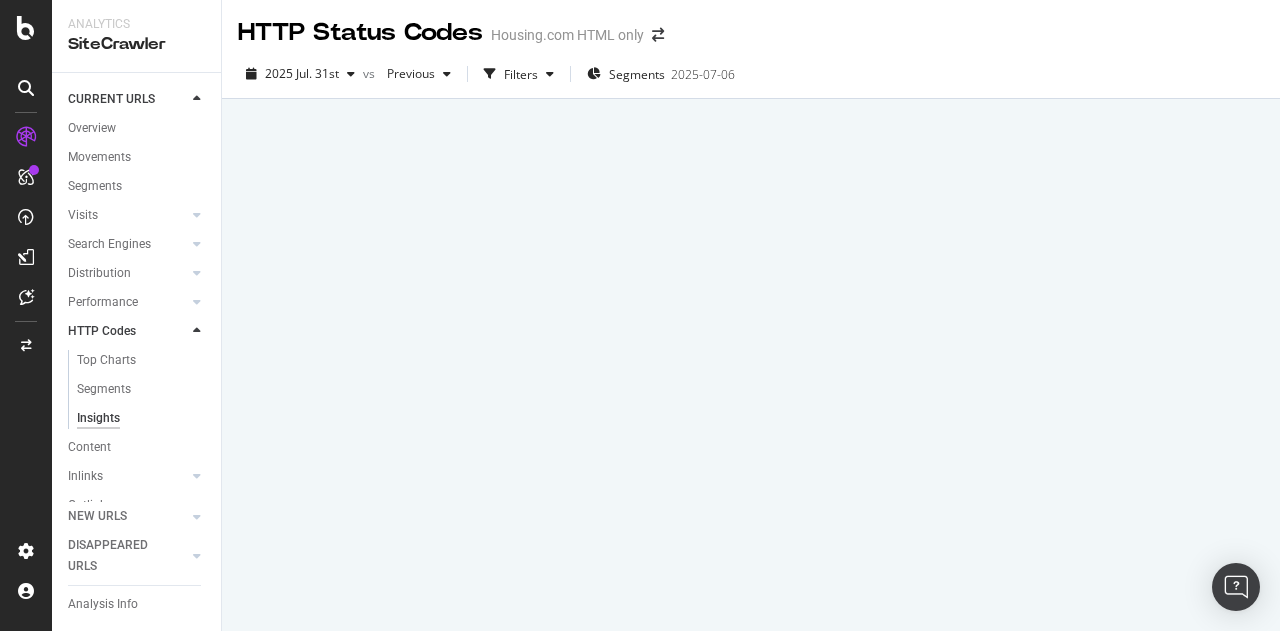 scroll, scrollTop: 0, scrollLeft: 0, axis: both 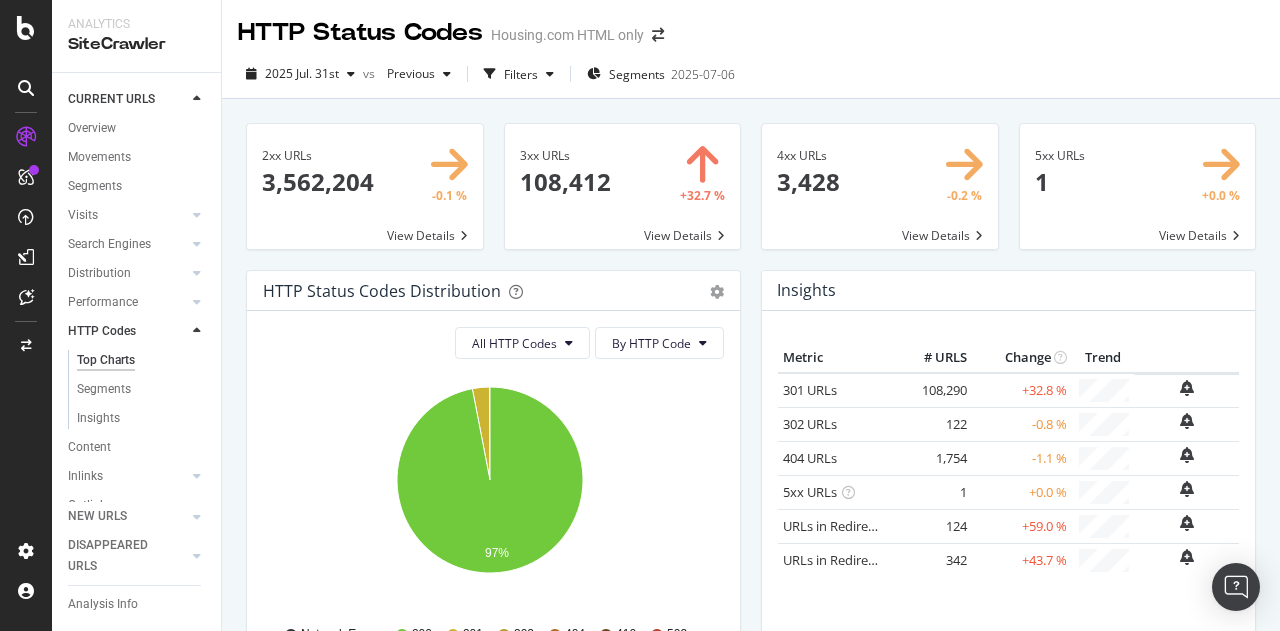 click at bounding box center [623, 186] 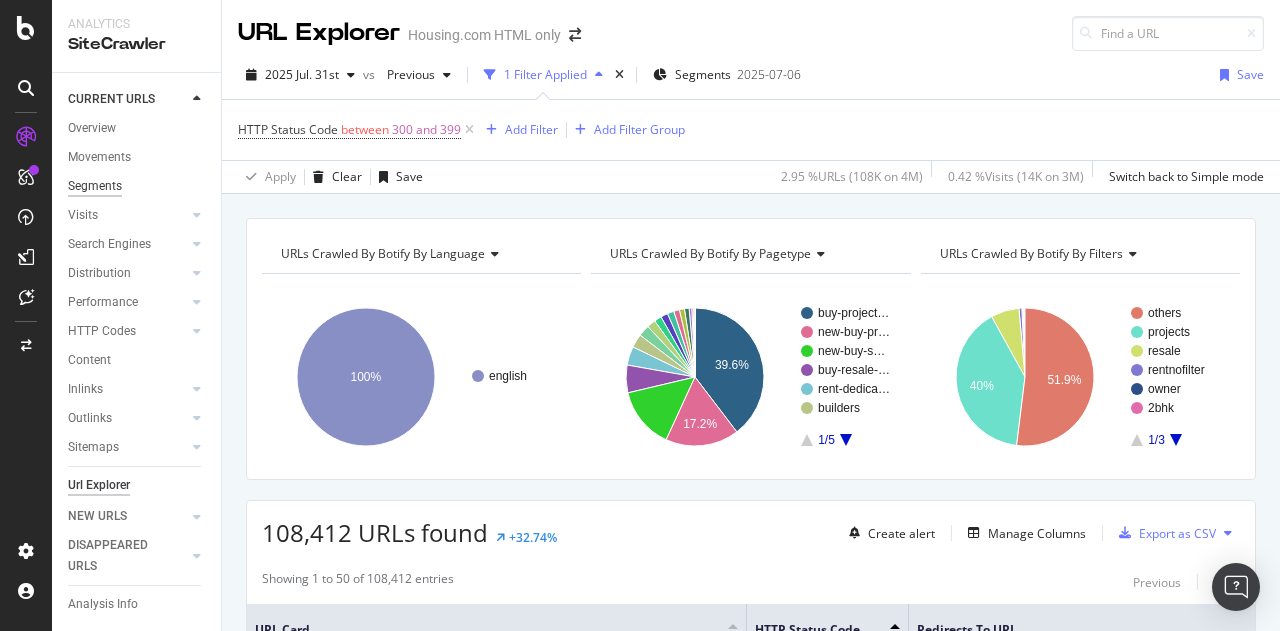 click on "Segments" at bounding box center (95, 186) 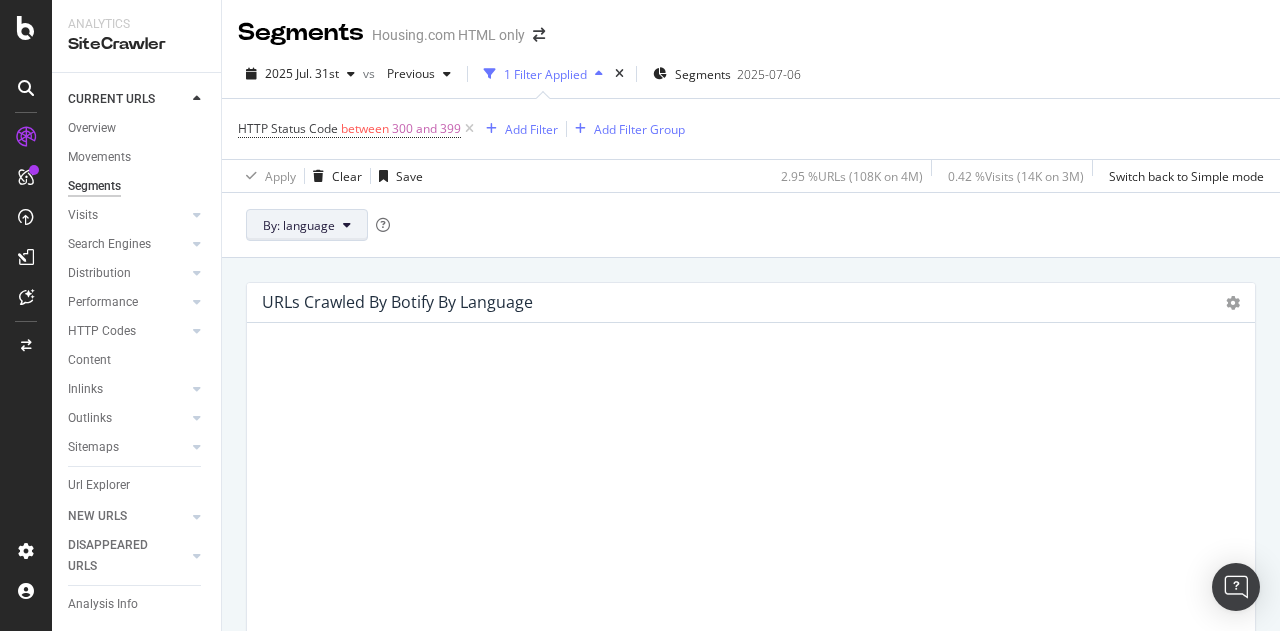 click on "By: language" at bounding box center [299, 225] 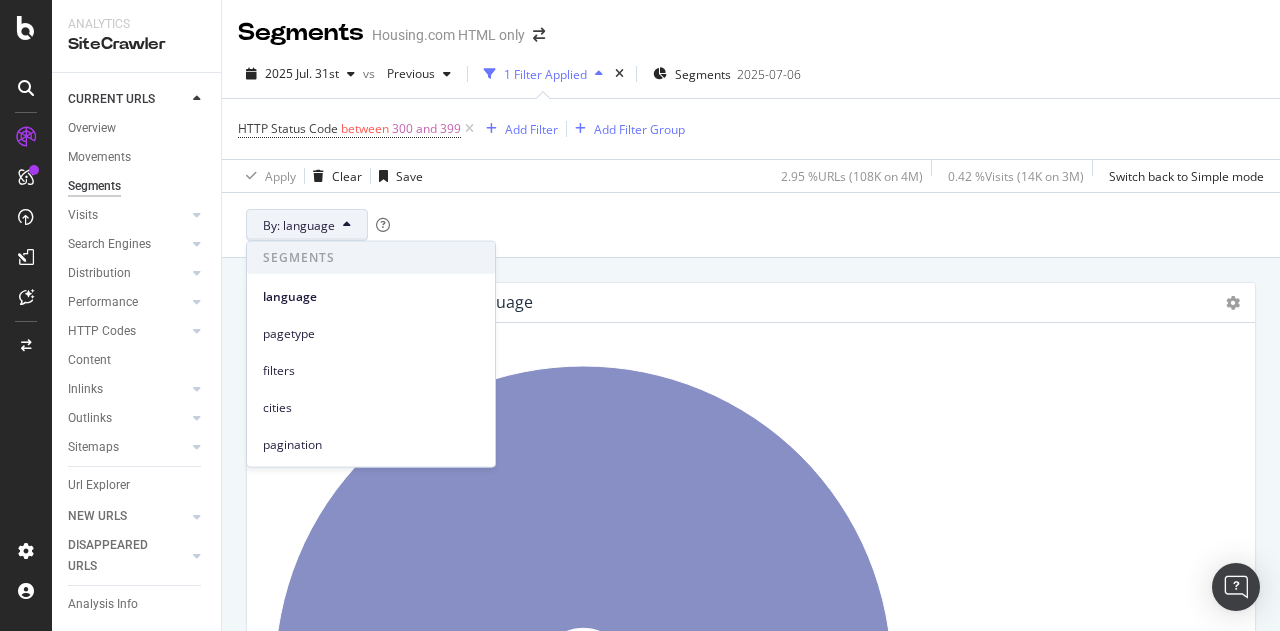 type 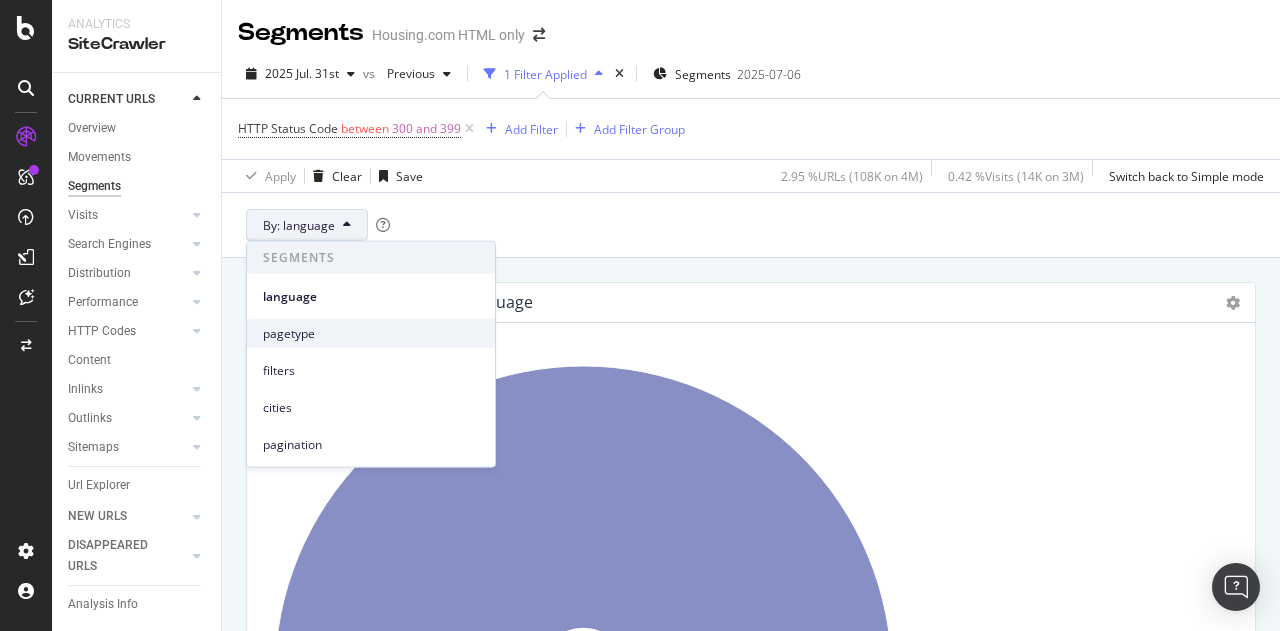 click on "pagetype" at bounding box center [371, 333] 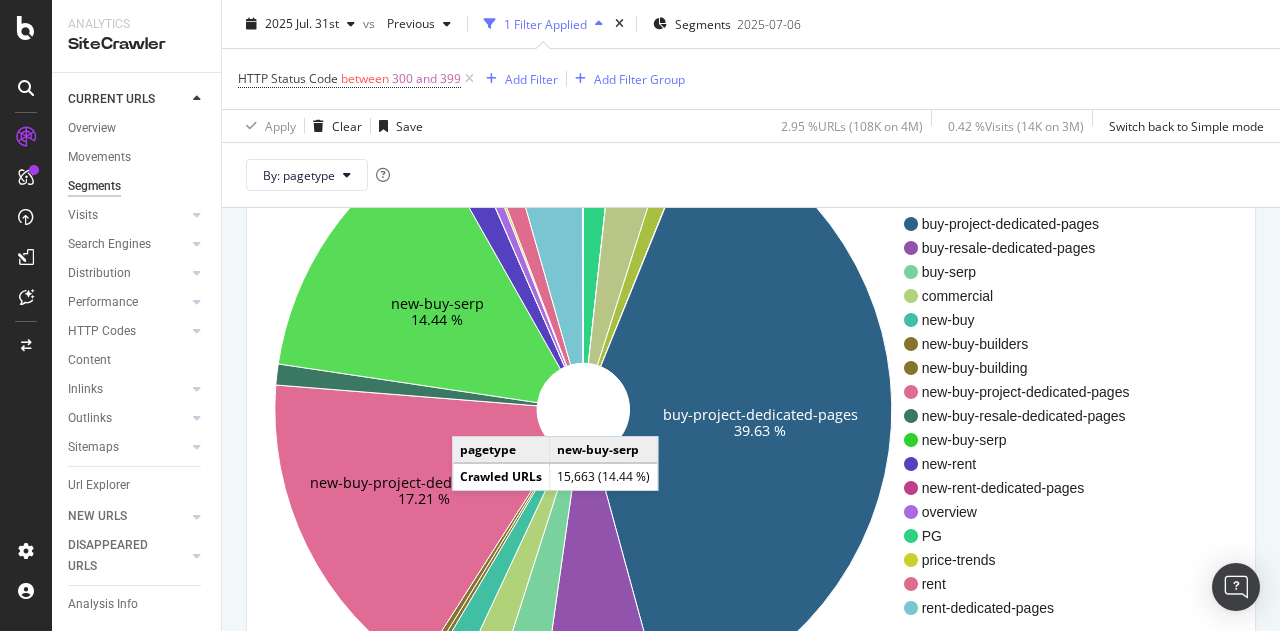 scroll, scrollTop: 266, scrollLeft: 0, axis: vertical 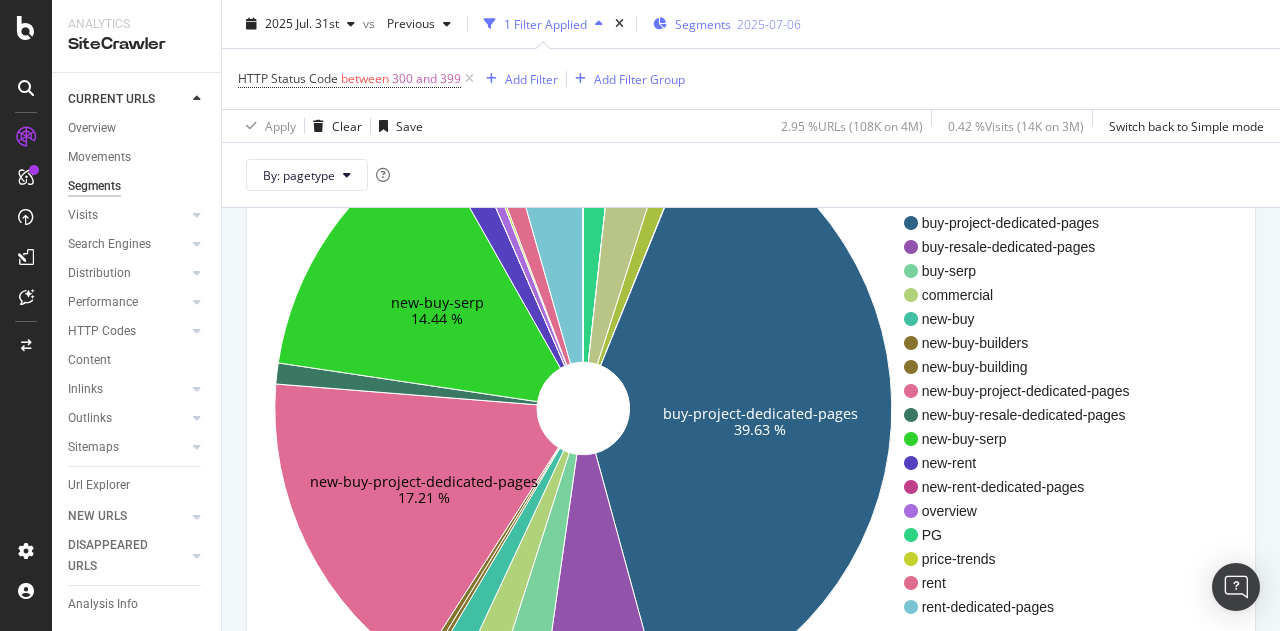 click on "Segments" at bounding box center [703, 23] 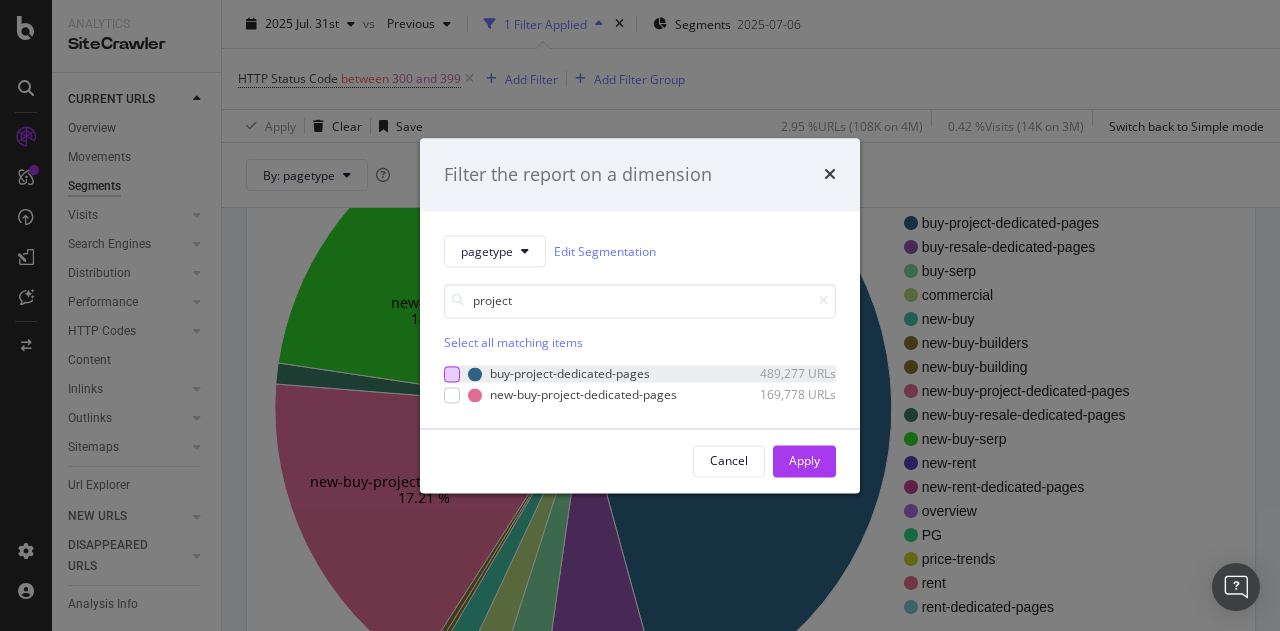 type on "project" 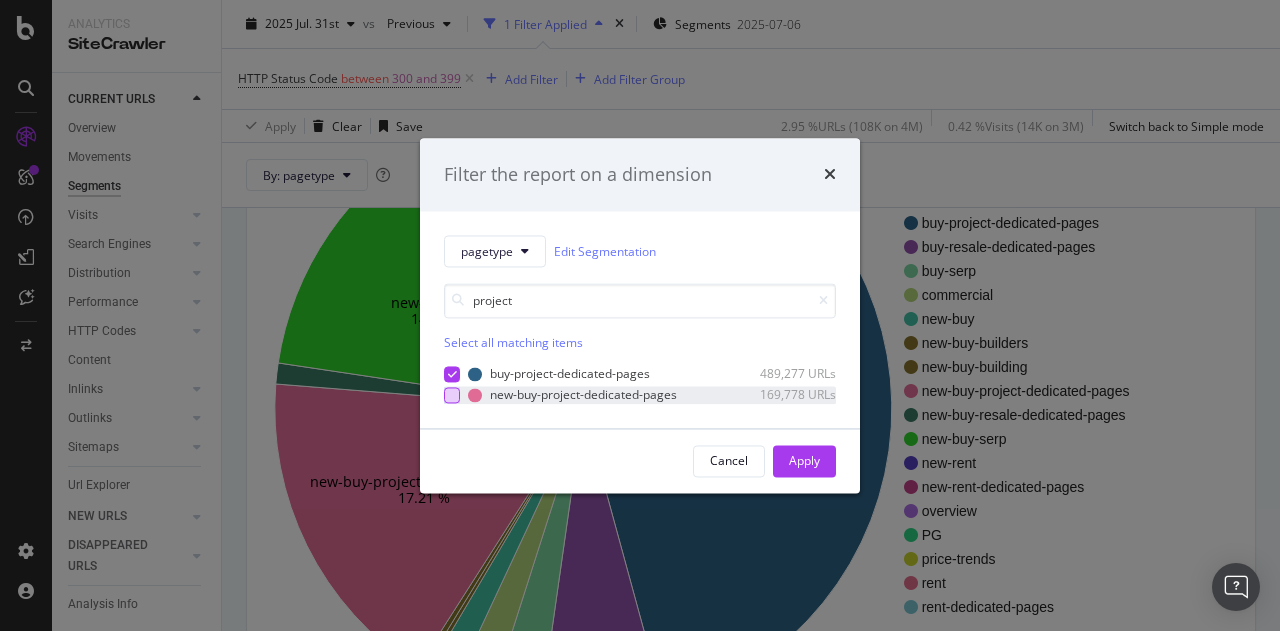 click at bounding box center (452, 395) 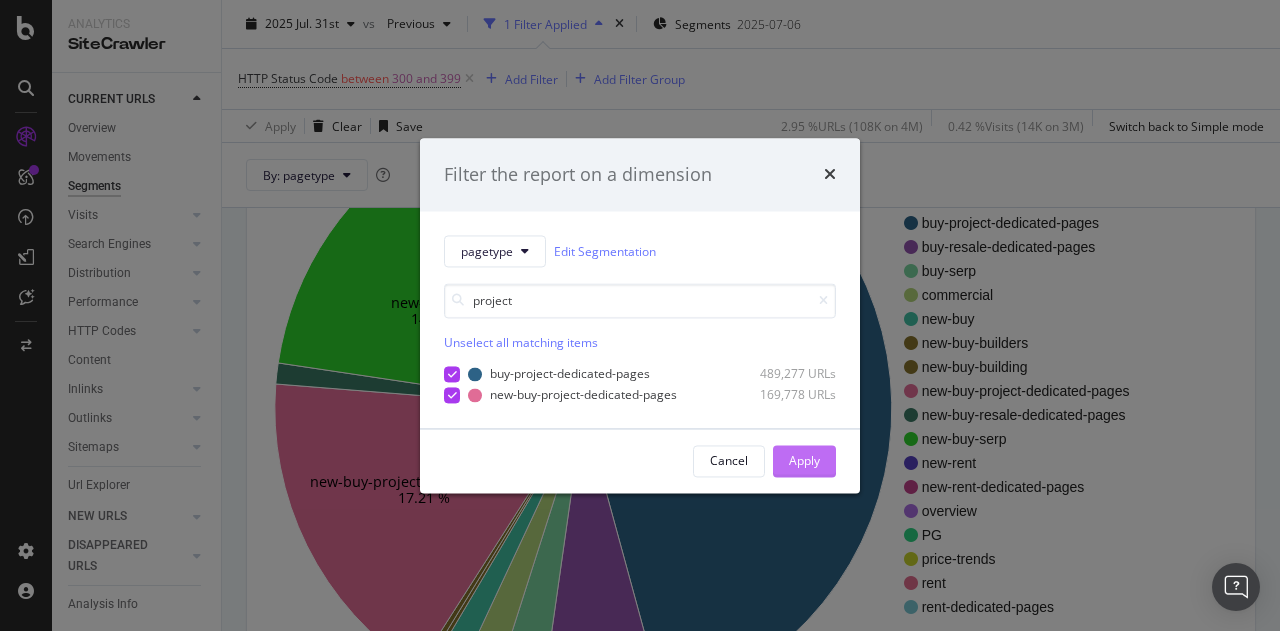 click on "Apply" at bounding box center (804, 460) 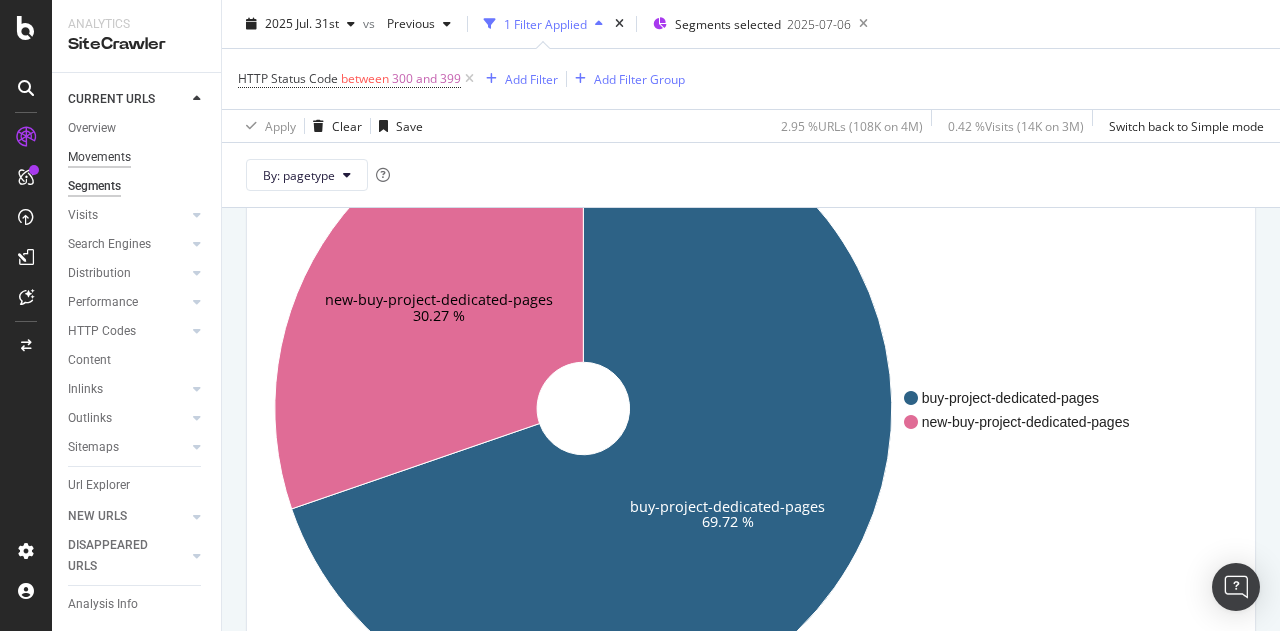click on "Movements" at bounding box center [99, 157] 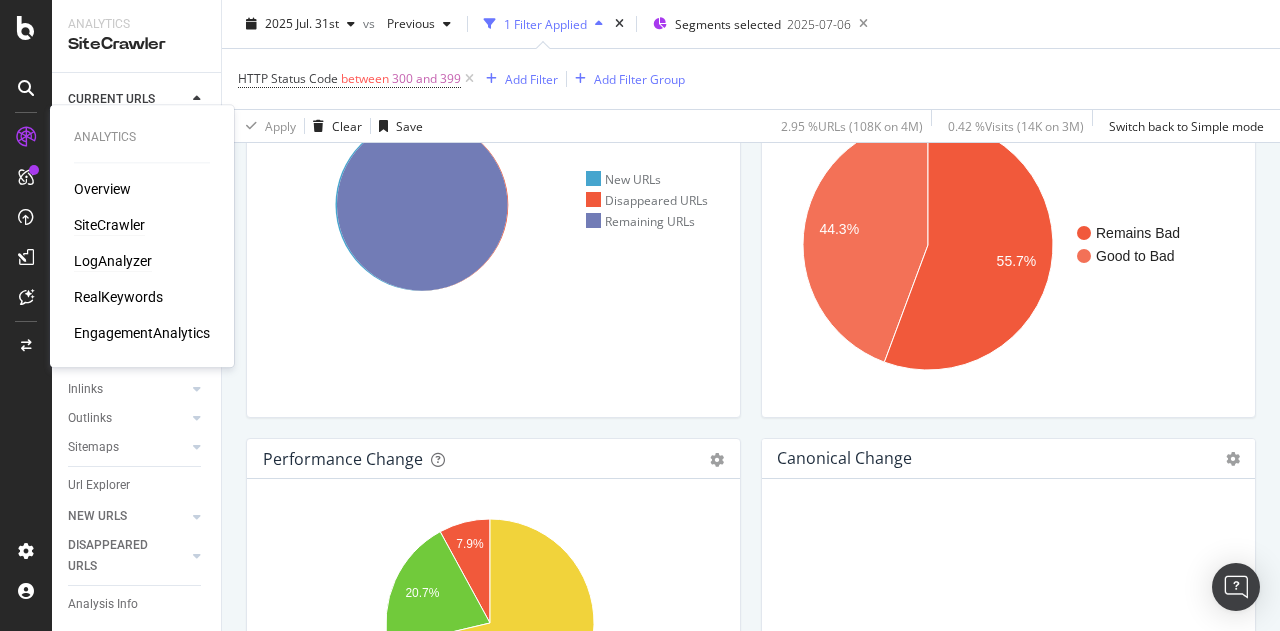 click on "LogAnalyzer" at bounding box center (113, 261) 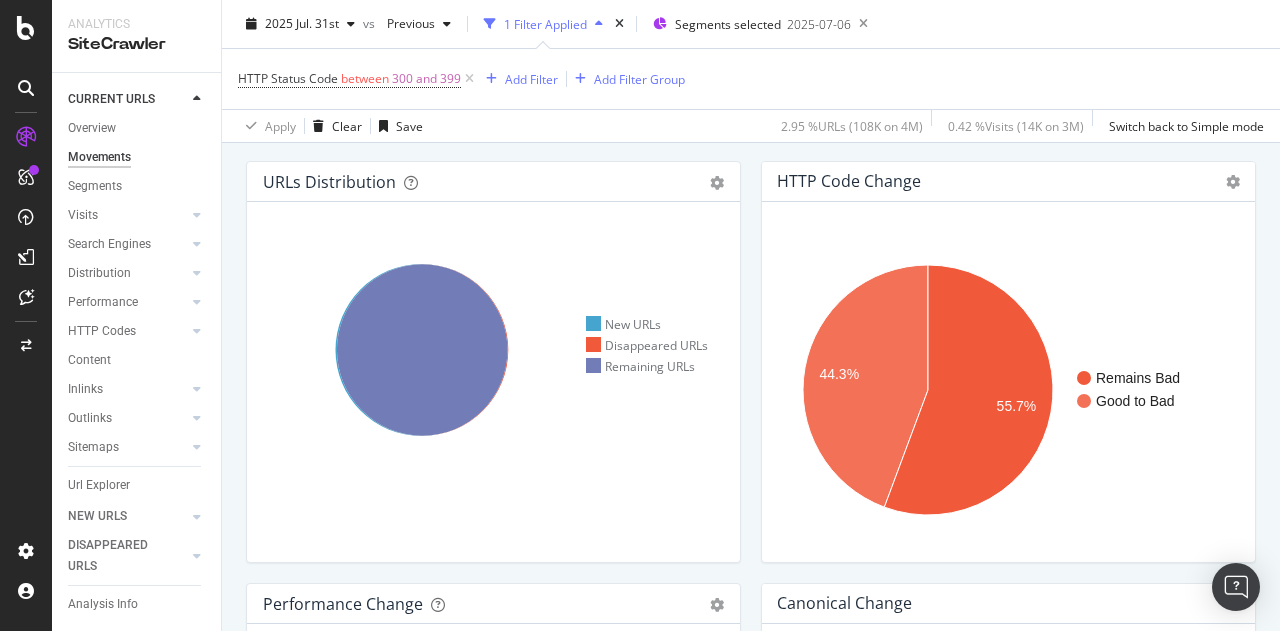scroll, scrollTop: 57, scrollLeft: 0, axis: vertical 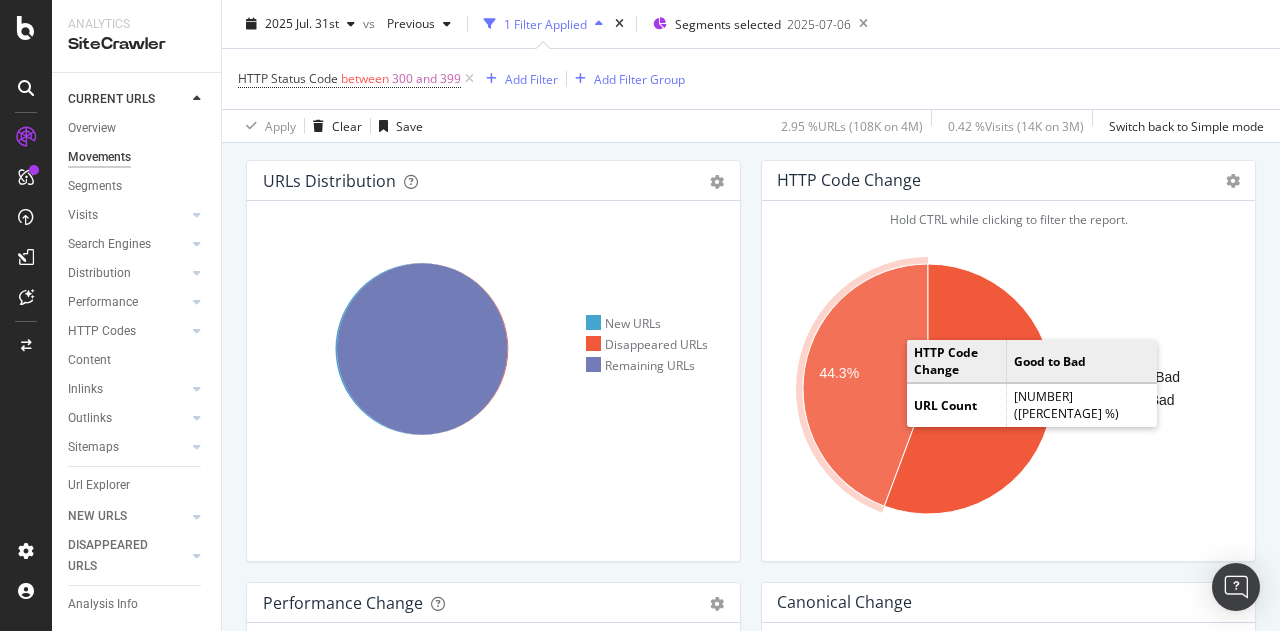 click 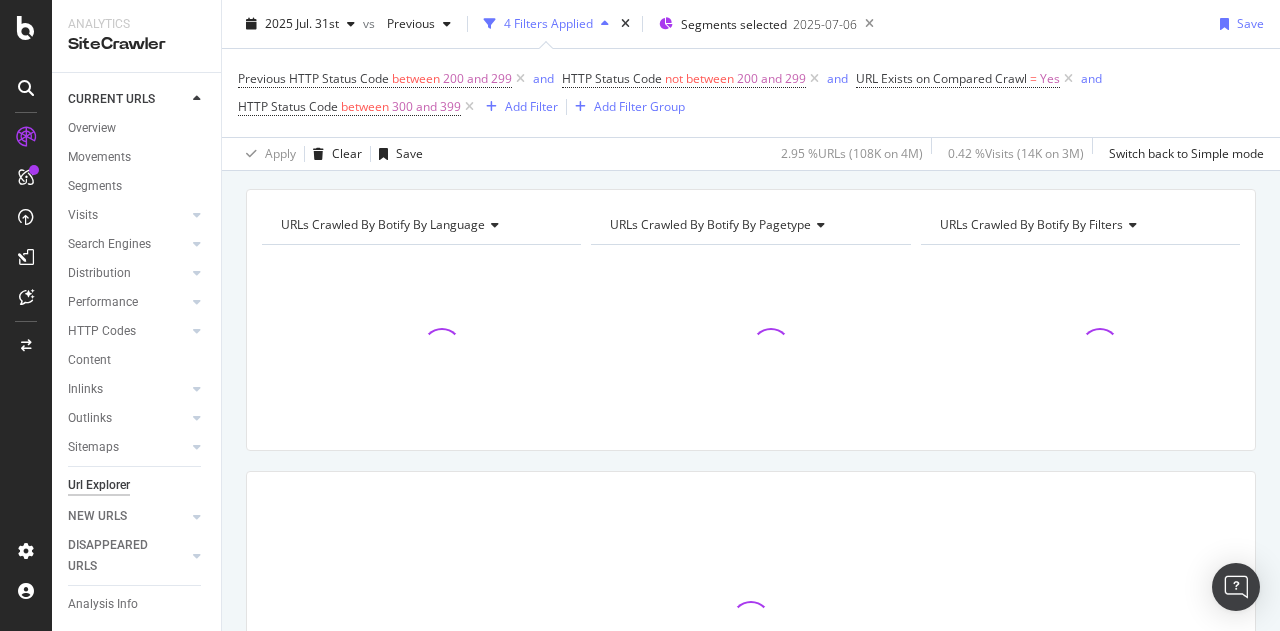 scroll, scrollTop: 0, scrollLeft: 0, axis: both 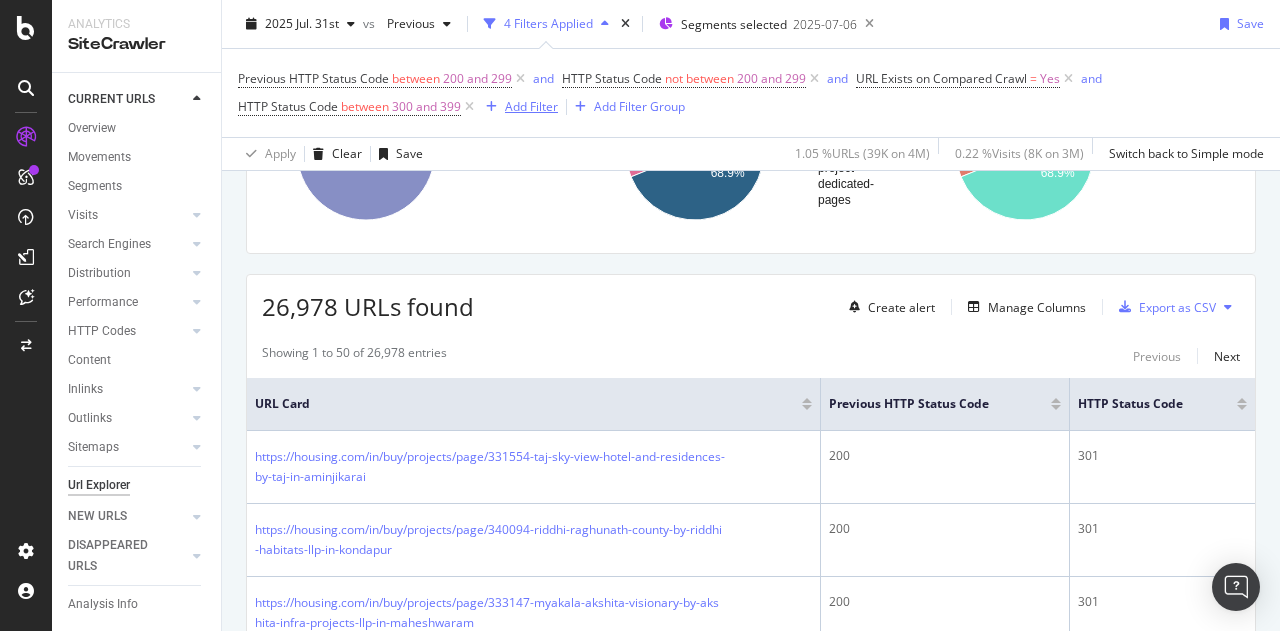 click on "Add Filter" at bounding box center [531, 106] 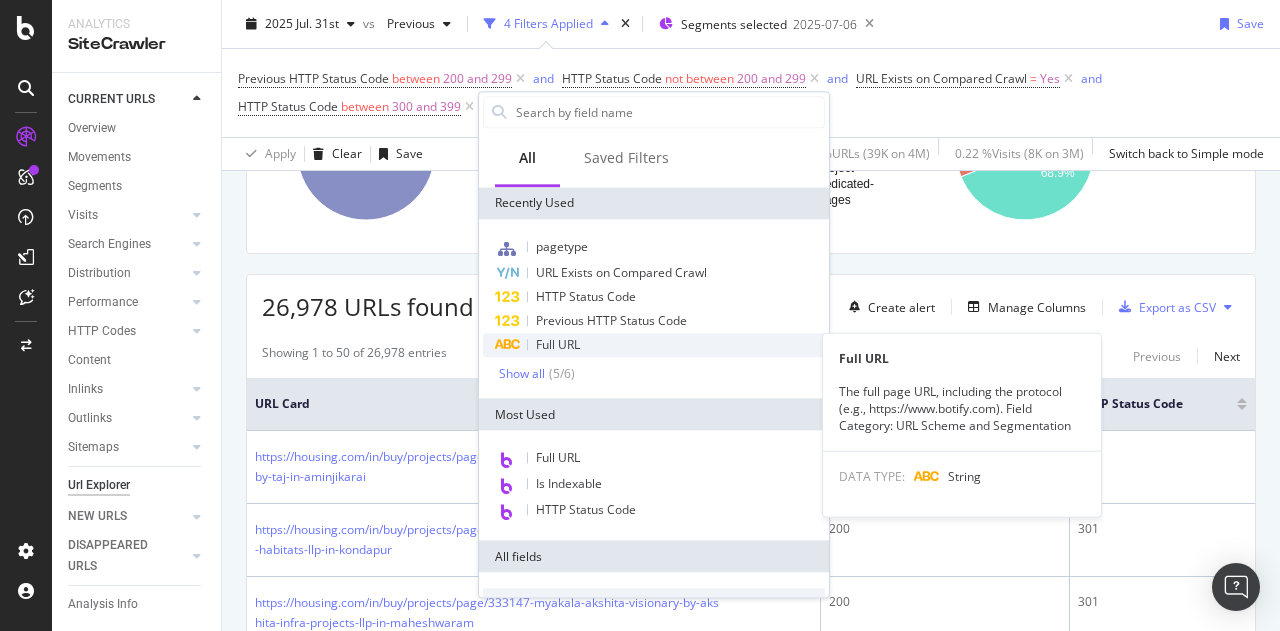 click on "Full URL" at bounding box center [654, 345] 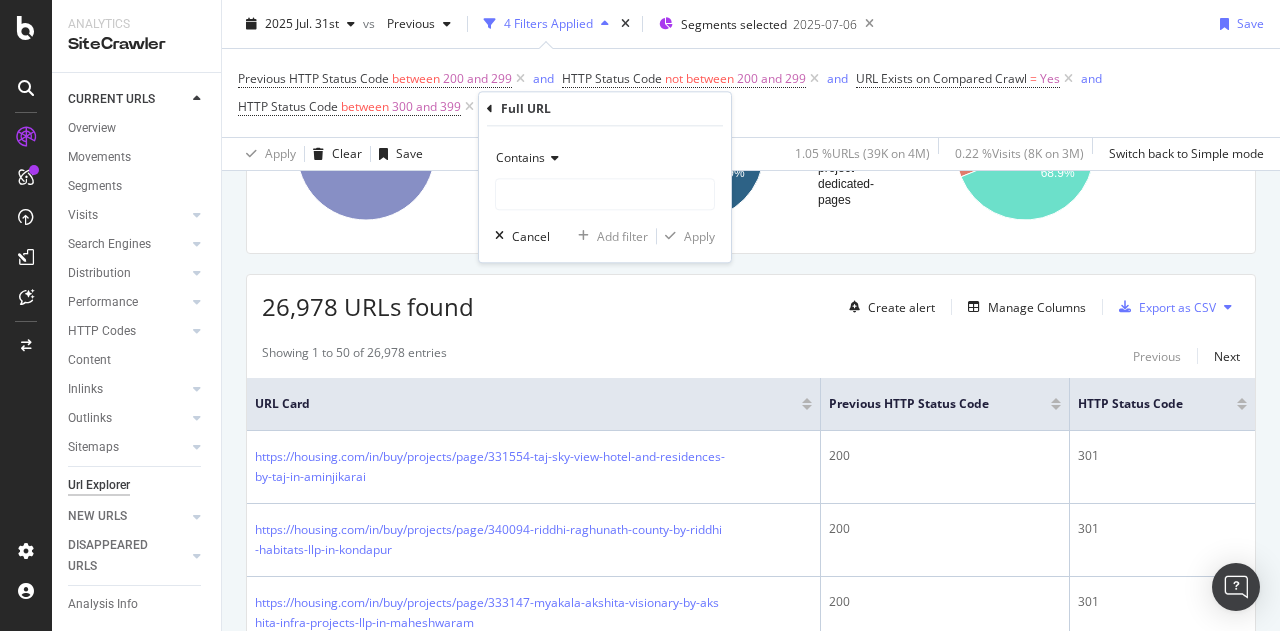 click on "Contains" at bounding box center (520, 157) 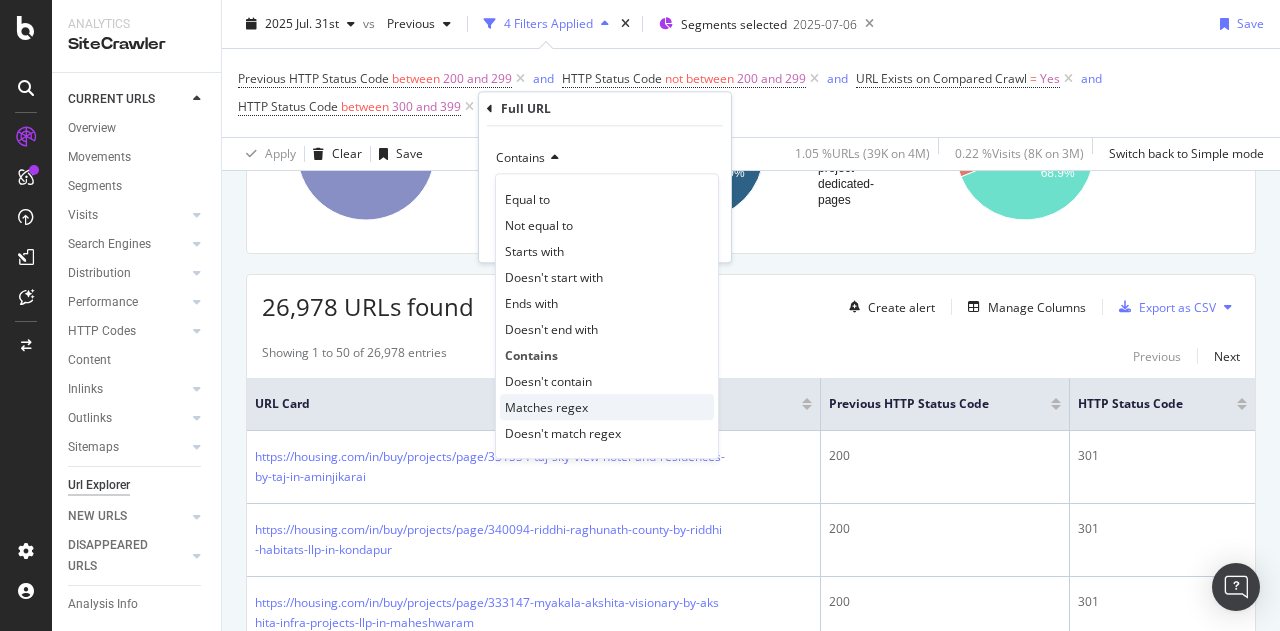 click on "Matches regex" at bounding box center [546, 407] 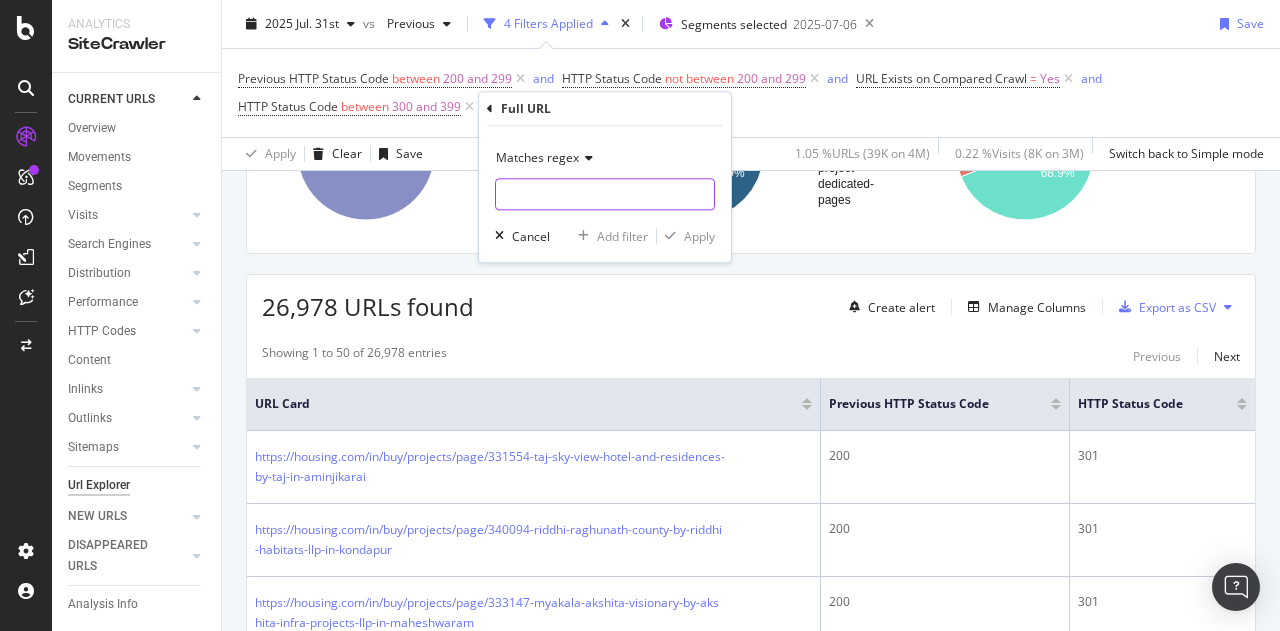 click at bounding box center [605, 194] 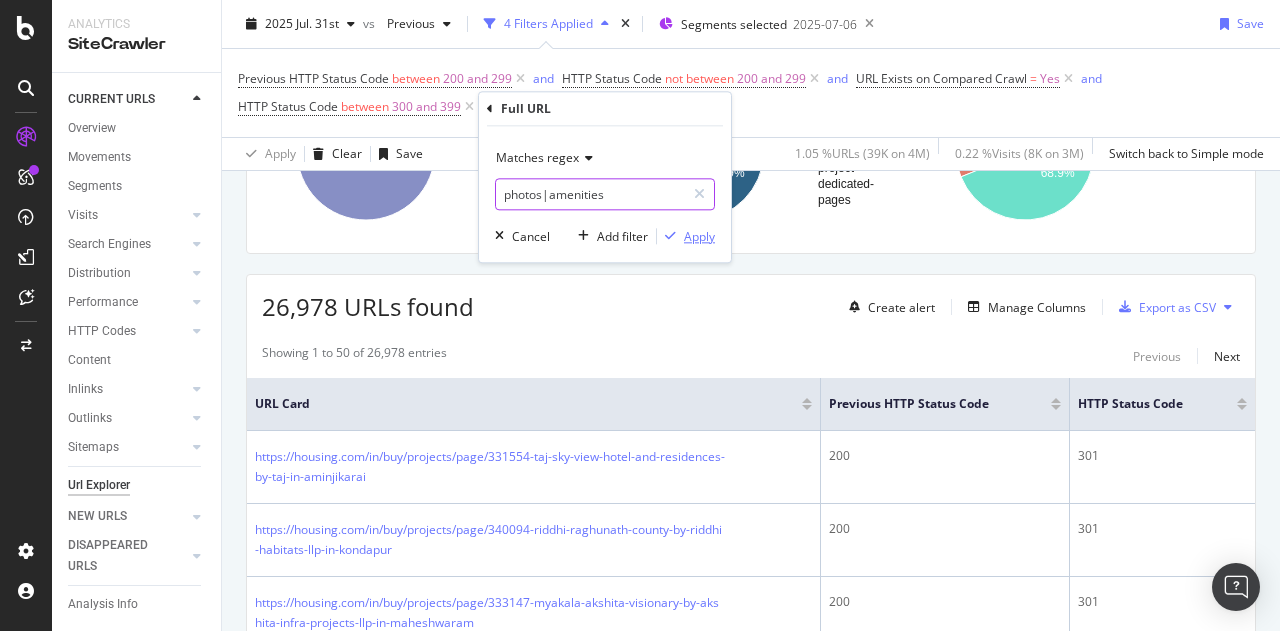 type on "photos|amenities" 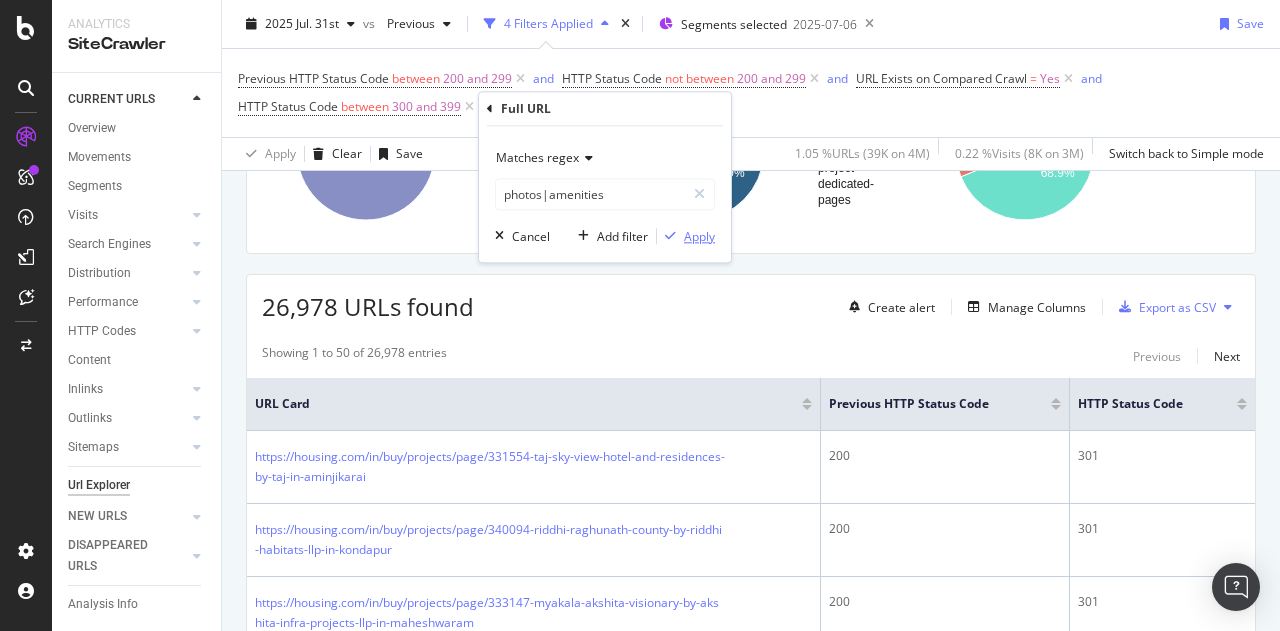 click at bounding box center [670, 236] 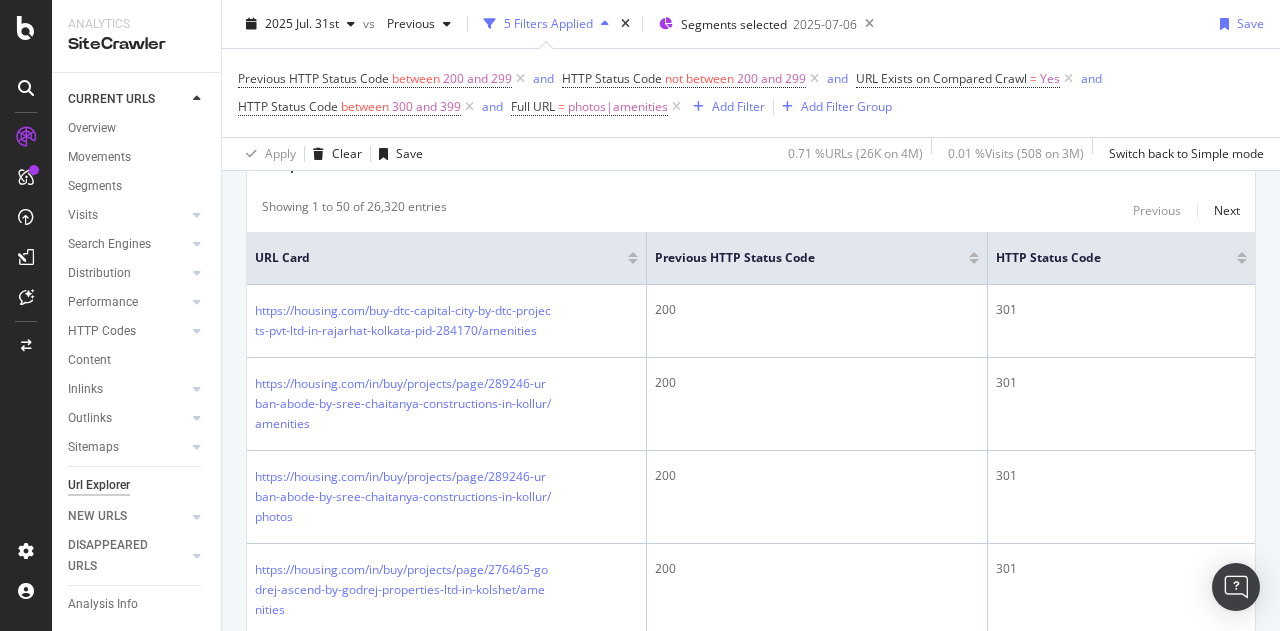 scroll, scrollTop: 0, scrollLeft: 0, axis: both 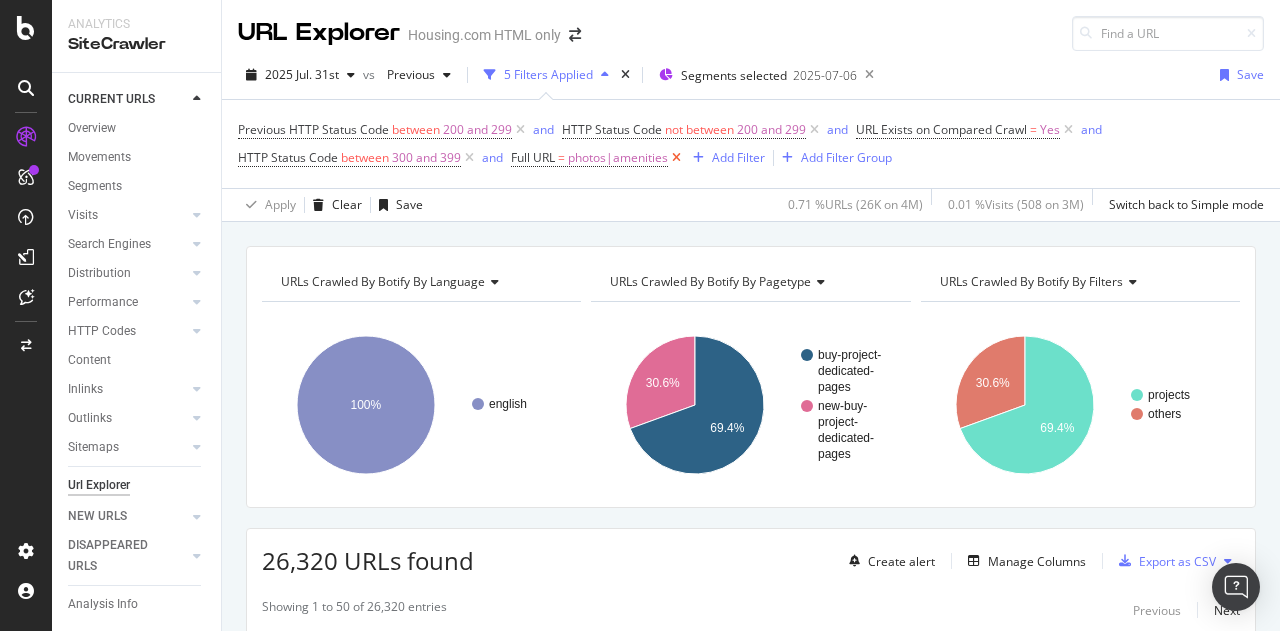 click at bounding box center (676, 158) 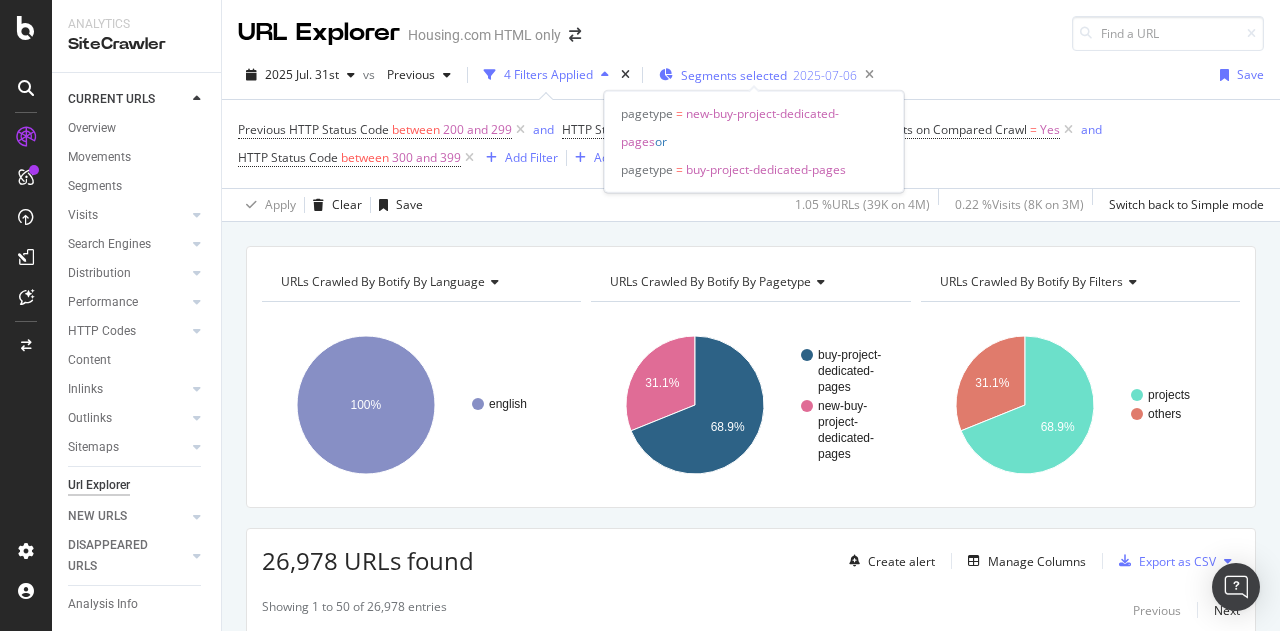 click on "Segments selected" at bounding box center [734, 75] 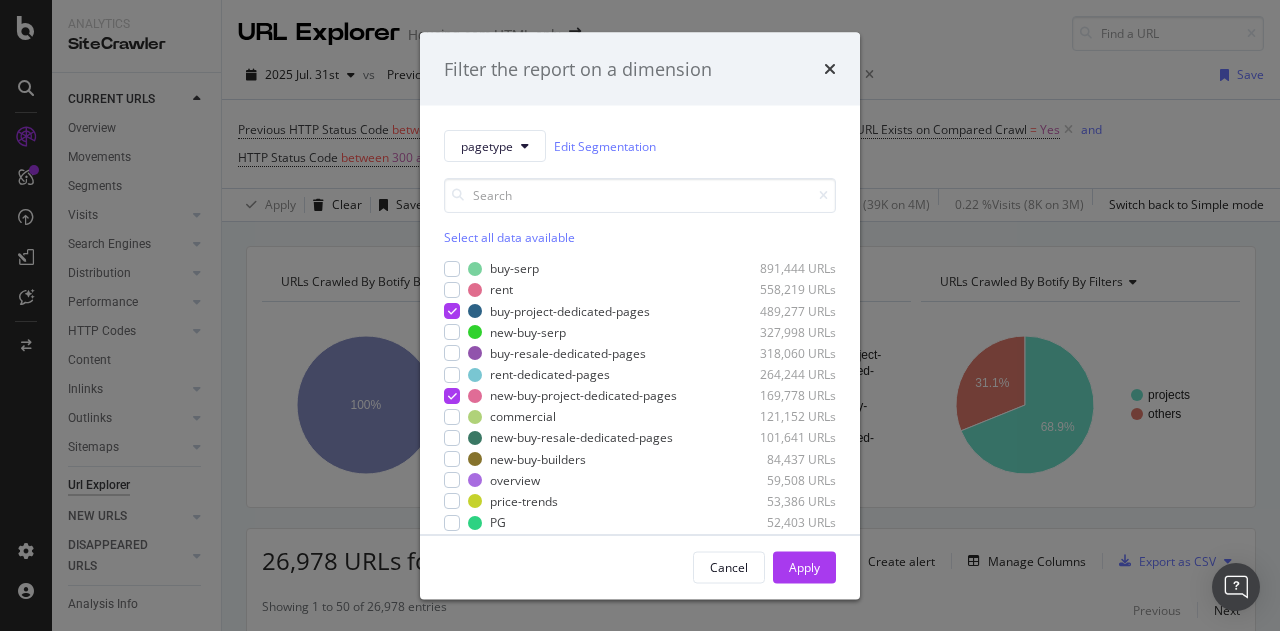 click on "Filter the report on a dimension" at bounding box center (640, 69) 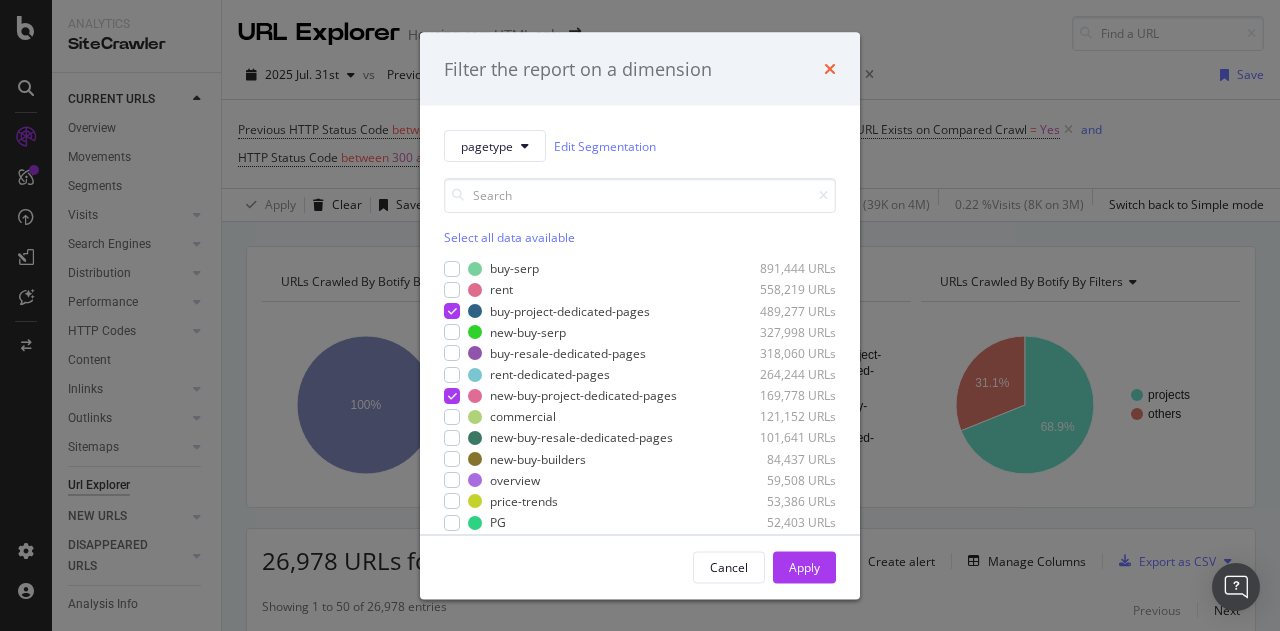 click at bounding box center [830, 69] 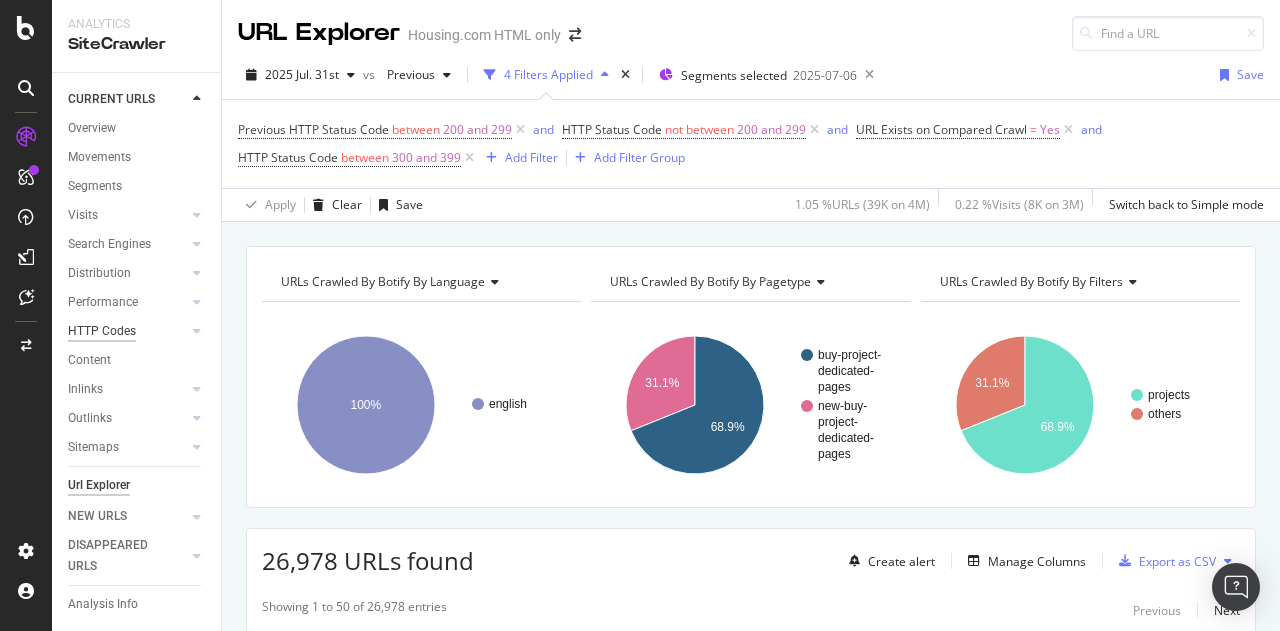 click on "HTTP Codes" at bounding box center (102, 331) 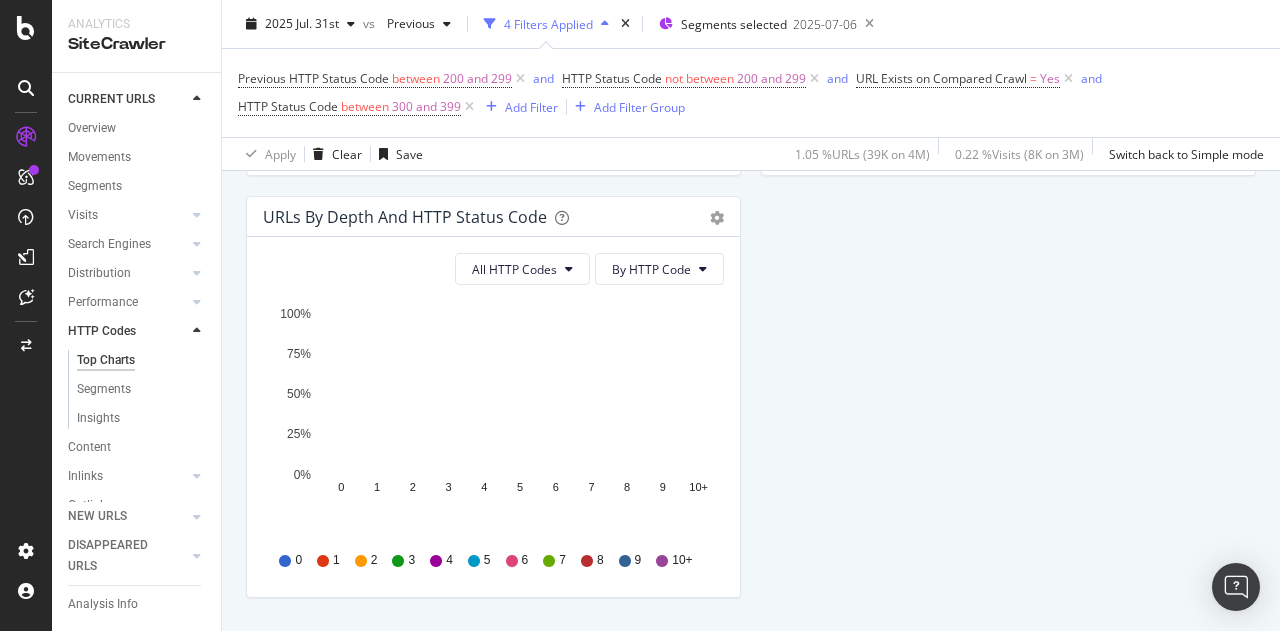 scroll, scrollTop: 619, scrollLeft: 0, axis: vertical 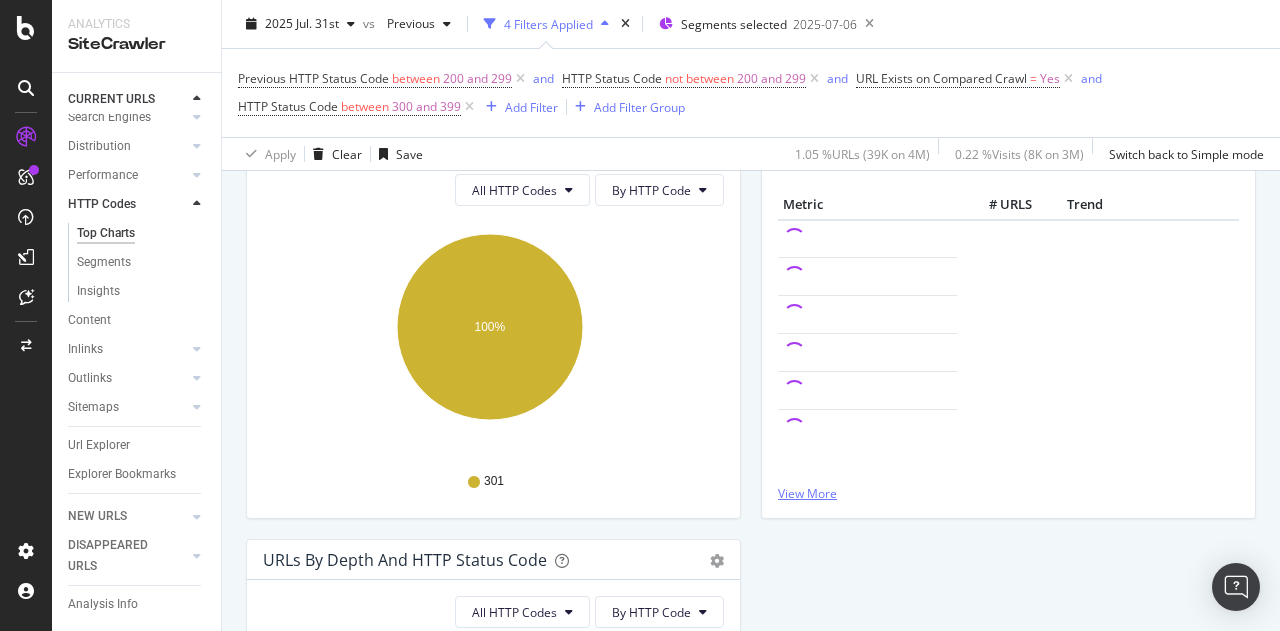 click on "View More" at bounding box center (1008, 493) 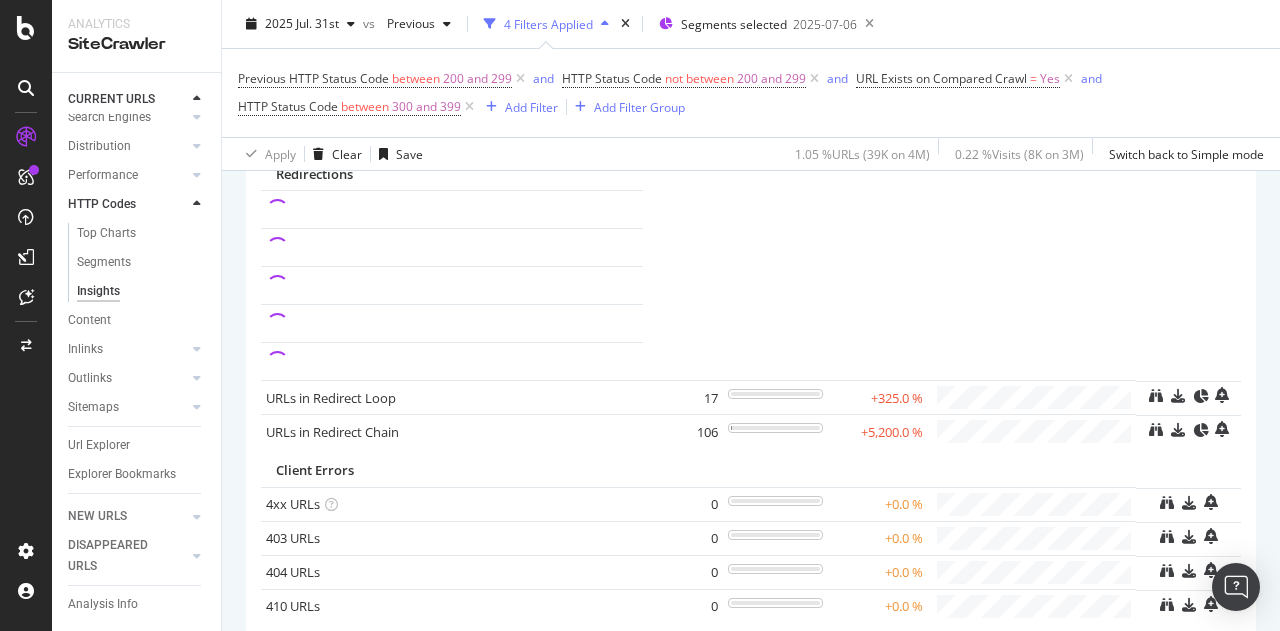 scroll, scrollTop: 217, scrollLeft: 0, axis: vertical 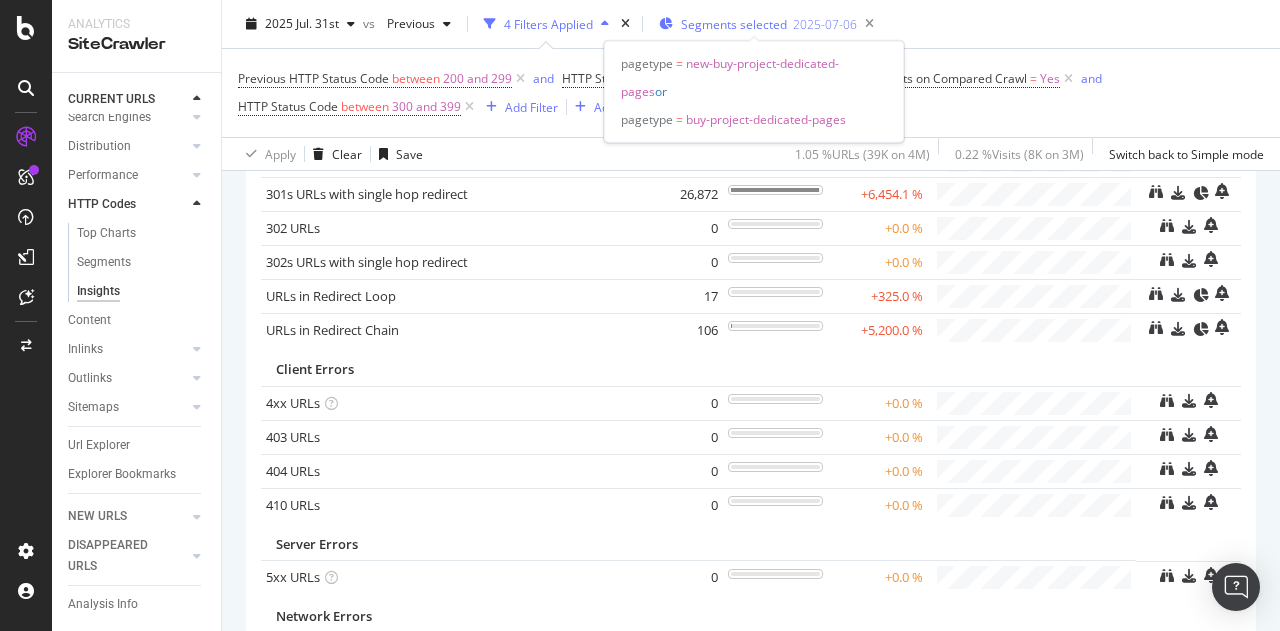 click on "2025-07-06" at bounding box center (825, 24) 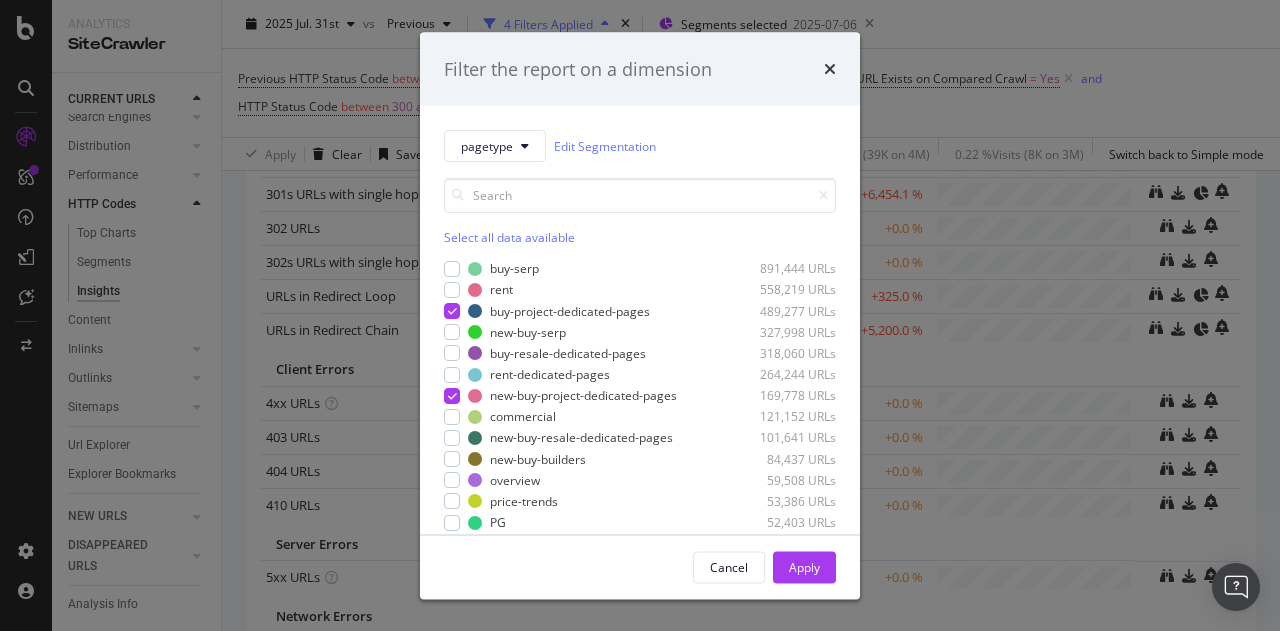 click on "Select all data available" at bounding box center (640, 237) 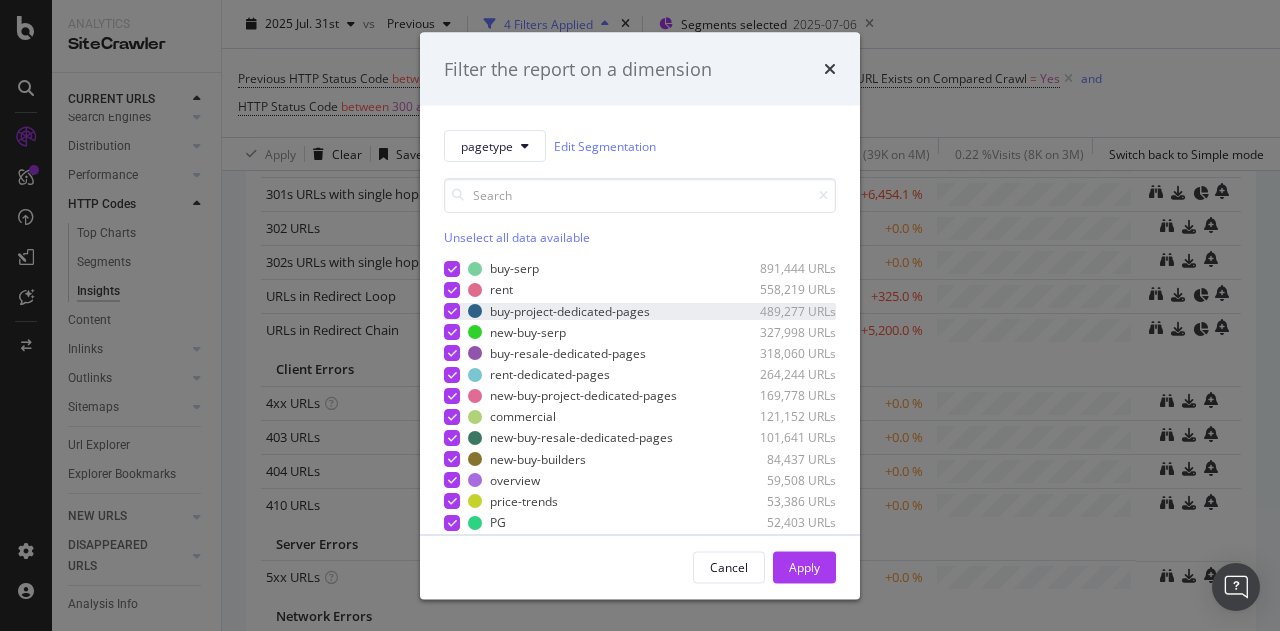 click at bounding box center [452, 311] 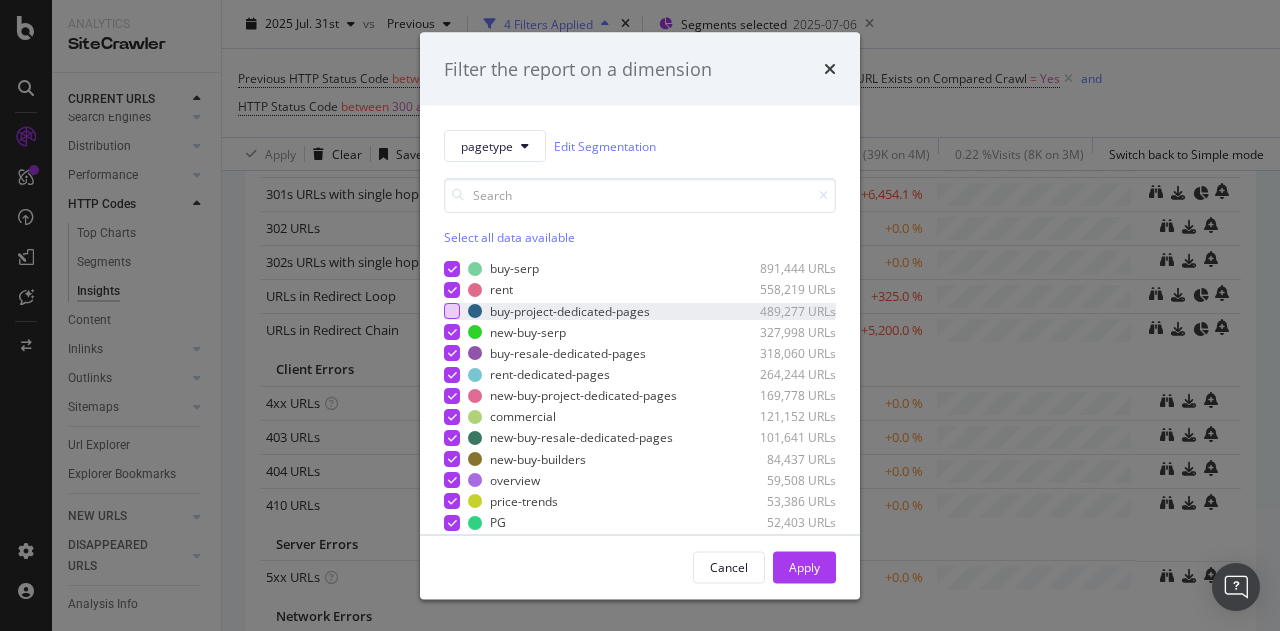 click on "new-buy-project-dedicated-pages 169,778   URLs" at bounding box center (640, 395) 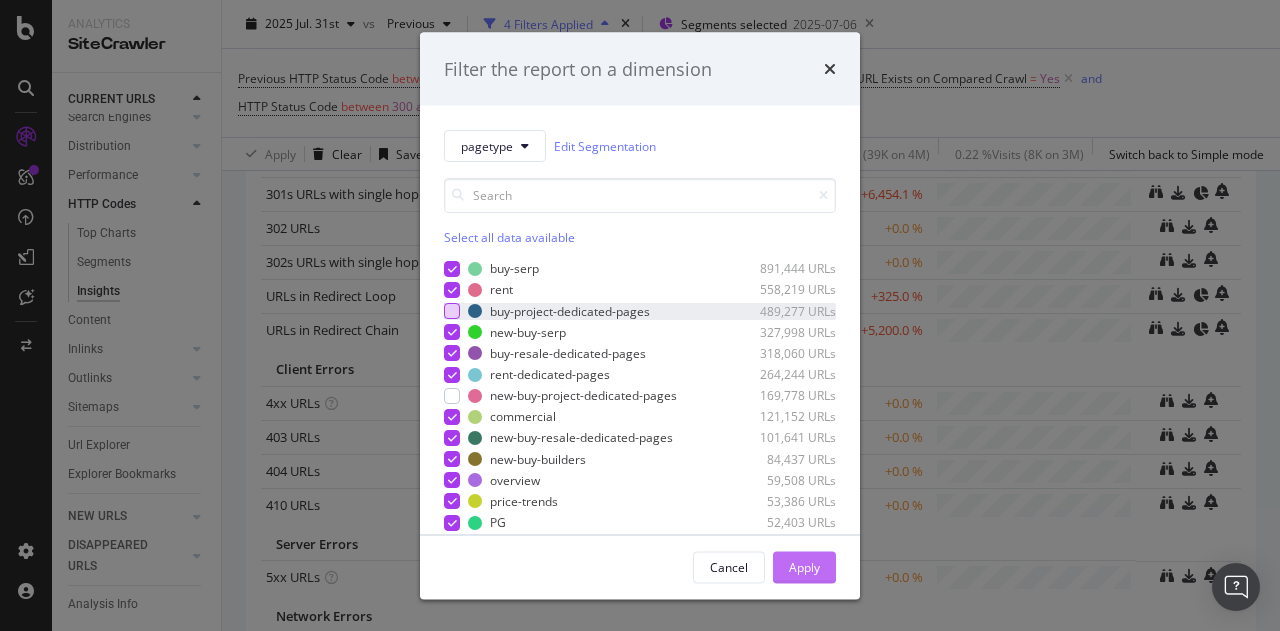 click on "Apply" at bounding box center (804, 567) 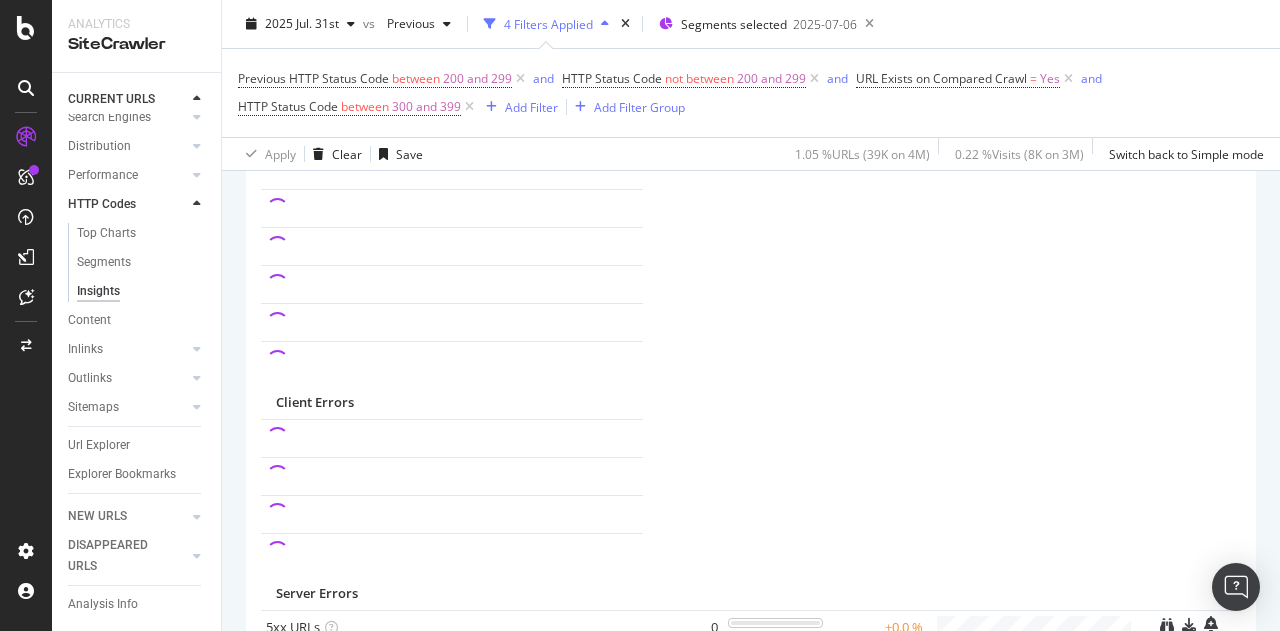 scroll, scrollTop: 462, scrollLeft: 0, axis: vertical 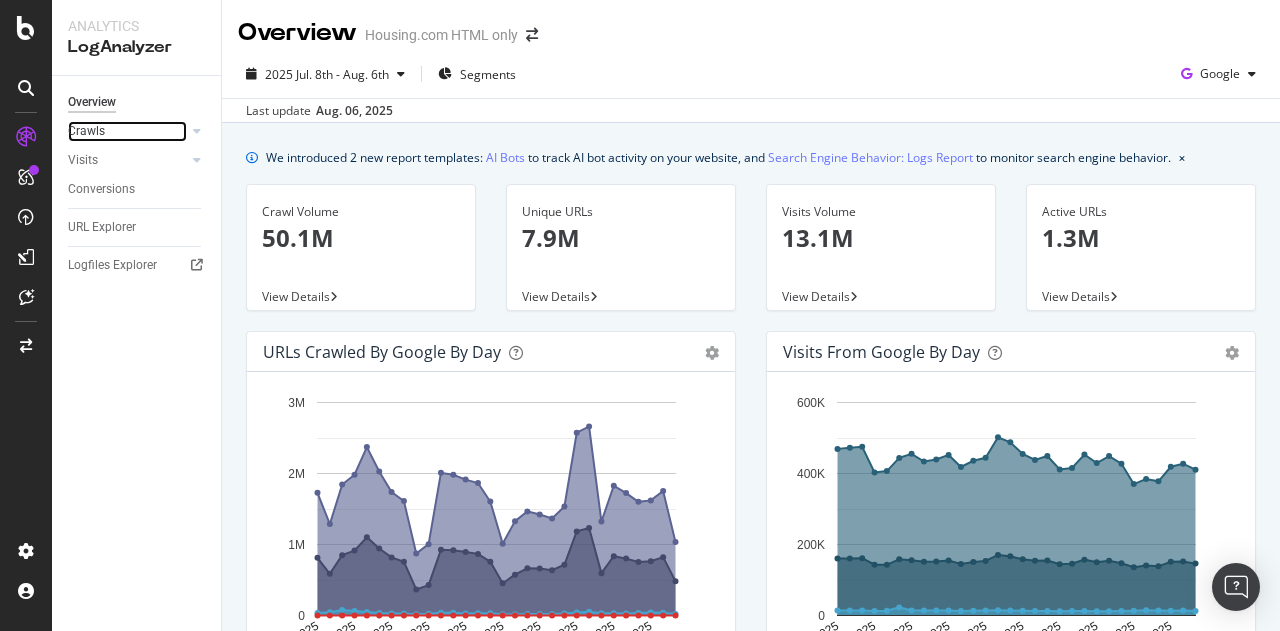 click at bounding box center (177, 131) 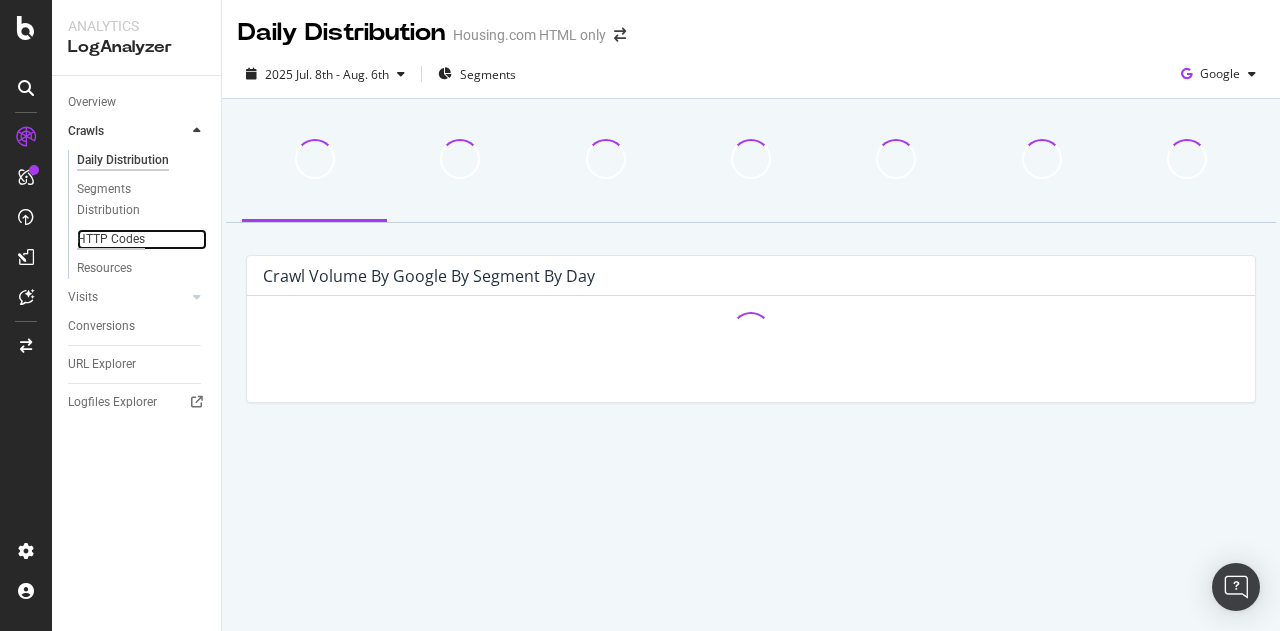 click on "HTTP Codes" at bounding box center [111, 239] 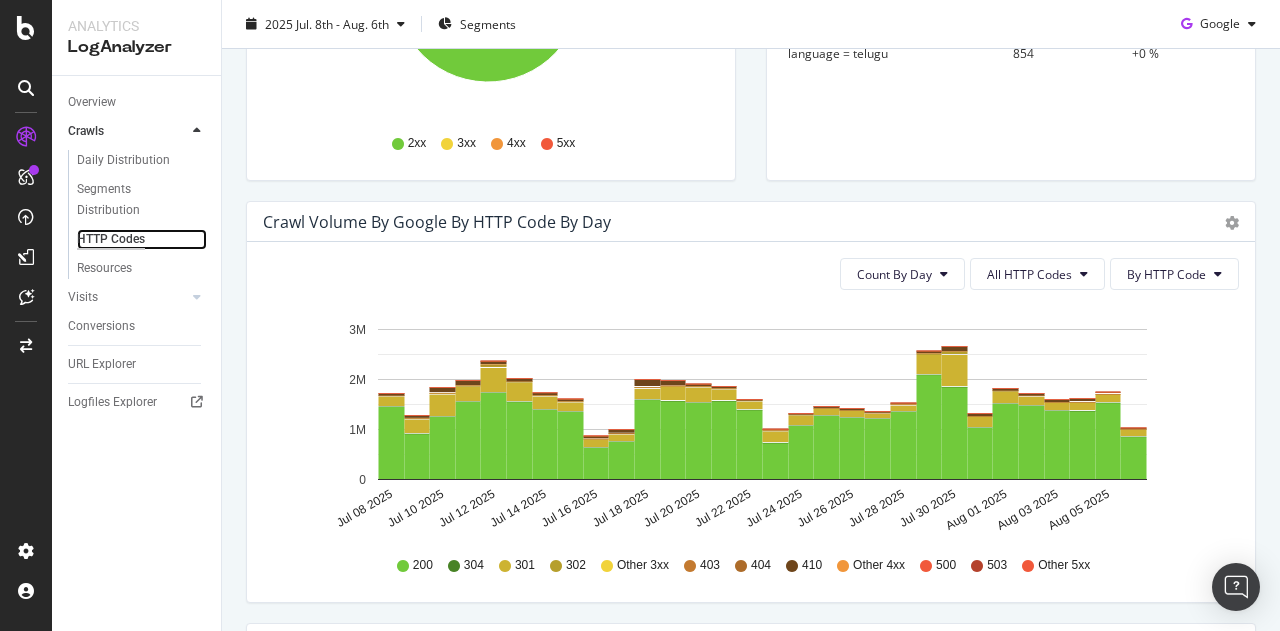 scroll, scrollTop: 492, scrollLeft: 0, axis: vertical 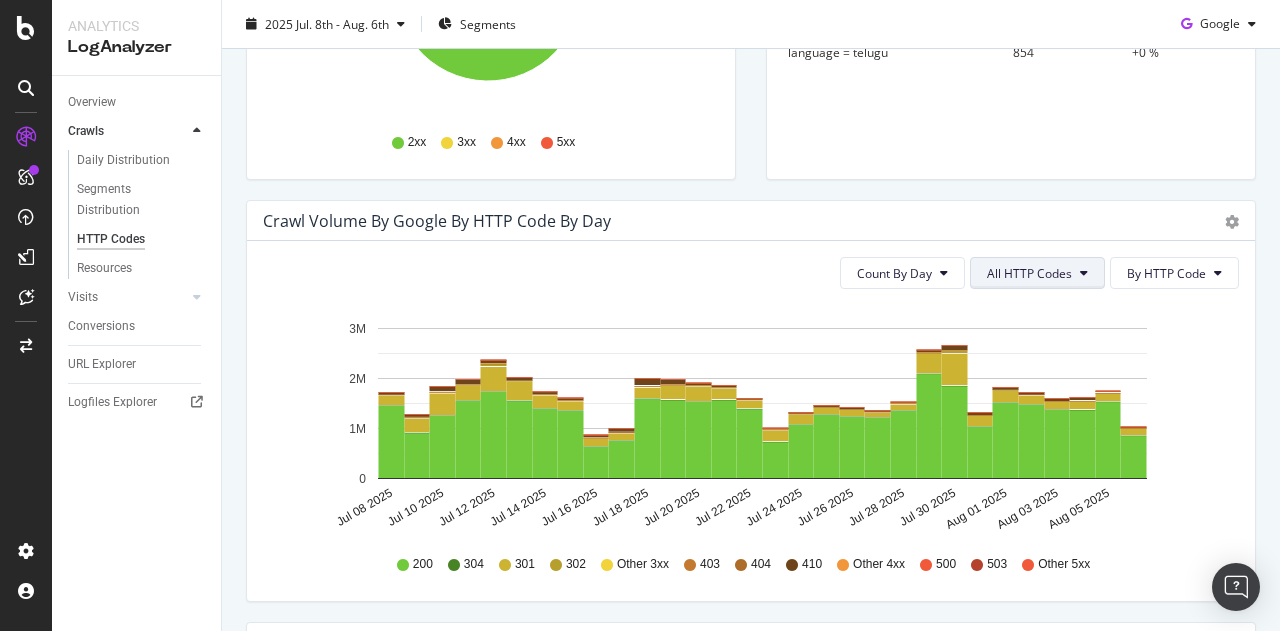 click on "All HTTP Codes" at bounding box center (1037, 273) 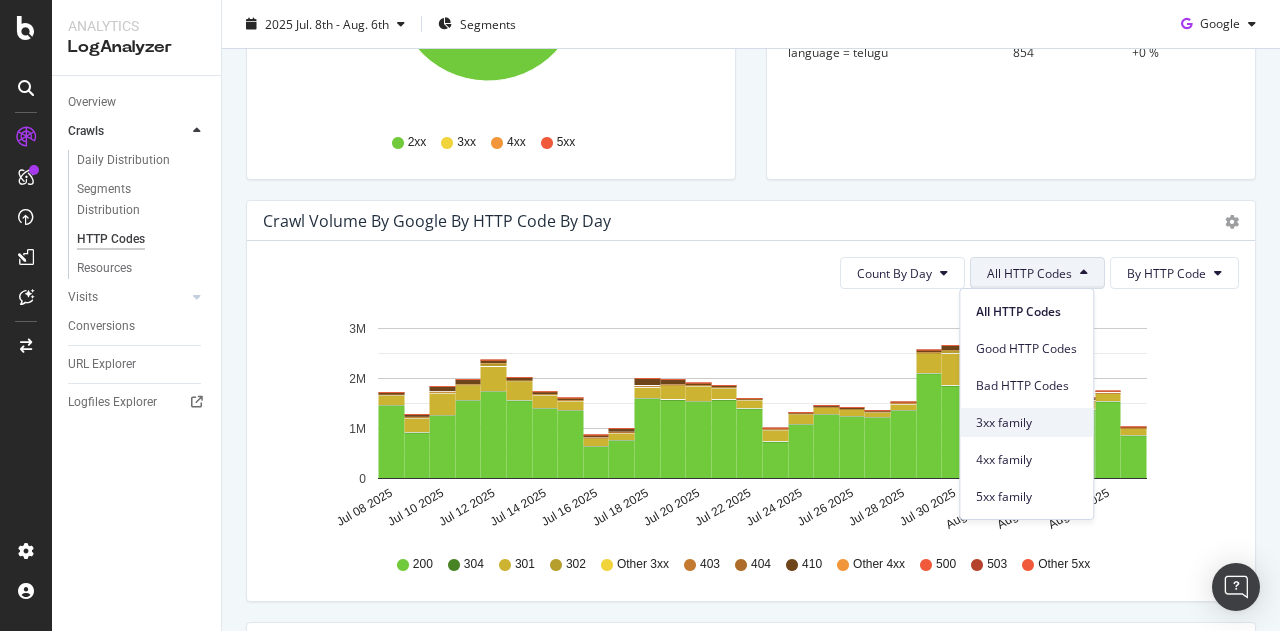 click on "3xx family" at bounding box center [1026, 423] 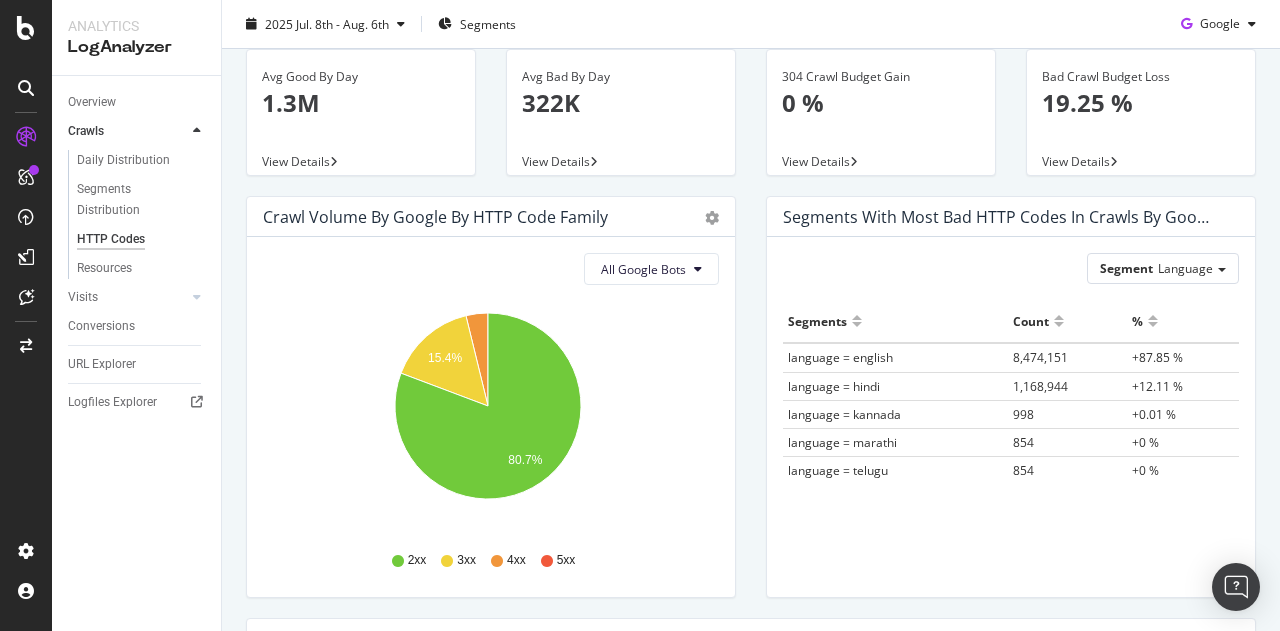 scroll, scrollTop: 0, scrollLeft: 0, axis: both 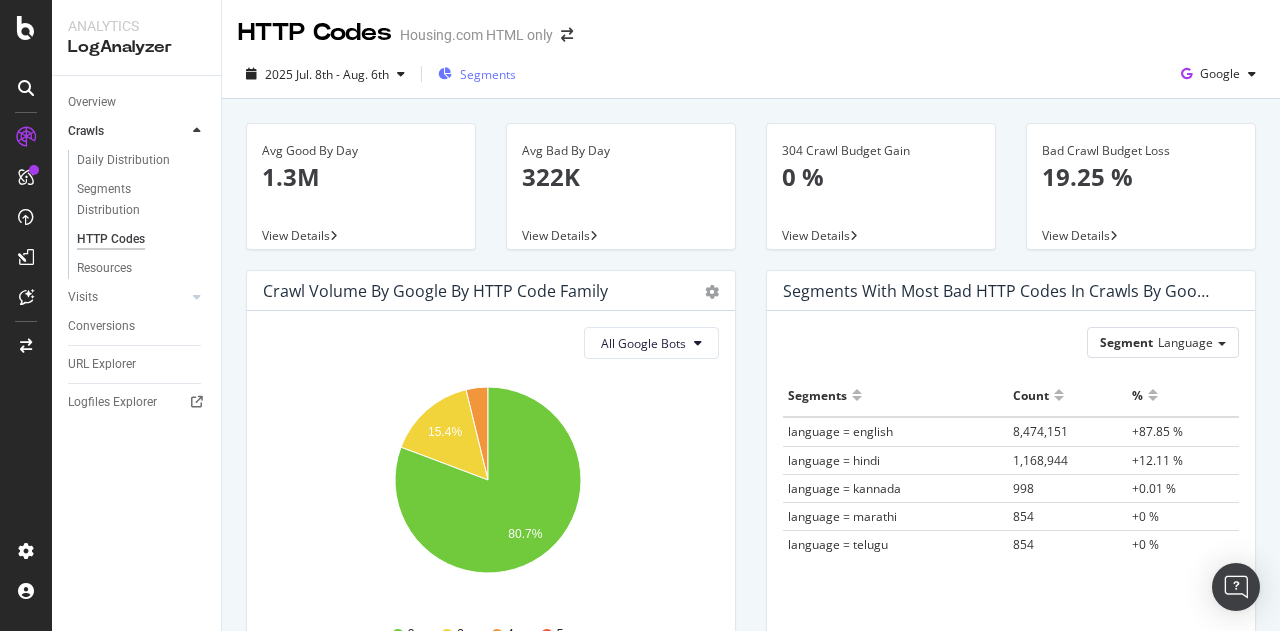 click on "Segments" at bounding box center [477, 74] 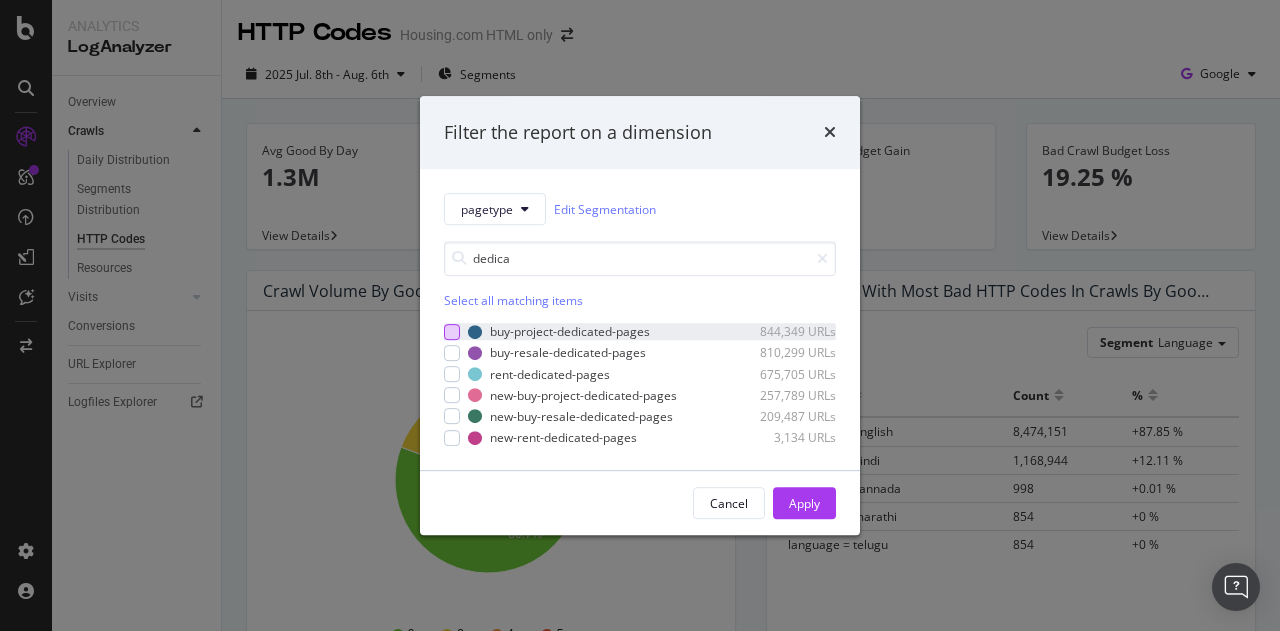 type on "dedica" 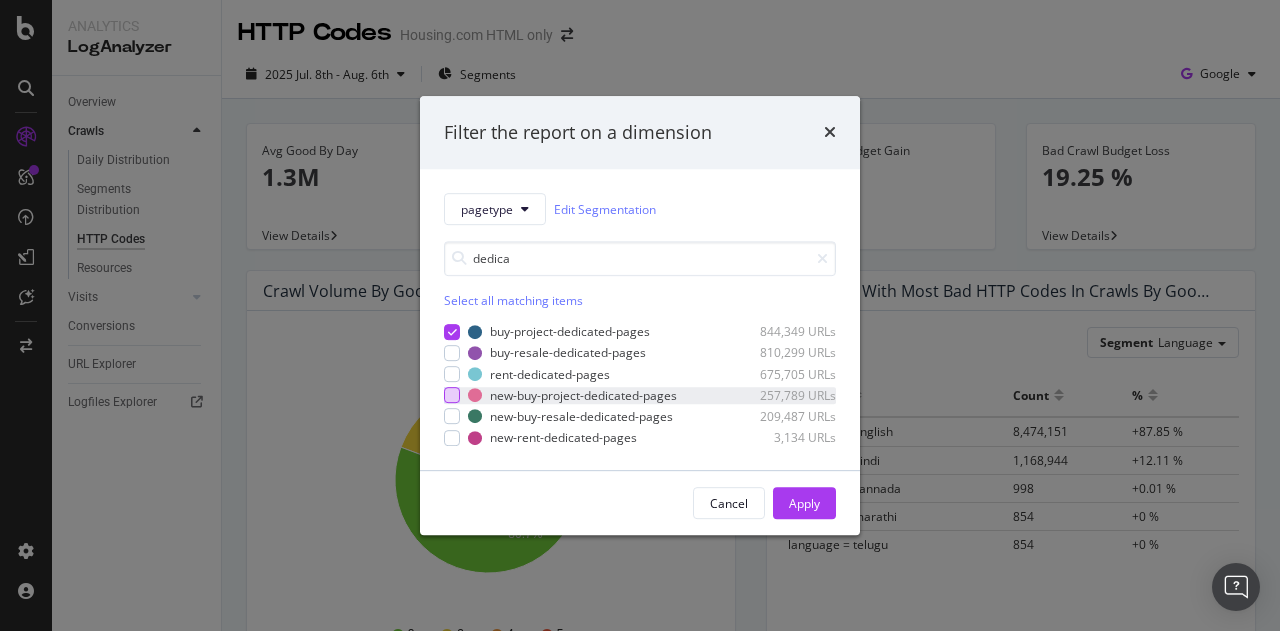 click at bounding box center [452, 395] 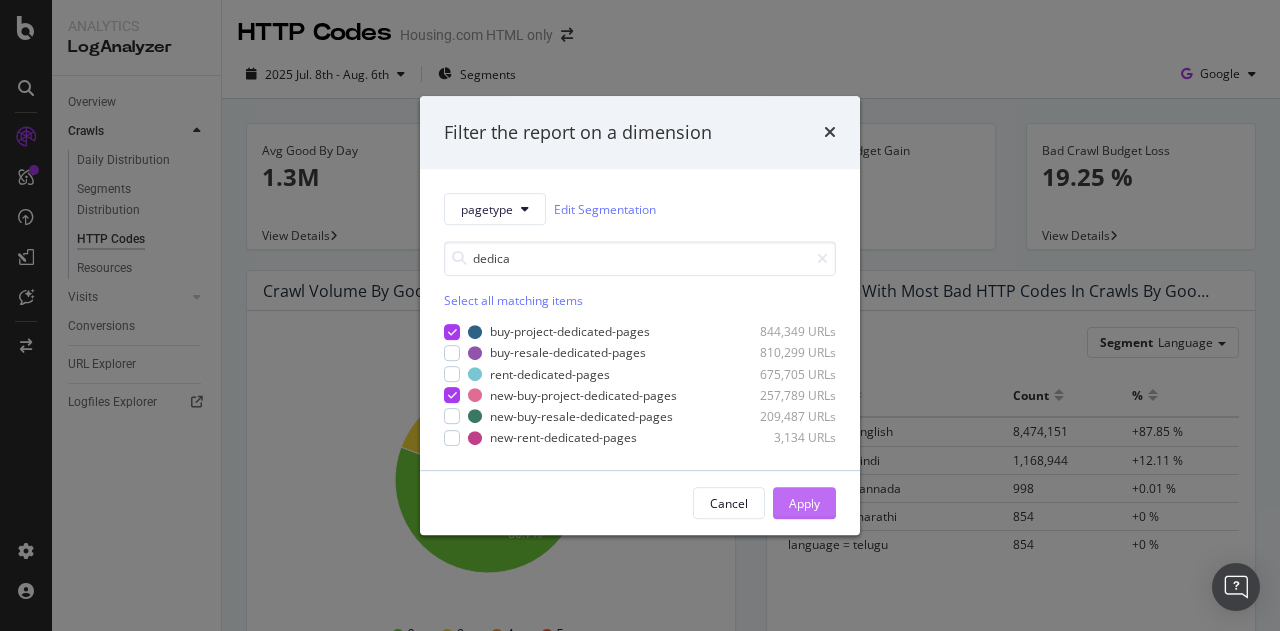 click on "Apply" at bounding box center [804, 503] 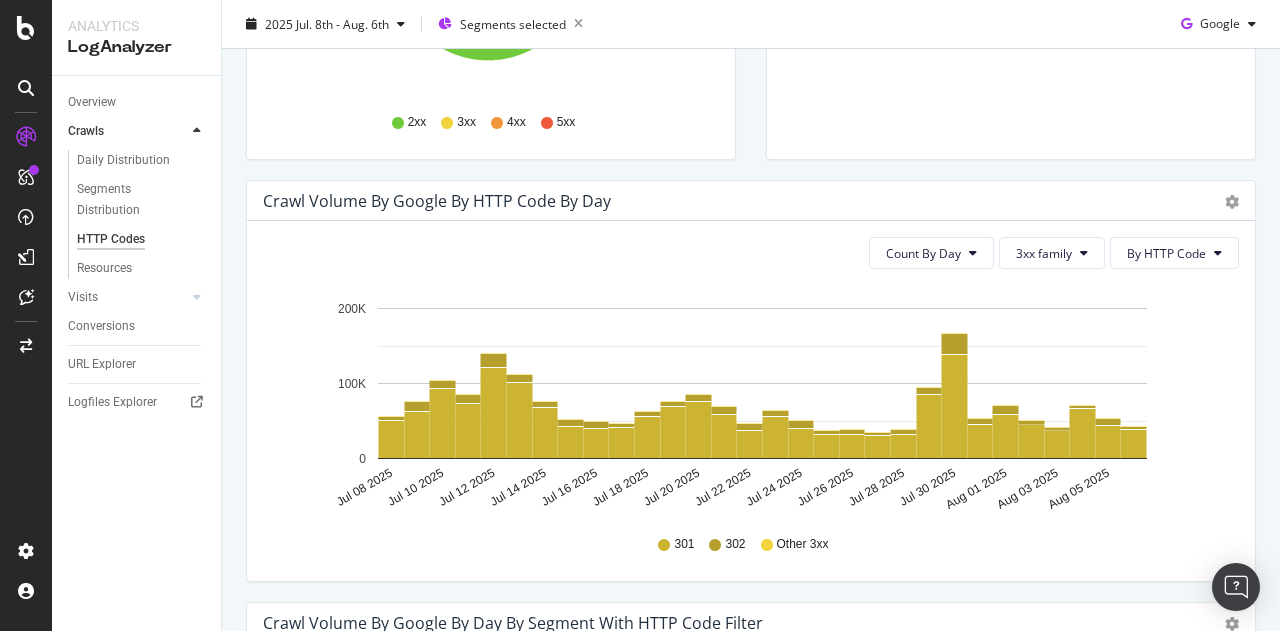 scroll, scrollTop: 485, scrollLeft: 0, axis: vertical 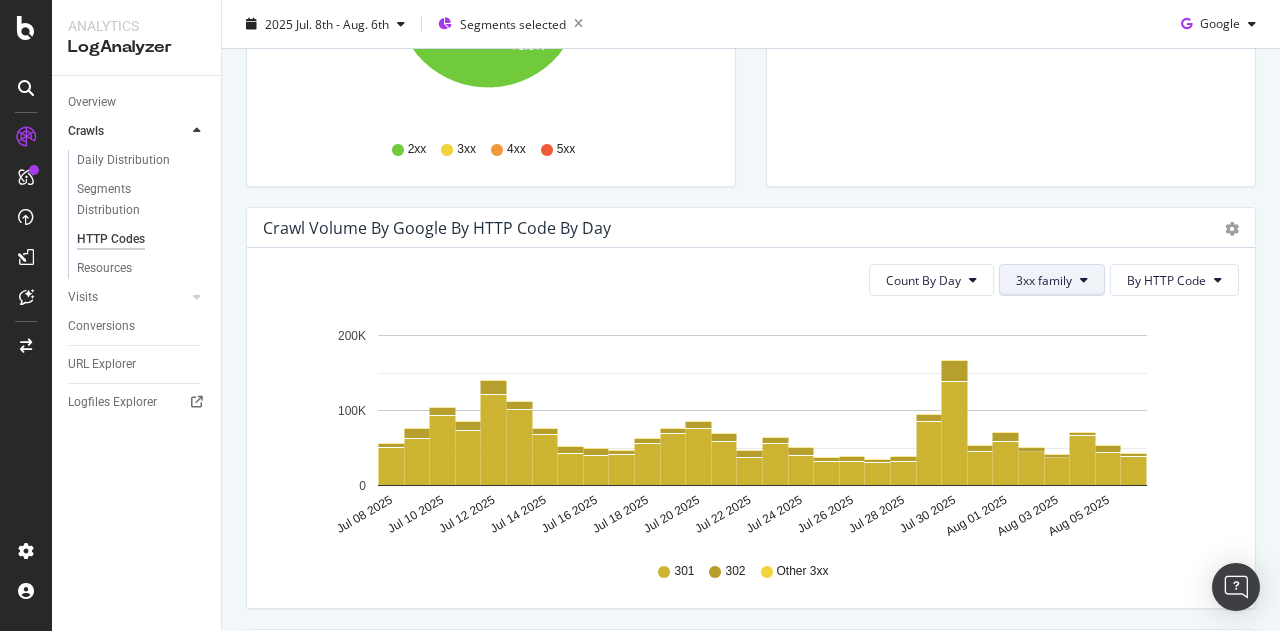 click on "3xx family" at bounding box center [1044, 280] 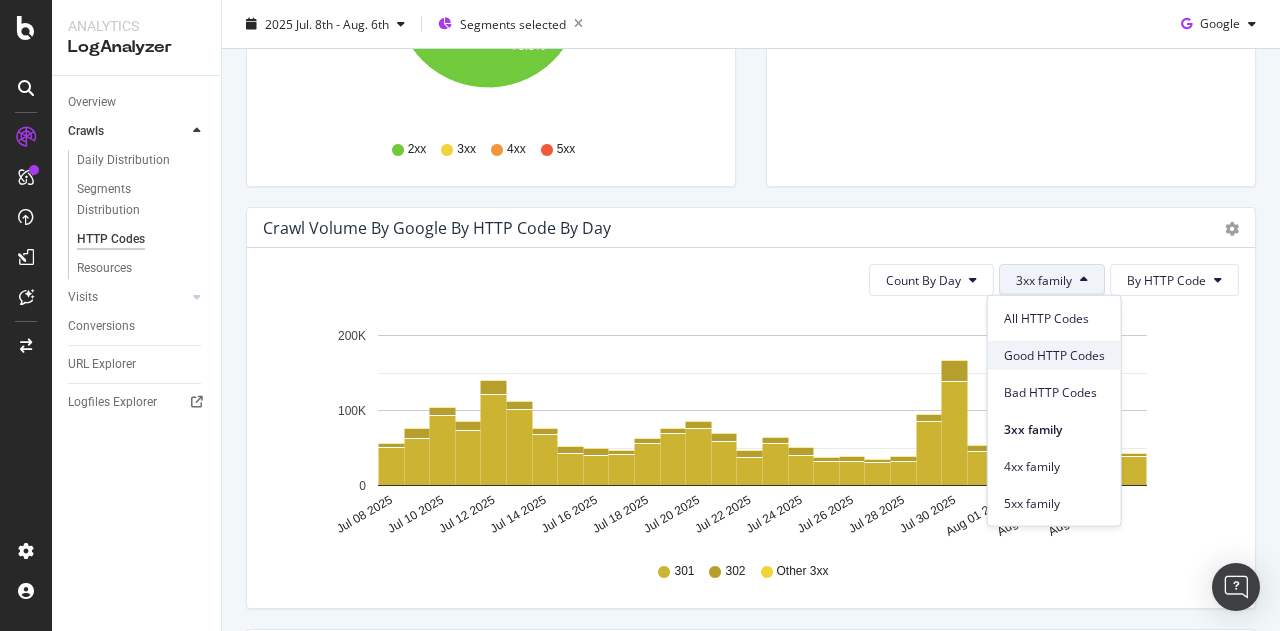 click on "Good HTTP Codes" at bounding box center (1054, 355) 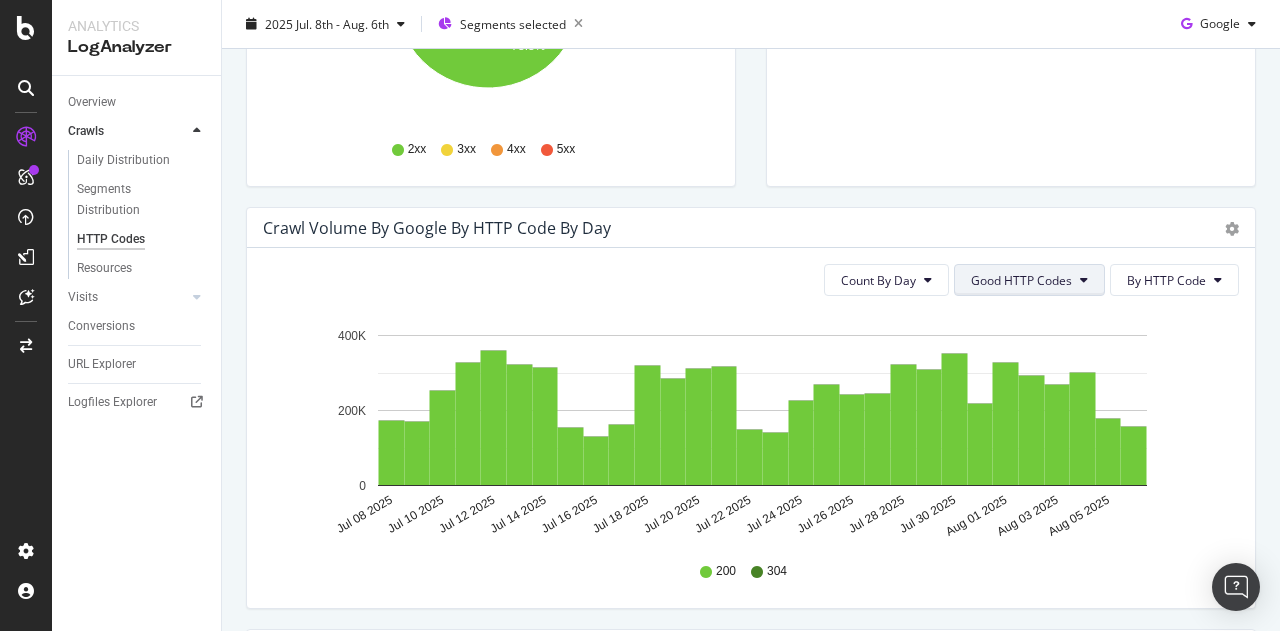 click on "Good HTTP Codes" at bounding box center (1021, 280) 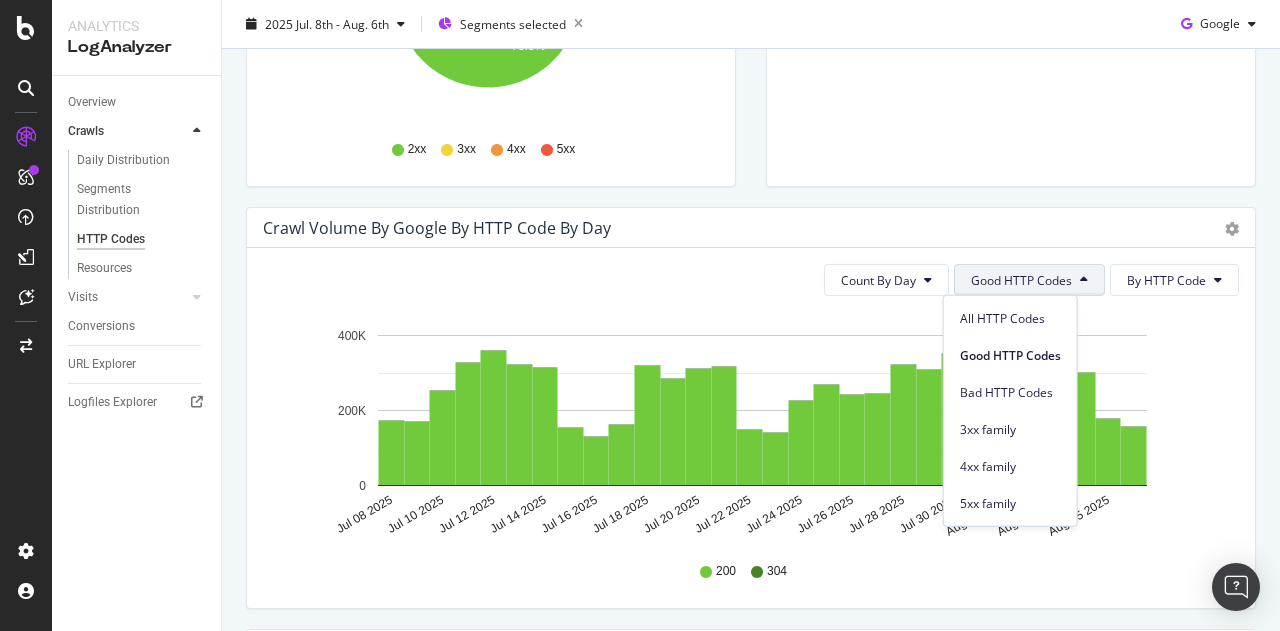 click on "4xx family" at bounding box center [1010, 462] 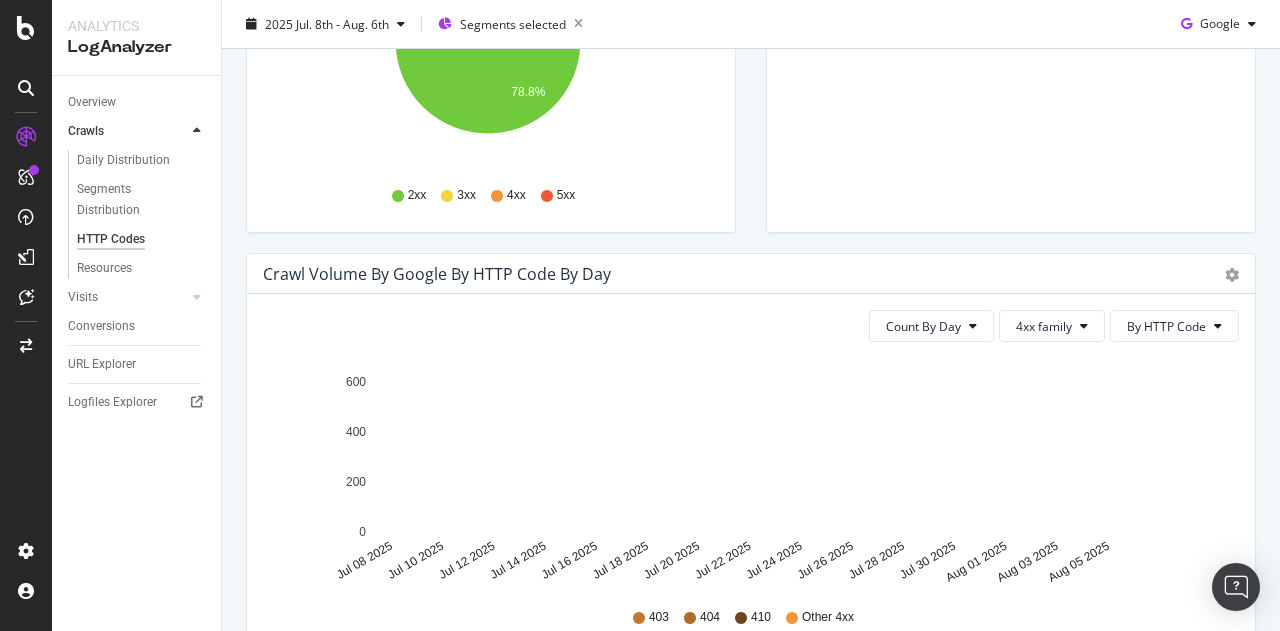 scroll, scrollTop: 537, scrollLeft: 0, axis: vertical 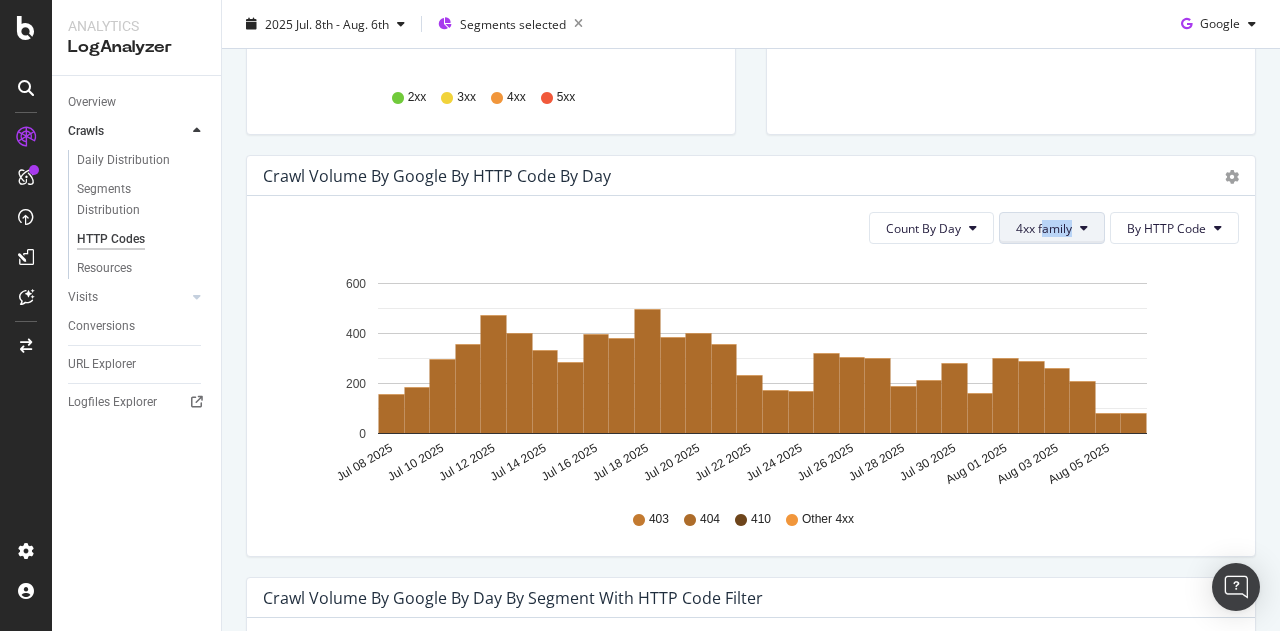 drag, startPoint x: 1057, startPoint y: 247, endPoint x: 1026, endPoint y: 221, distance: 40.459858 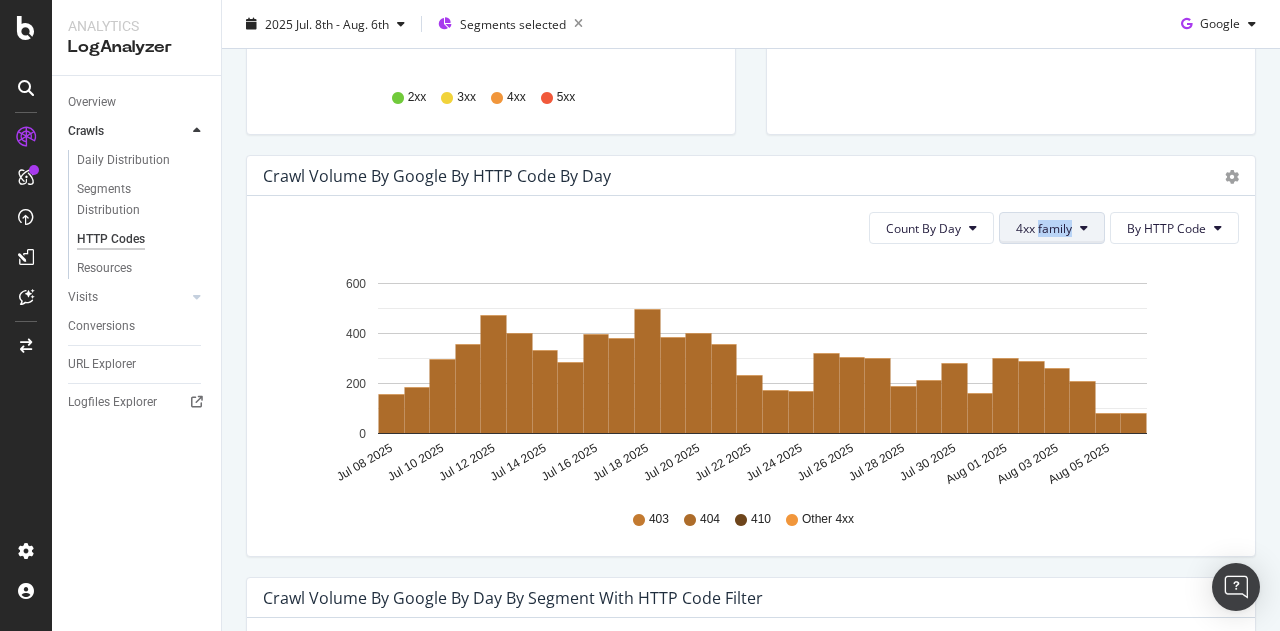 click on "4xx family" at bounding box center [1044, 228] 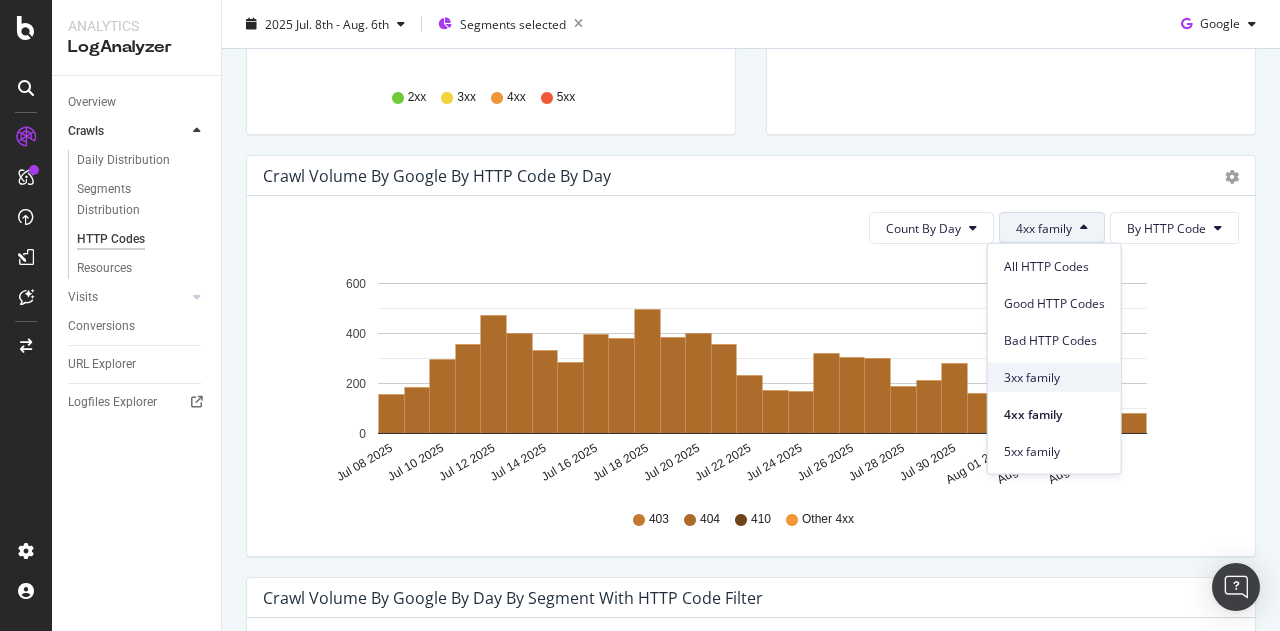 click on "3xx family" at bounding box center (1054, 377) 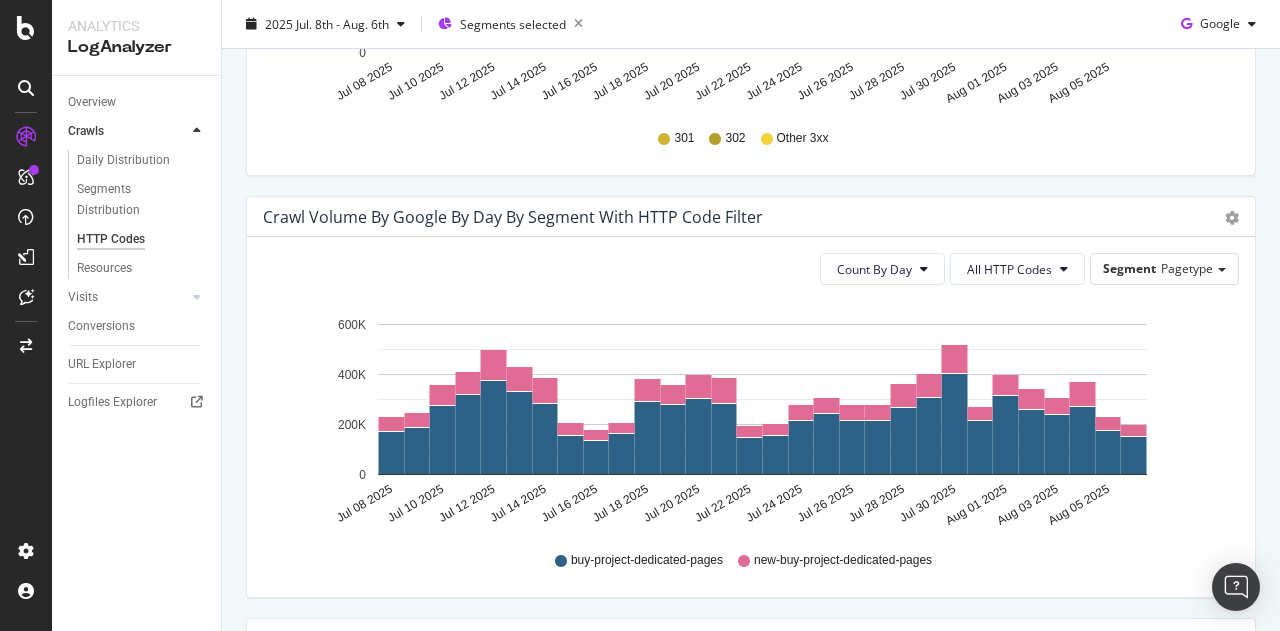 scroll, scrollTop: 939, scrollLeft: 0, axis: vertical 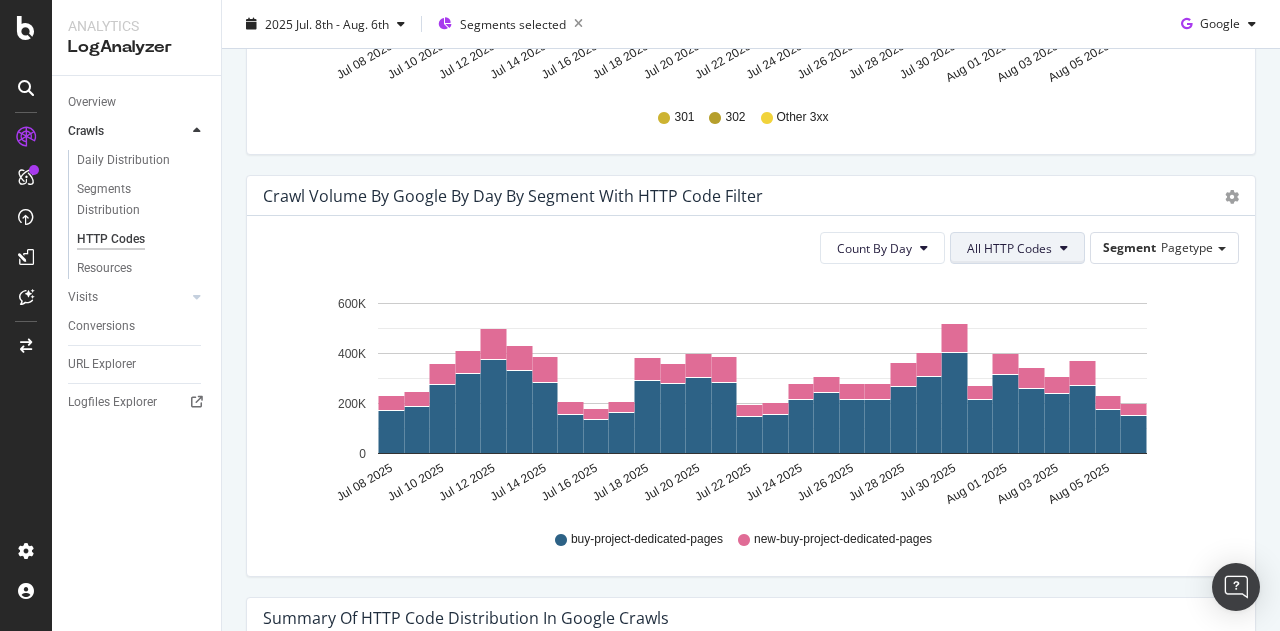 click on "All HTTP Codes" at bounding box center [1009, 248] 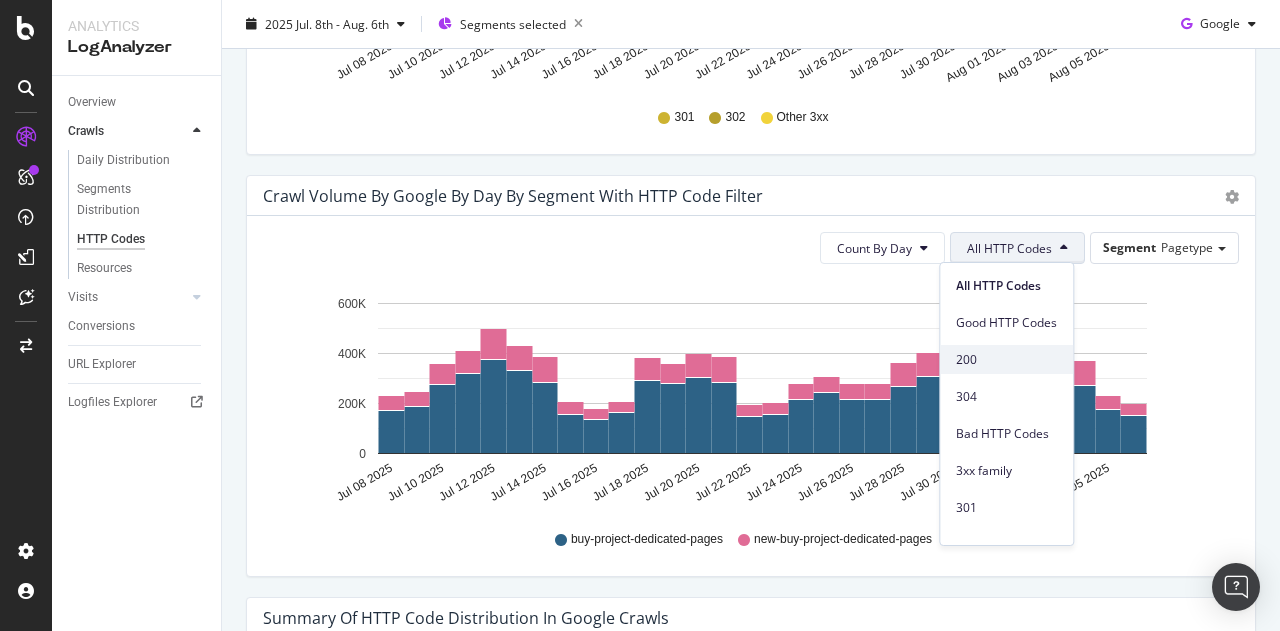 click on "200" at bounding box center [1006, 360] 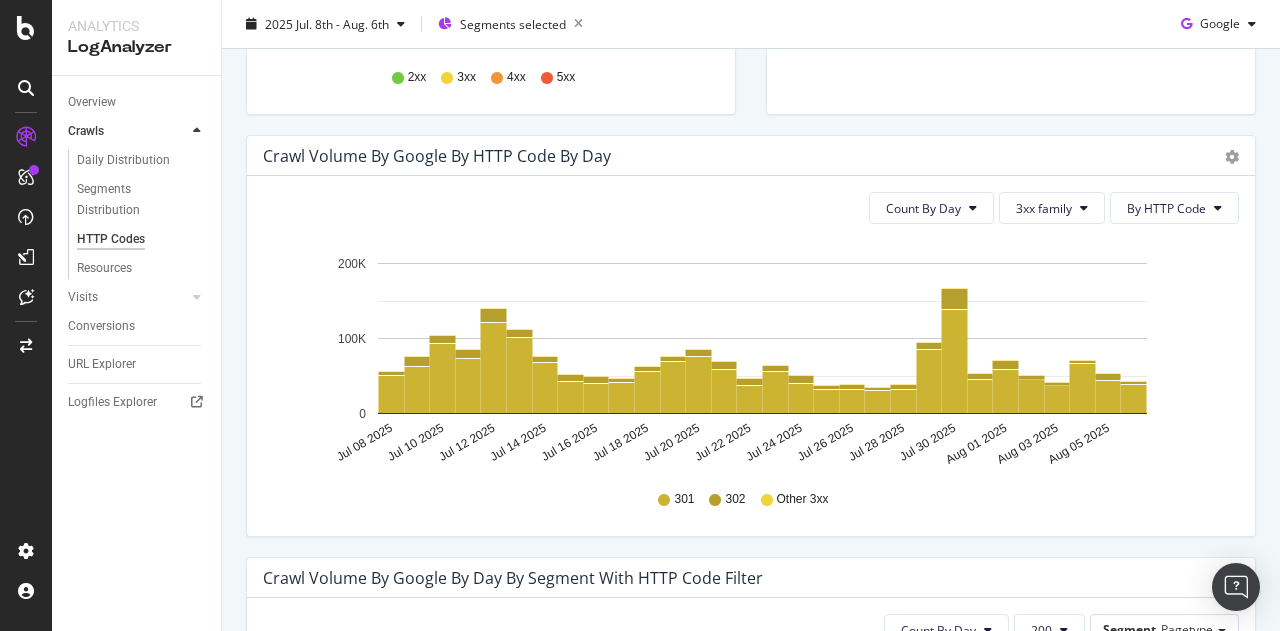 scroll, scrollTop: 0, scrollLeft: 0, axis: both 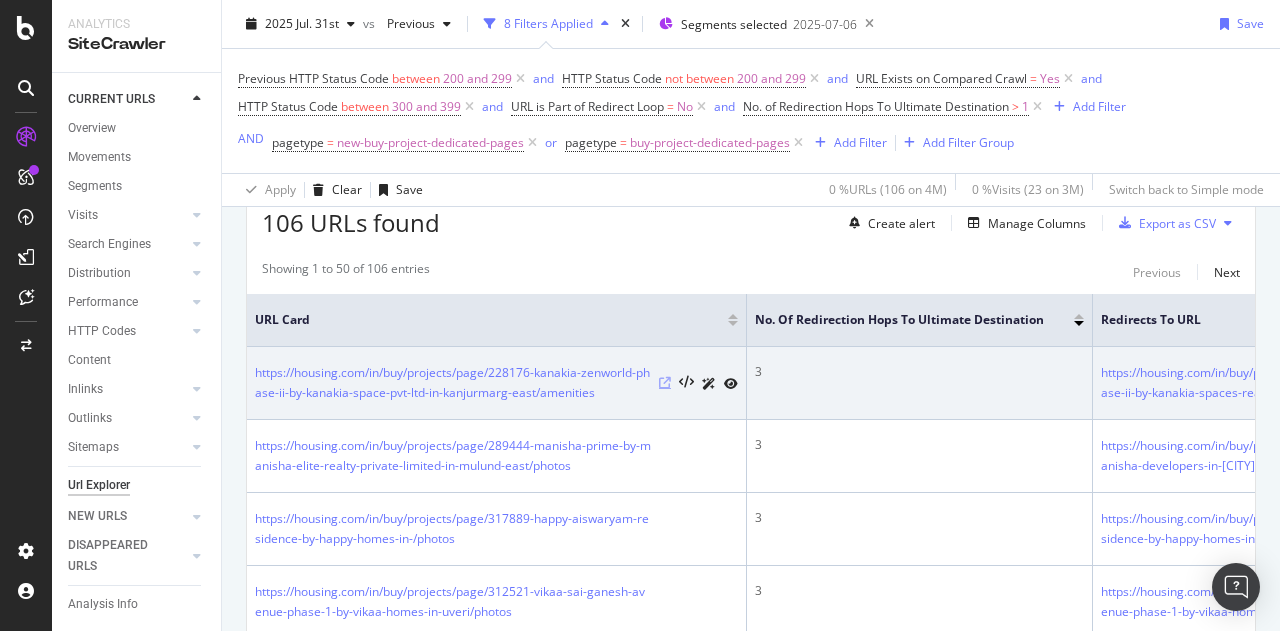 click at bounding box center (665, 383) 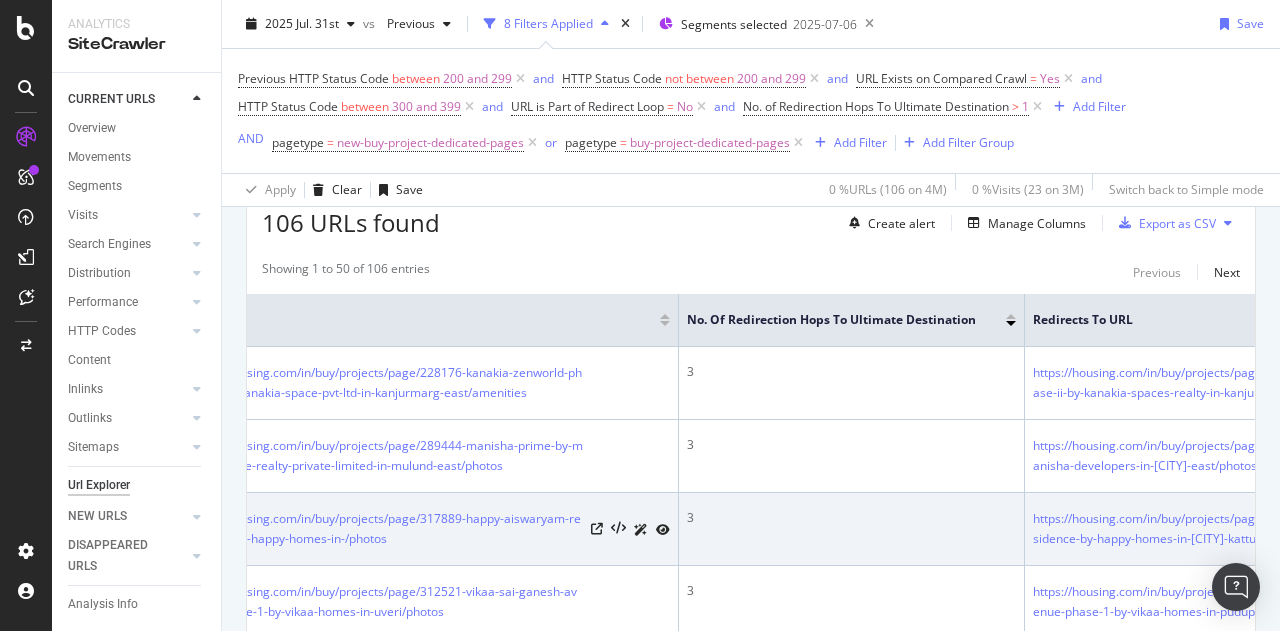 scroll, scrollTop: 0, scrollLeft: 0, axis: both 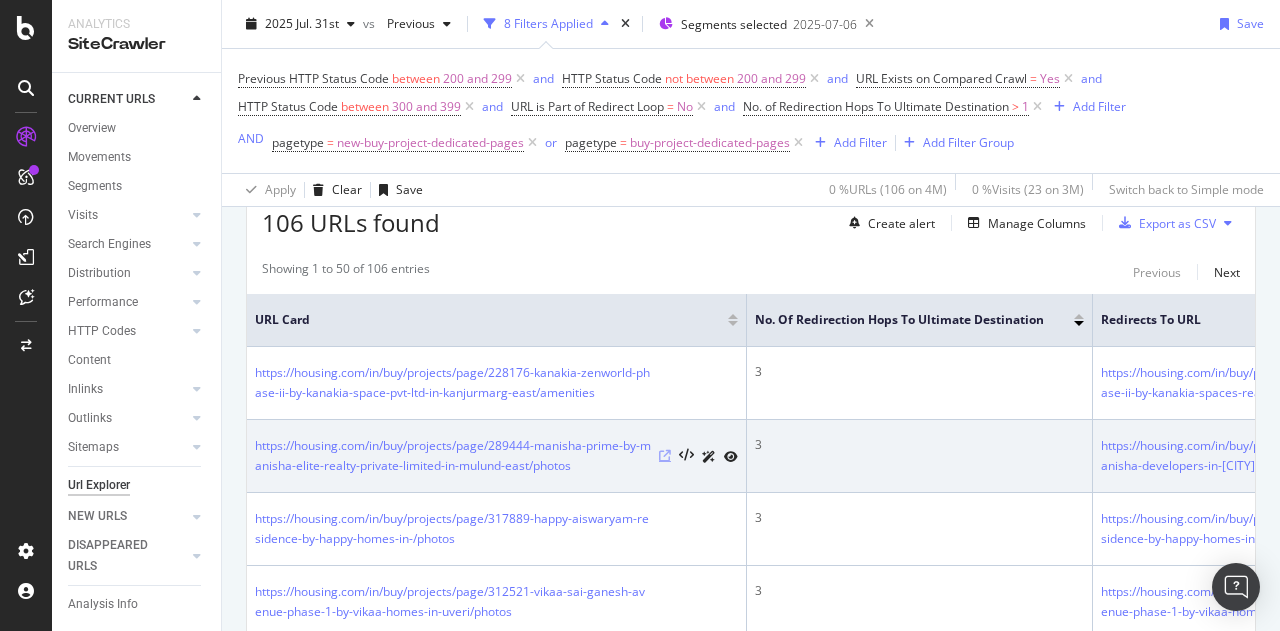click at bounding box center (665, 456) 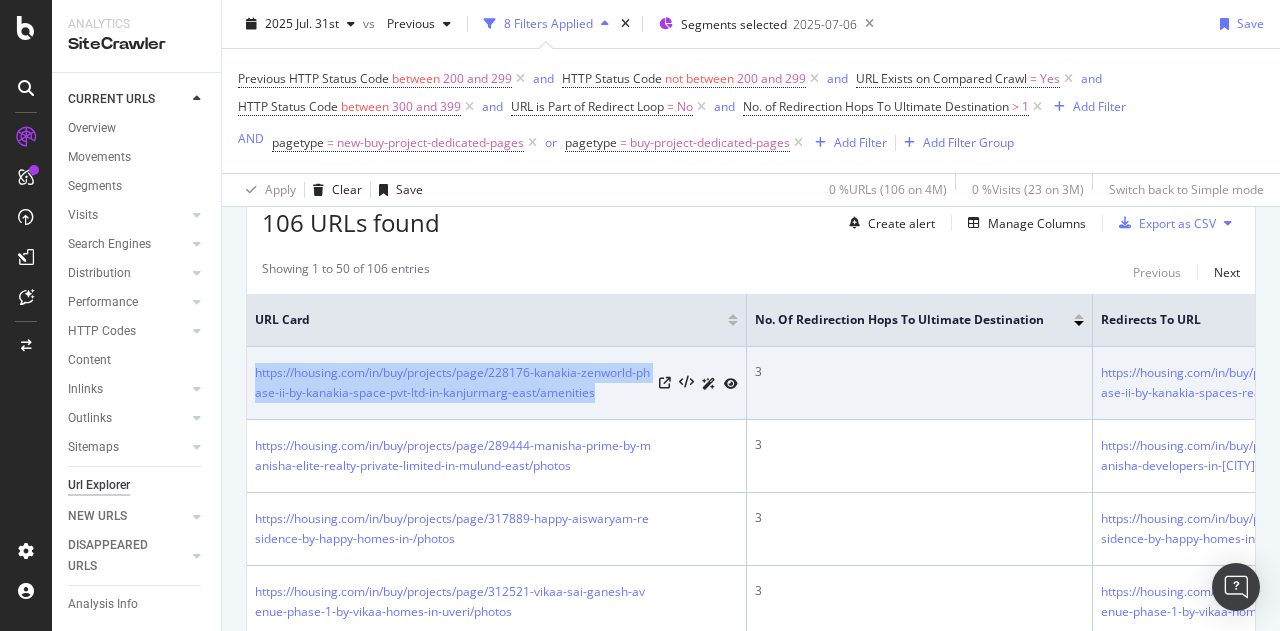 copy on "https://housing.com/in/buy/projects/page/228176-kanakia-zenworld-phase-ii-by-kanakia-space-pvt-ltd-in-kanjurmarg-east/amenities" 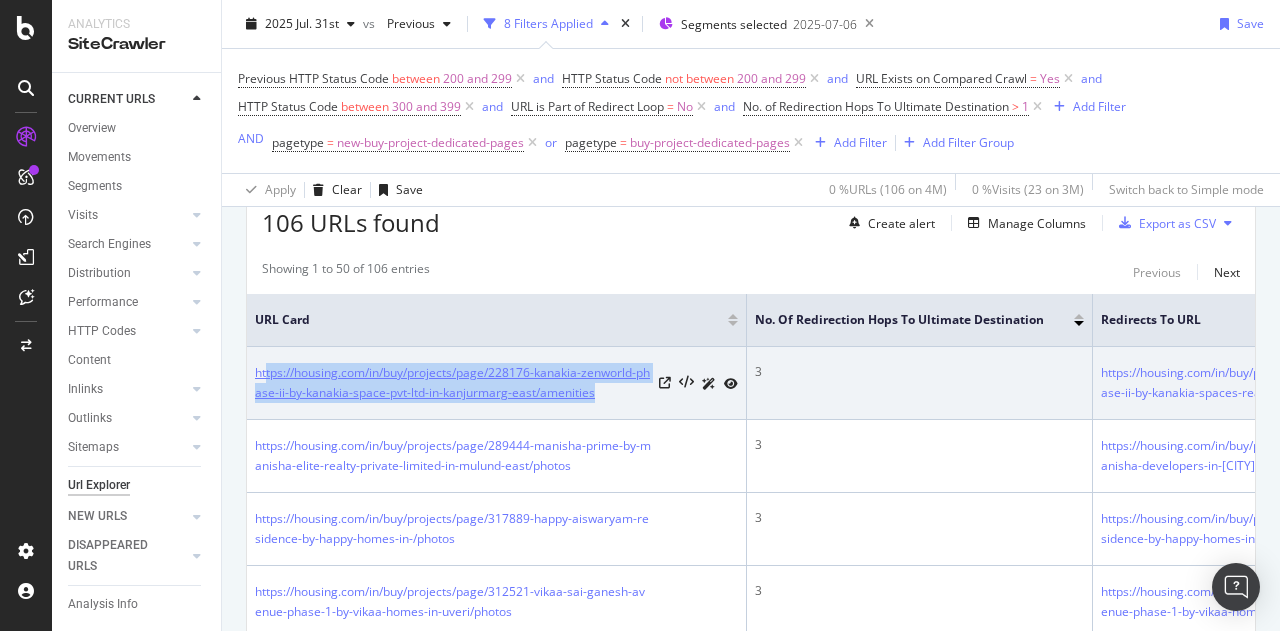 drag, startPoint x: 632, startPoint y: 412, endPoint x: 264, endPoint y: 376, distance: 369.75668 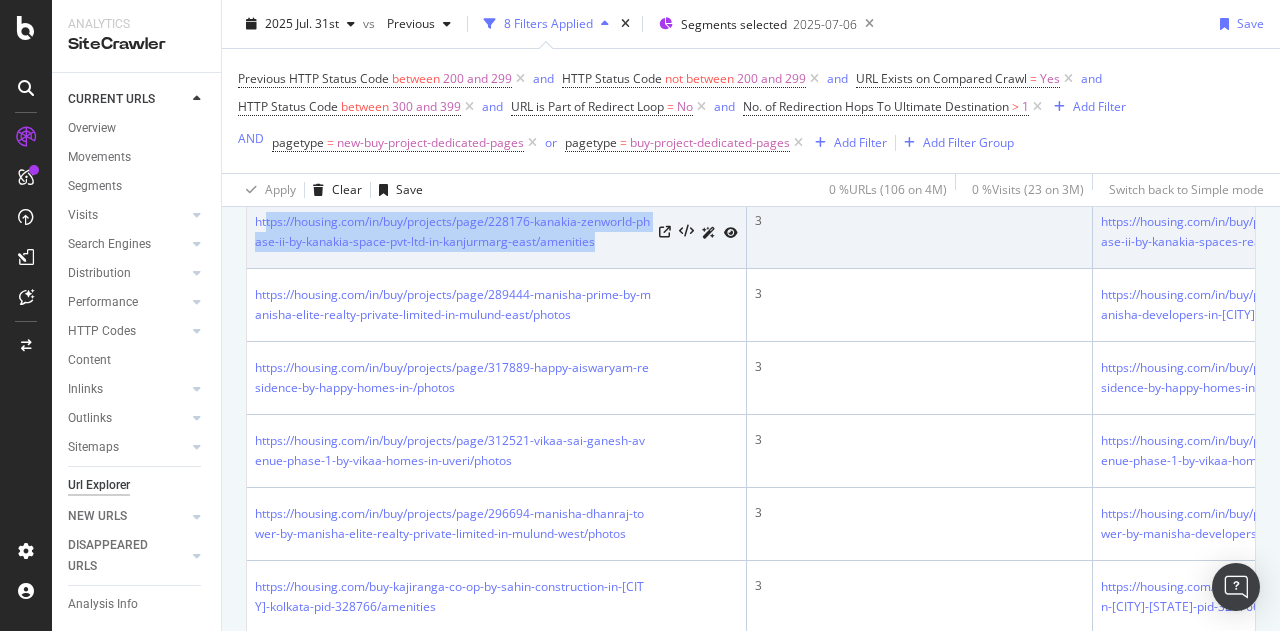 scroll, scrollTop: 526, scrollLeft: 0, axis: vertical 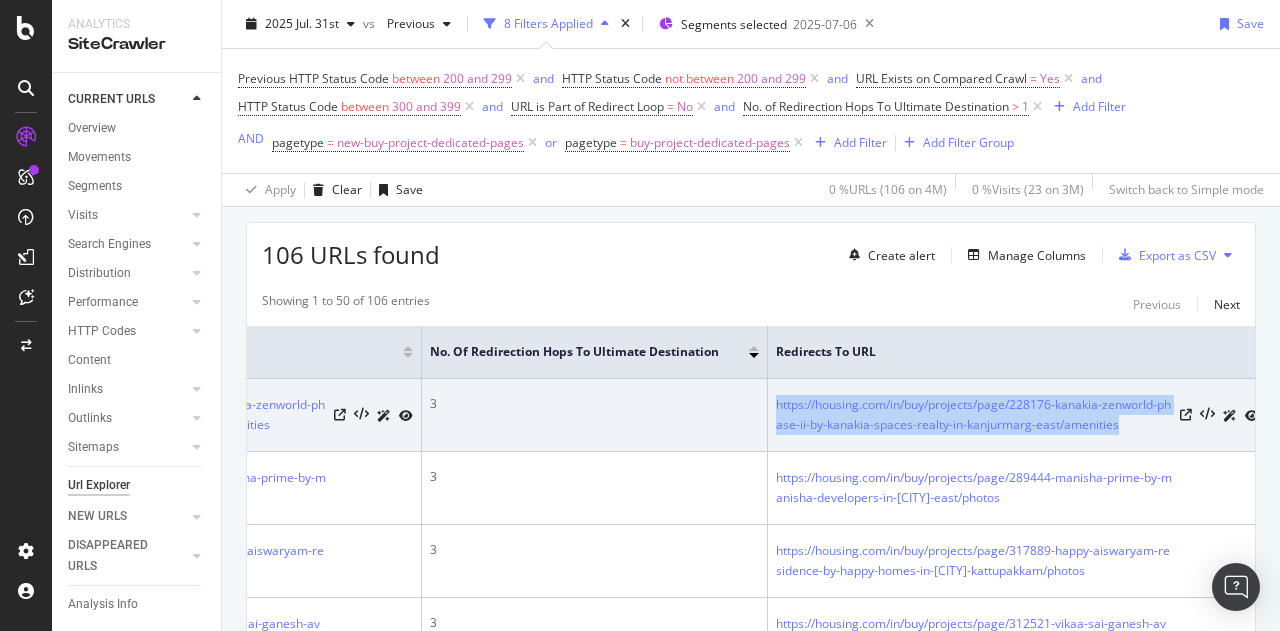 drag, startPoint x: 1161, startPoint y: 437, endPoint x: 771, endPoint y: 411, distance: 390.8657 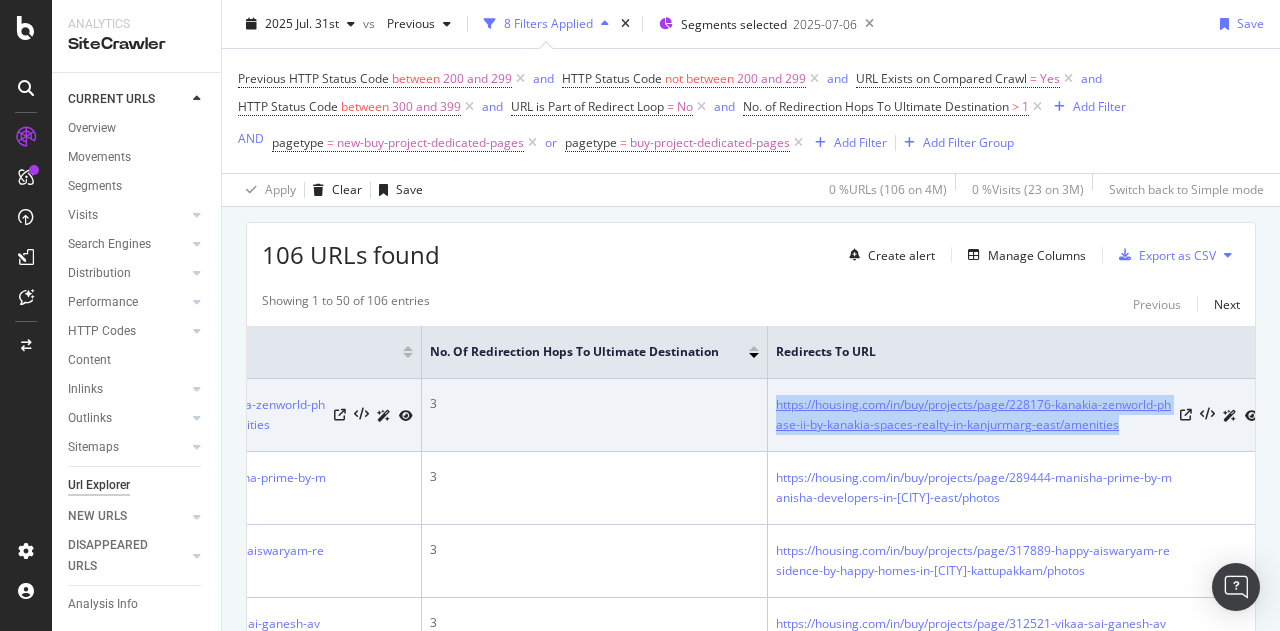 copy on "https://housing.com/in/buy/projects/page/228176-kanakia-zenworld-phase-ii-by-kanakia-spaces-realty-in-kanjurmarg-east/amenities" 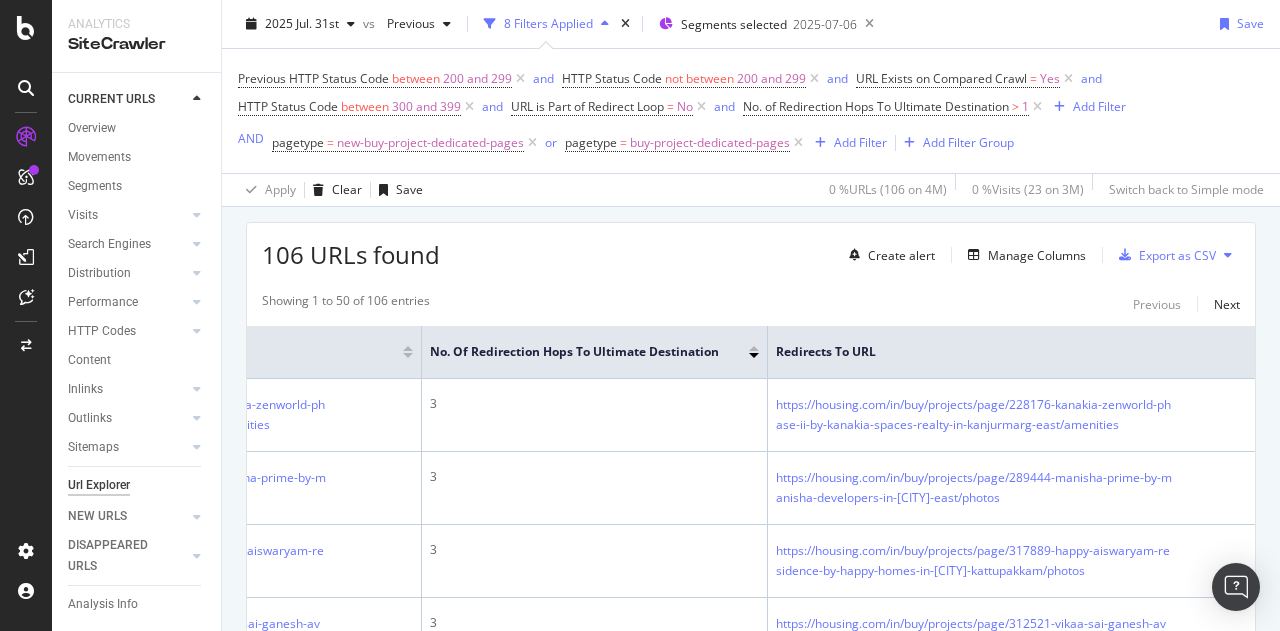 click on "Showing 1 to 50 of 106 entries Previous Next URL Card No. of Redirection Hops To Ultimate Destination Redirects to URL Ultimate Redirect Destination https://housing.com/in/buy/projects/page/228176-kanakia-zenworld-phase-ii-by-kanakia-space-pvt-ltd-in-[CITY]-east/amenities 3 https://housing.com/in/buy/projects/page/228176-kanakia-zenworld-phase-ii-by-kanakia-spaces-realty-in-[CITY]-east/amenities https://housing.com/in/buy/projects/page/228176-kanakia-zenworld-phase-ii-by-kanakia-space-pvt-ltd-in-[CITY]-east https://housing.com/in/buy/projects/page/289444-manisha-prime-by-manisha-elite-realty-private-limited-in-[CITY]-east/photos 3 https://housing.com/in/buy/projects/page/289444-manisha-prime-by-manisha-developers-in-[CITY]-east/photos https://housing.com/in/buy/projects/page/289444-manisha-prime-by-manisha-elite-realty-private-limited-in-[CITY]-east https://housing.com/in/buy/projects/page/317889-happy-aiswaryam-residence-by-happy-homes-in-kattupakkam/photos 3 3 3 3 3 3 2 2 2 2 2 2 2 2 2 2 2 2 2 2 2 2 2 2 2" at bounding box center [751, 2177] 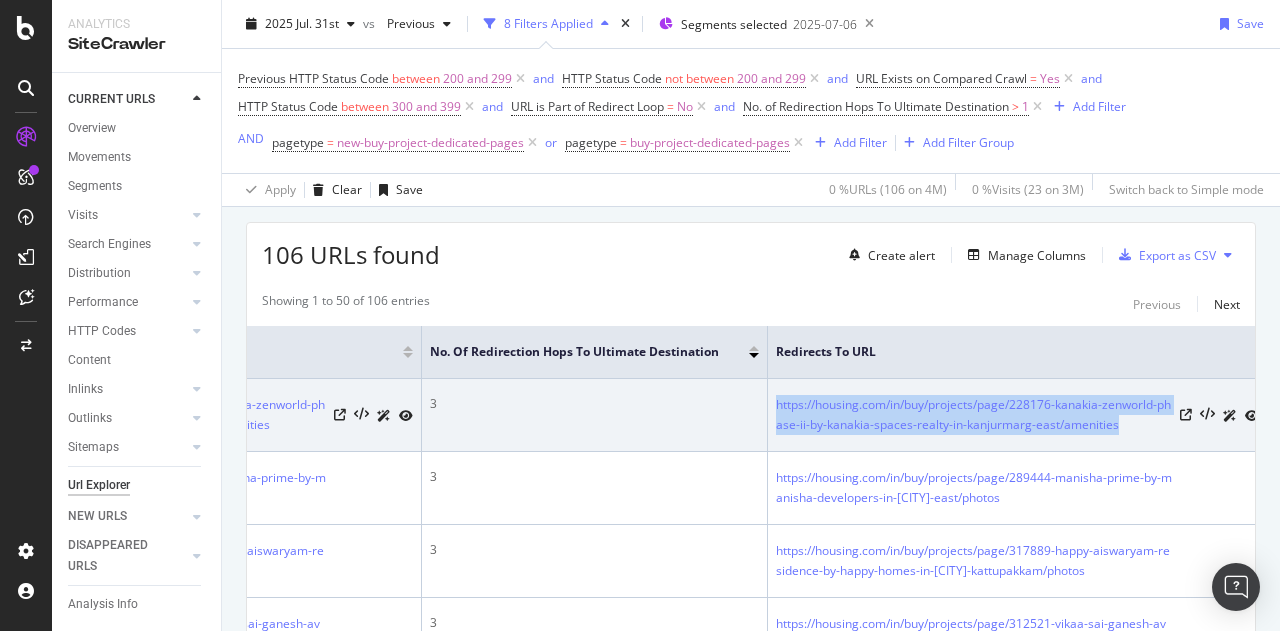 copy on "https://housing.com/in/buy/projects/page/228176-kanakia-zenworld-phase-ii-by-kanakia-spaces-realty-in-kanjurmarg-east/amenities" 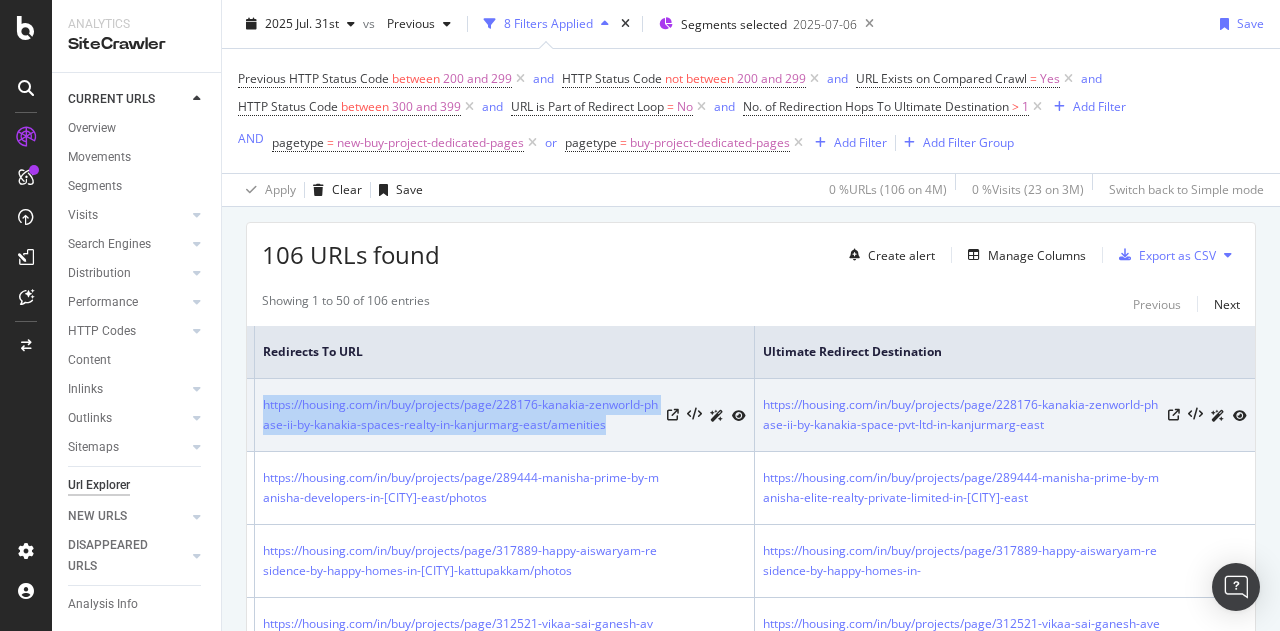 scroll, scrollTop: 0, scrollLeft: 852, axis: horizontal 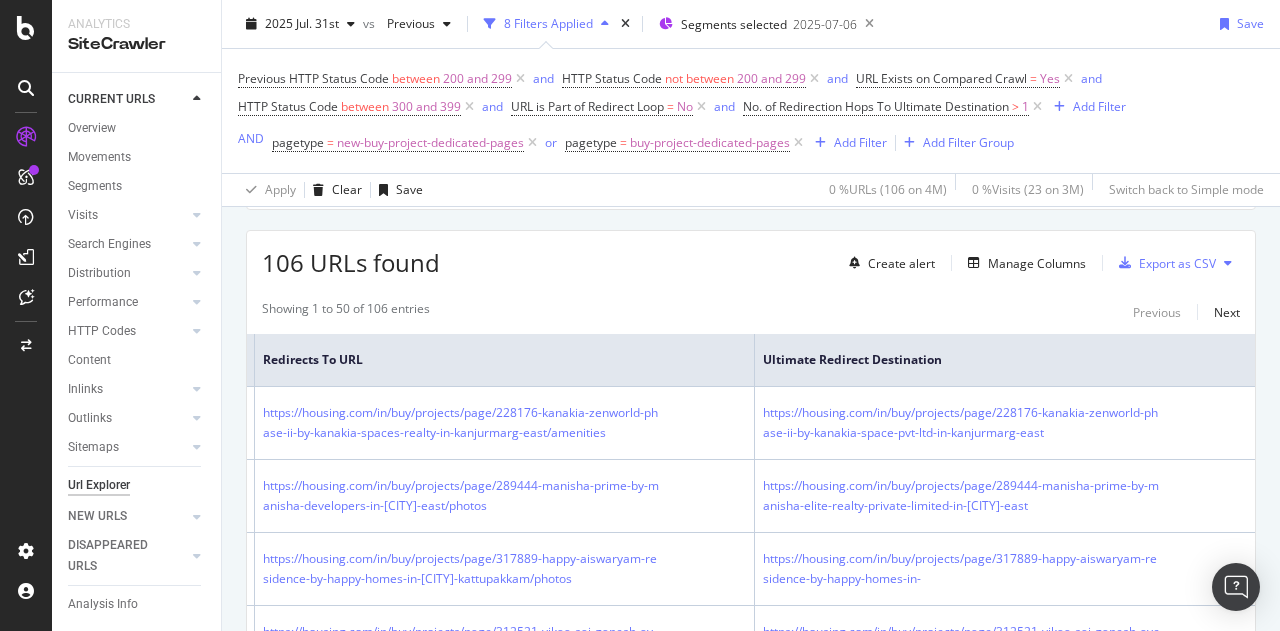 click on "Showing 1 to 50 of 106 entries Previous Next URL Card No. of Redirection Hops To Ultimate Destination Redirects to URL Ultimate Redirect Destination https://housing.com/in/buy/projects/page/228176-kanakia-zenworld-phase-ii-by-kanakia-space-pvt-ltd-in-[CITY]-east/amenities 3 https://housing.com/in/buy/projects/page/228176-kanakia-zenworld-phase-ii-by-kanakia-spaces-realty-in-[CITY]-east/amenities https://housing.com/in/buy/projects/page/228176-kanakia-zenworld-phase-ii-by-kanakia-space-pvt-ltd-in-[CITY]-east https://housing.com/in/buy/projects/page/289444-manisha-prime-by-manisha-elite-realty-private-limited-in-[CITY]-east/photos 3 https://housing.com/in/buy/projects/page/289444-manisha-prime-by-manisha-developers-in-[CITY]-east/photos https://housing.com/in/buy/projects/page/289444-manisha-prime-by-manisha-elite-realty-private-limited-in-[CITY]-east https://housing.com/in/buy/projects/page/317889-happy-aiswaryam-residence-by-happy-homes-in-kattupakkam/photos 3 3 3 3 3 3 2 2 2 2 2 2 2 2 2 2 2 2 2 2 2 2 2 2 2" at bounding box center (751, 2185) 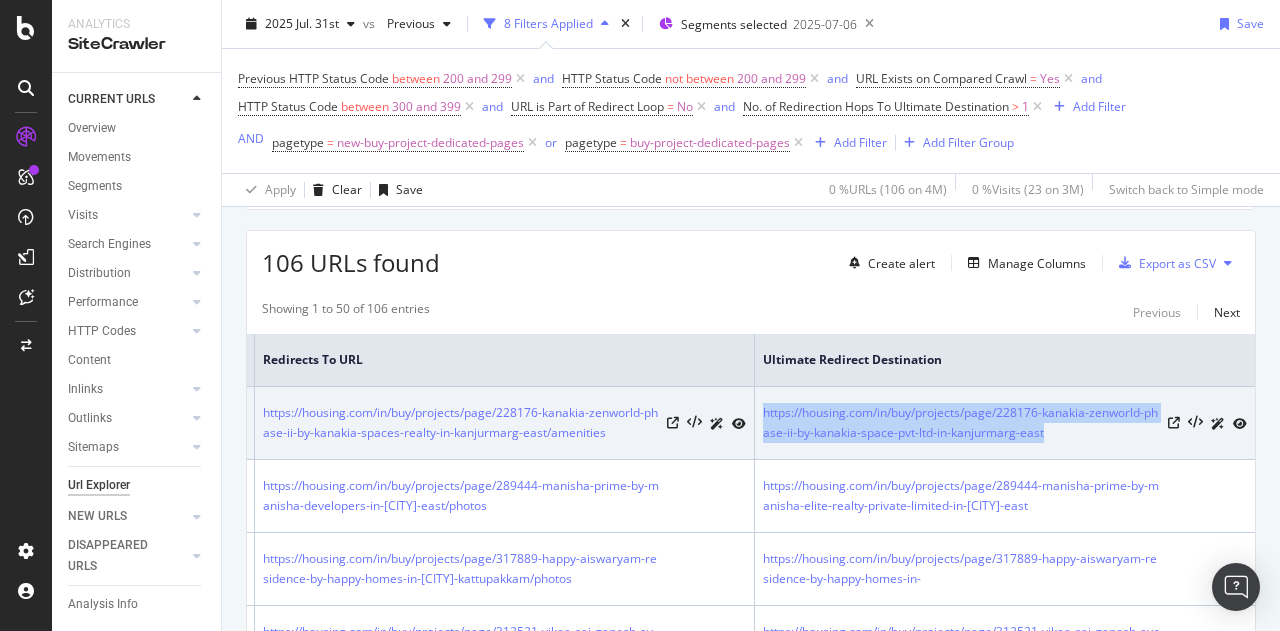 drag, startPoint x: 745, startPoint y: 413, endPoint x: 1048, endPoint y: 444, distance: 304.5817 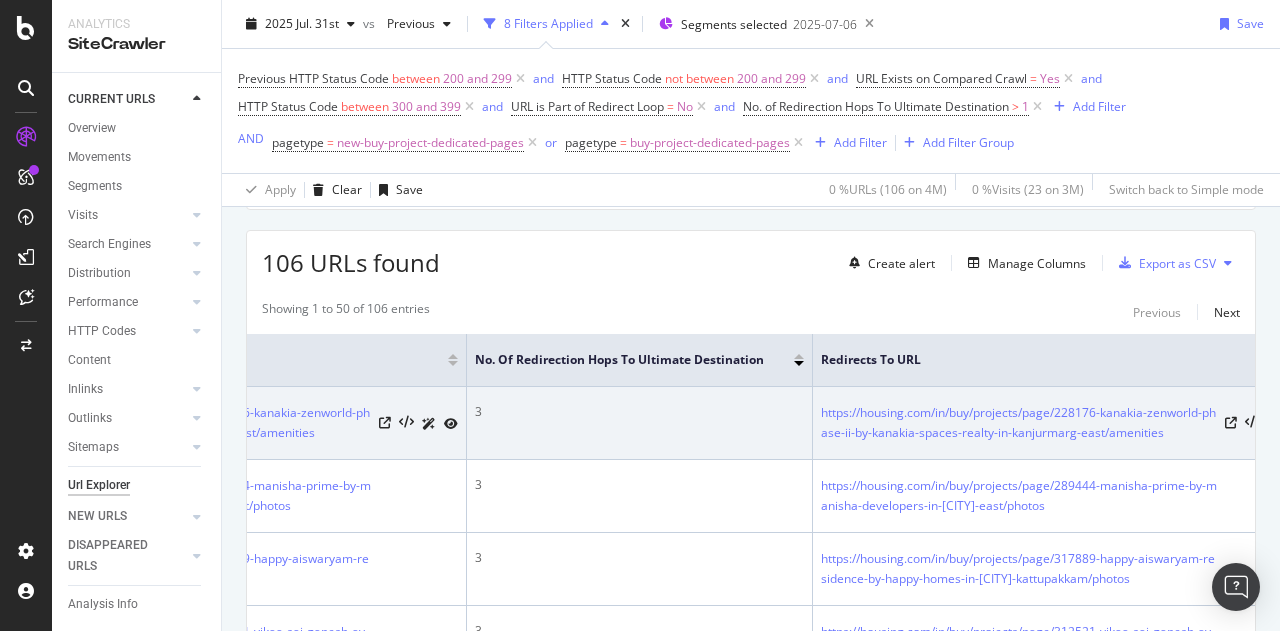 scroll, scrollTop: 0, scrollLeft: 287, axis: horizontal 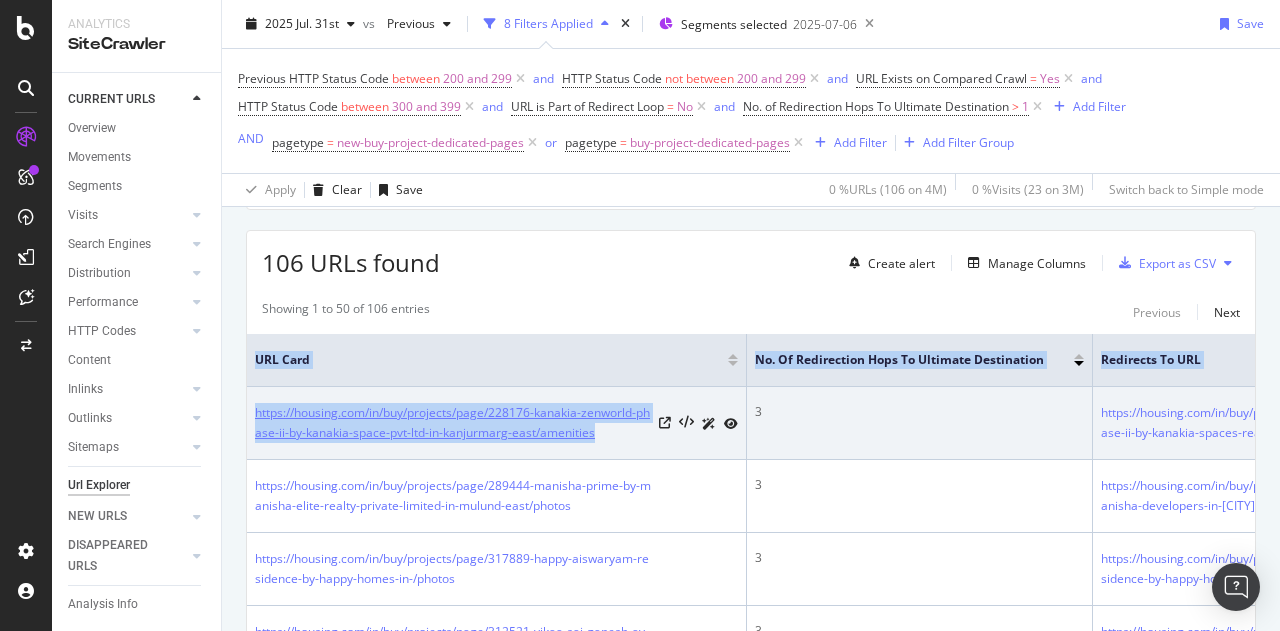 drag, startPoint x: 242, startPoint y: 409, endPoint x: 608, endPoint y: 432, distance: 366.72195 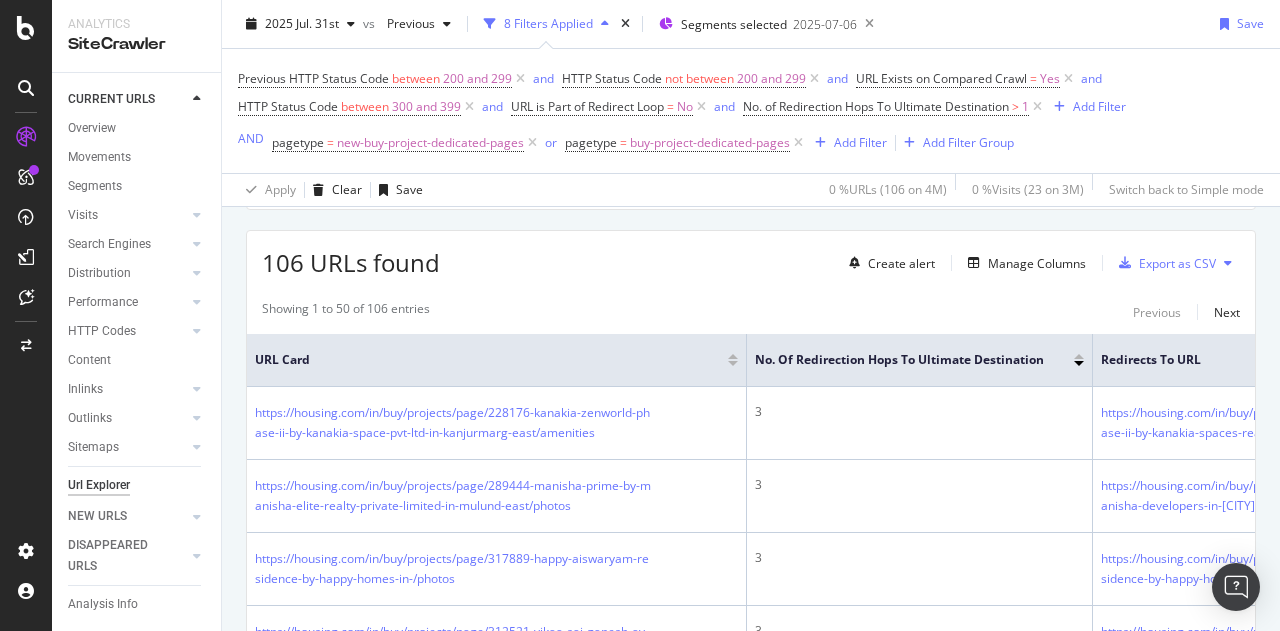 click on "Showing 1 to 50 of 106 entries Previous Next" at bounding box center (751, 312) 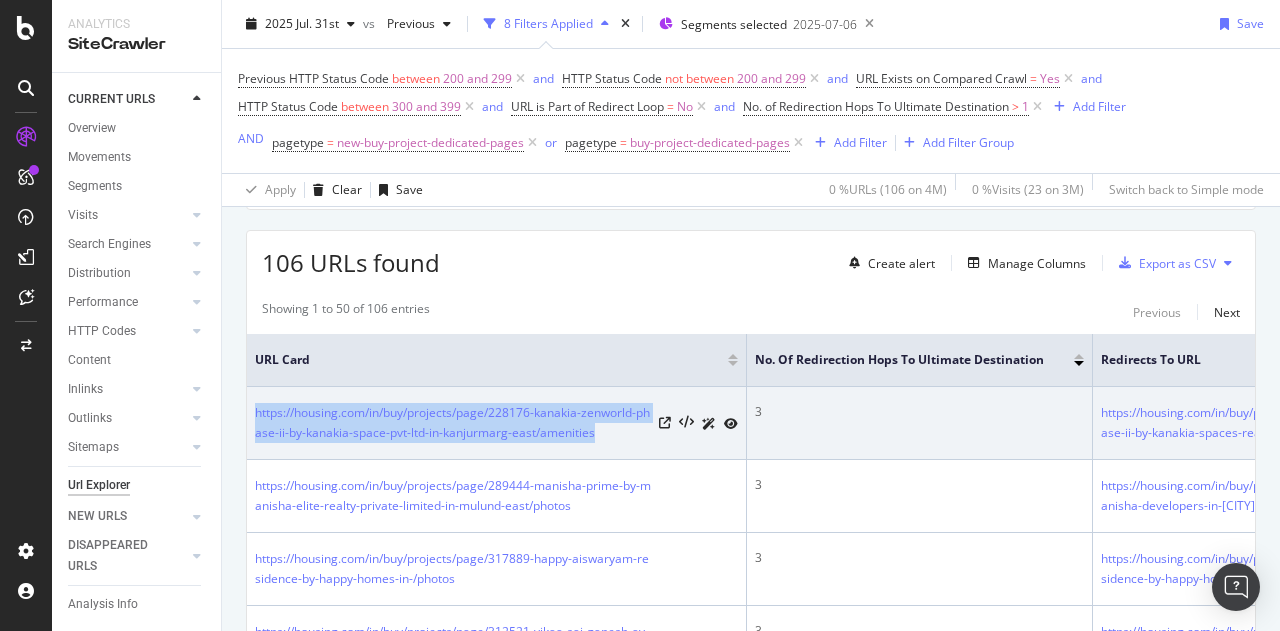 drag, startPoint x: 646, startPoint y: 456, endPoint x: 250, endPoint y: 419, distance: 397.7248 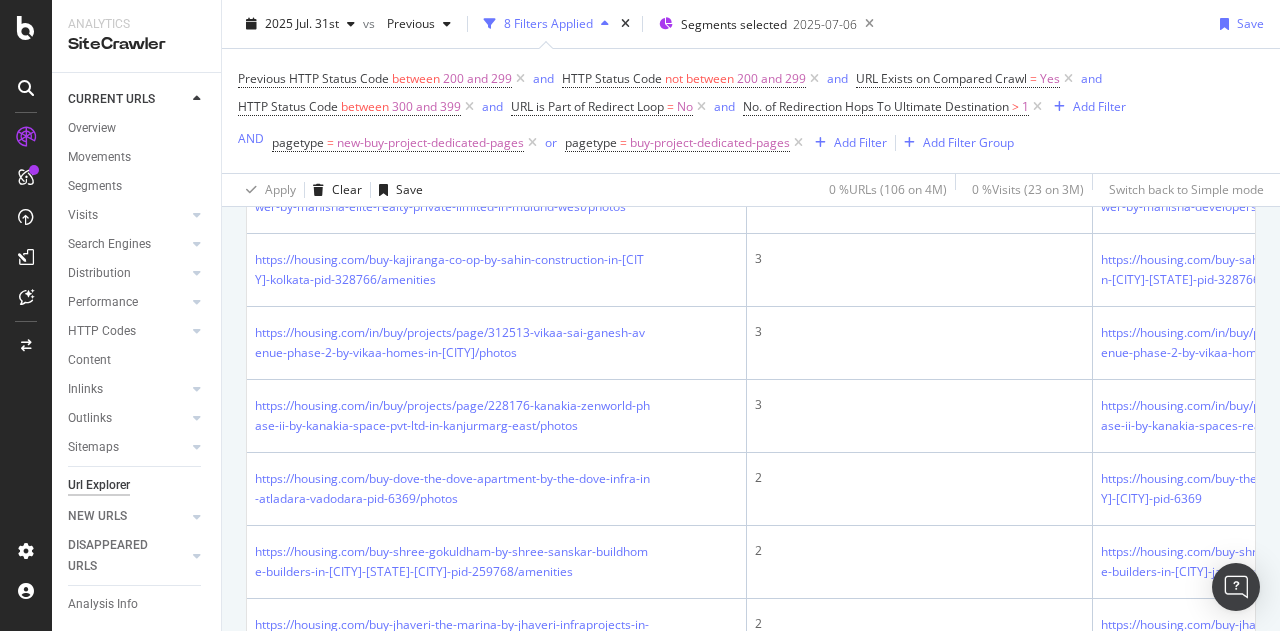 scroll, scrollTop: 856, scrollLeft: 0, axis: vertical 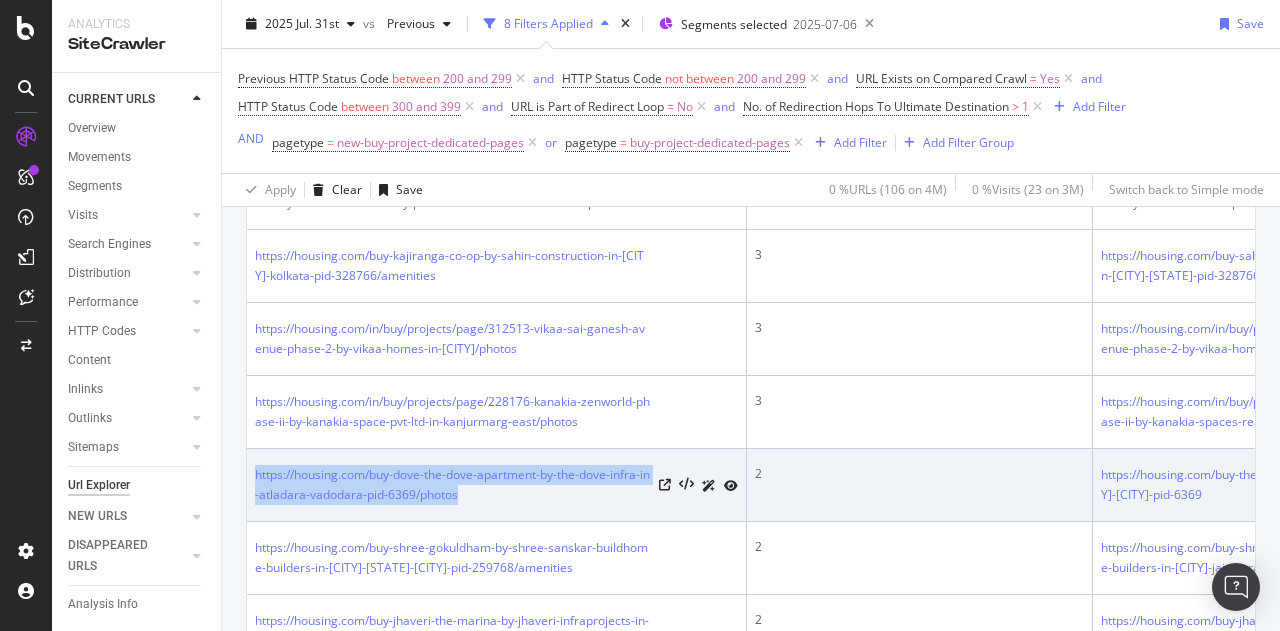 copy on "https://housing.com/buy-dove-the-dove-apartment-by-the-dove-infra-in-atladara-vadodara-pid-6369/photos" 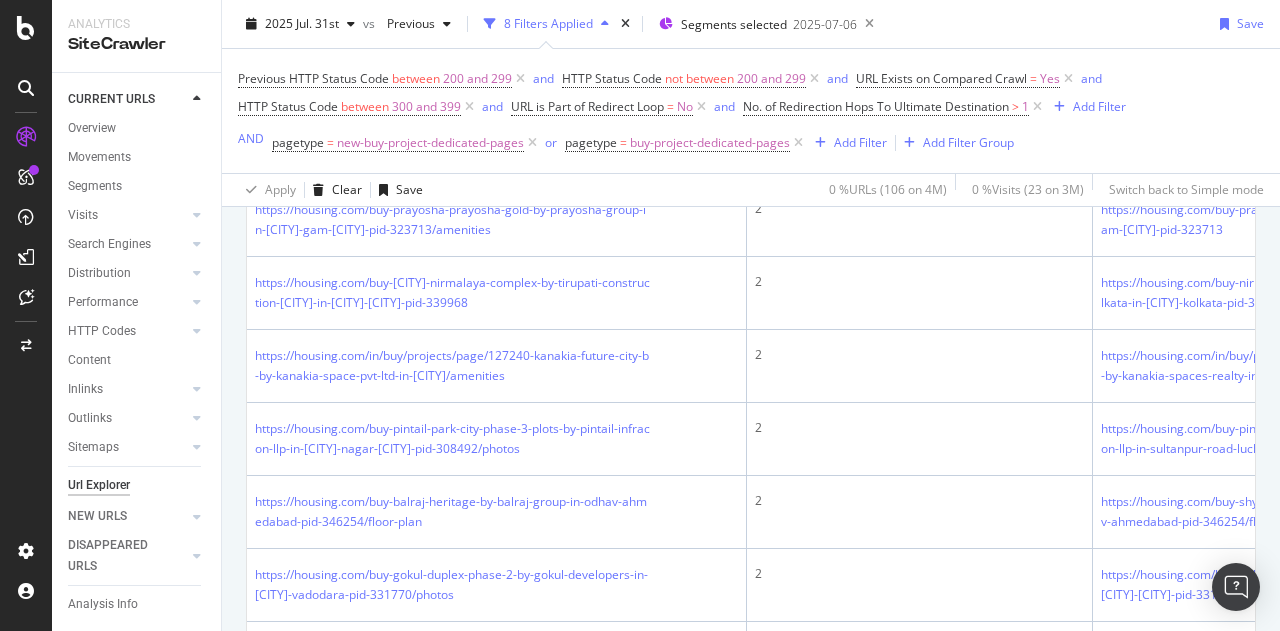 scroll, scrollTop: 1561, scrollLeft: 0, axis: vertical 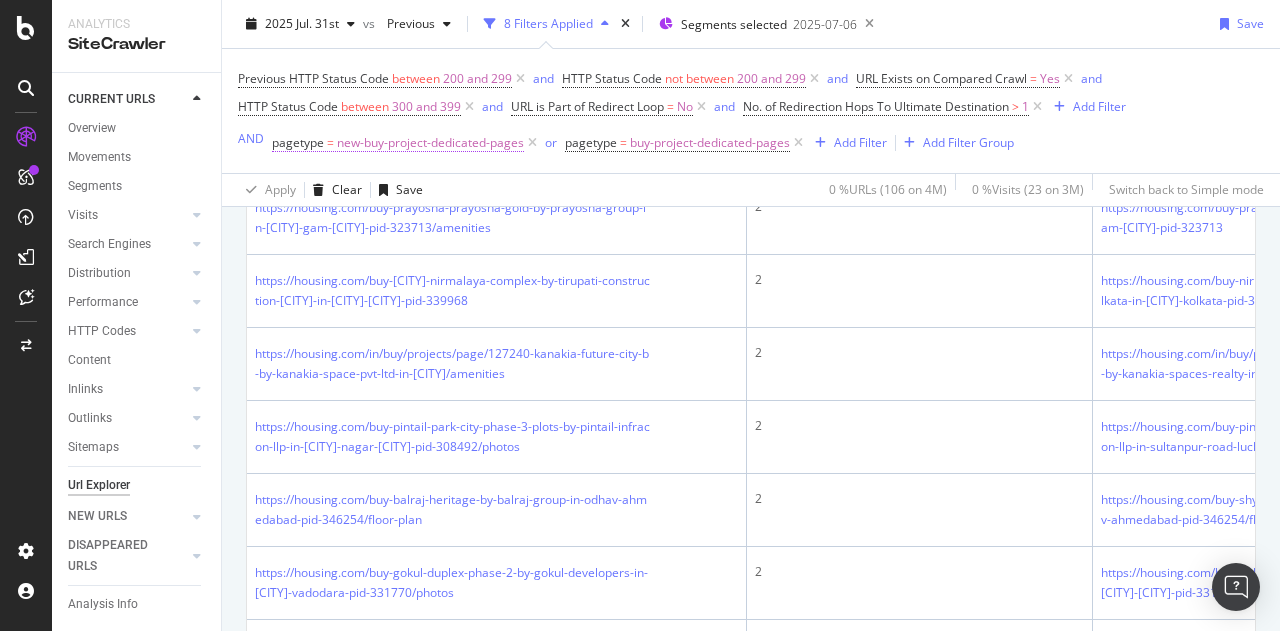 click on "new-buy-project-dedicated-pages" at bounding box center [430, 143] 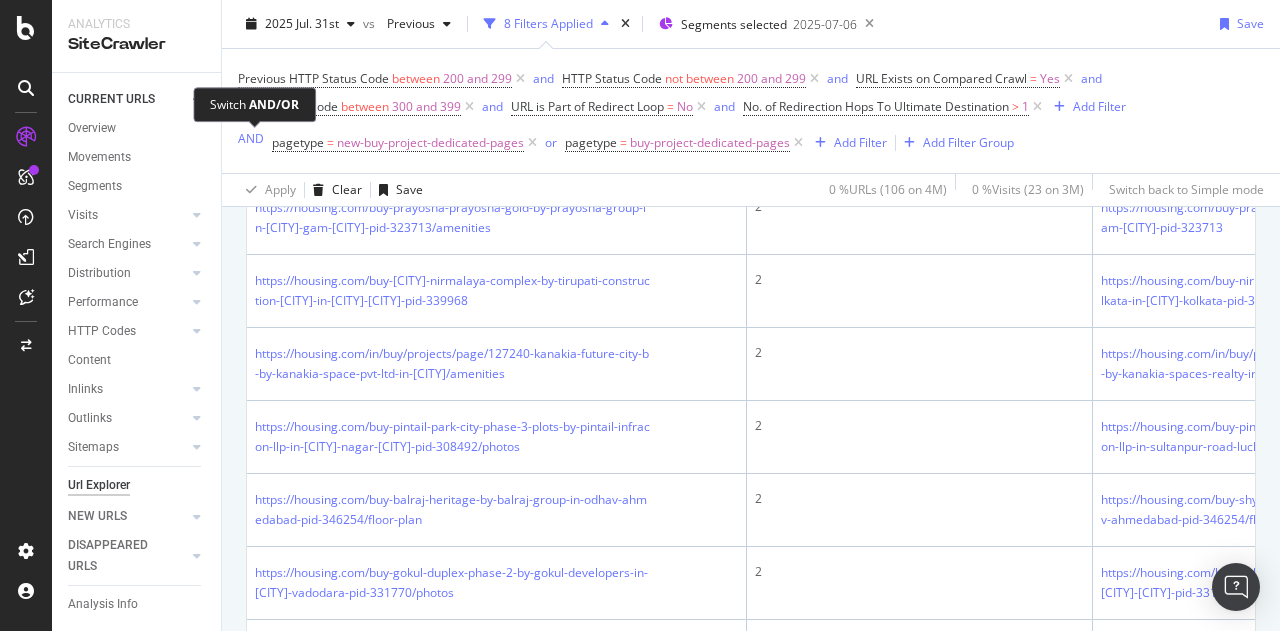 drag, startPoint x: 262, startPoint y: 143, endPoint x: 254, endPoint y: 155, distance: 14.422205 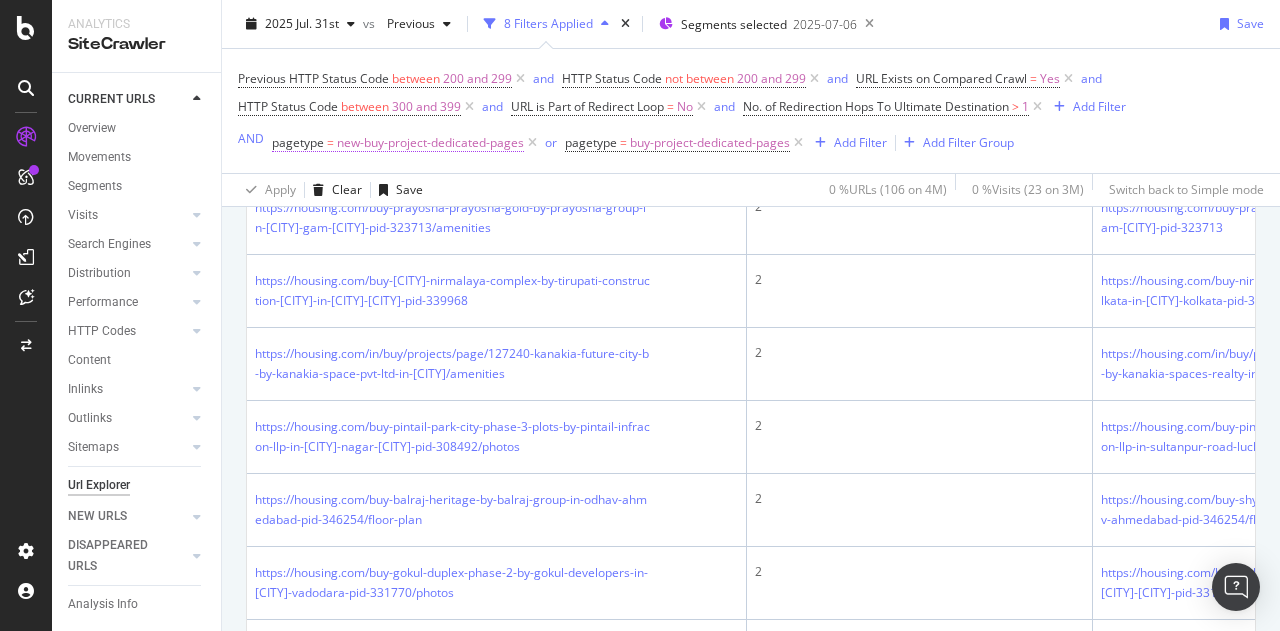 click on "pagetype" at bounding box center [298, 142] 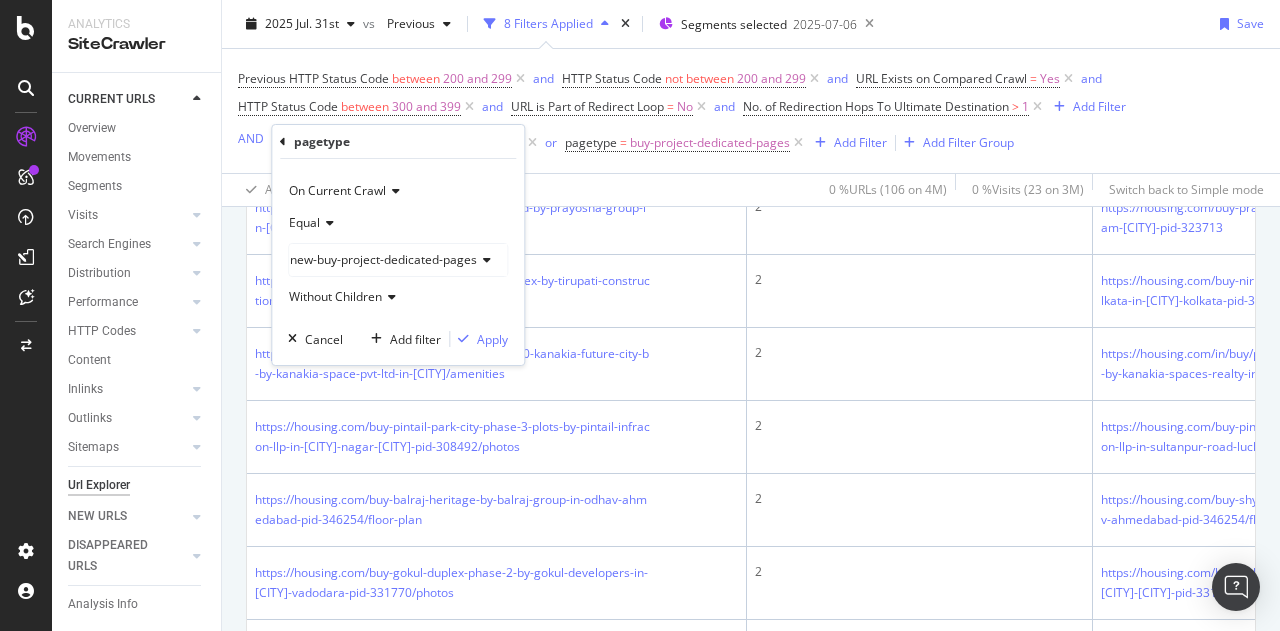 click at bounding box center (327, 223) 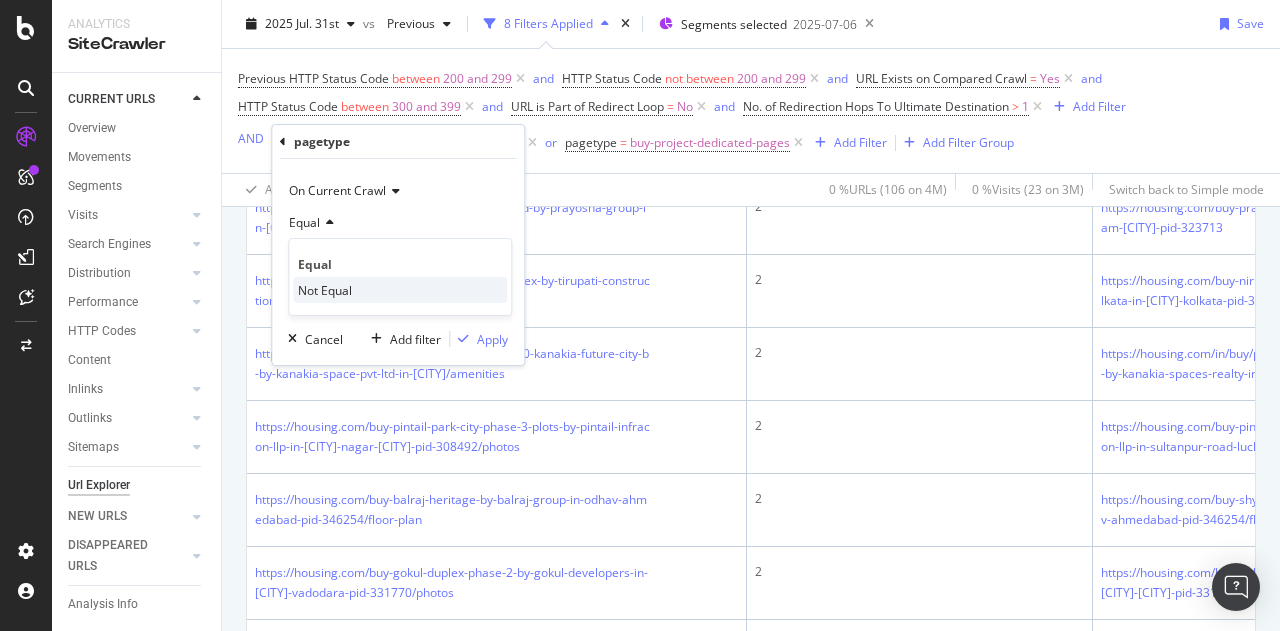 click on "Not Equal" at bounding box center (325, 290) 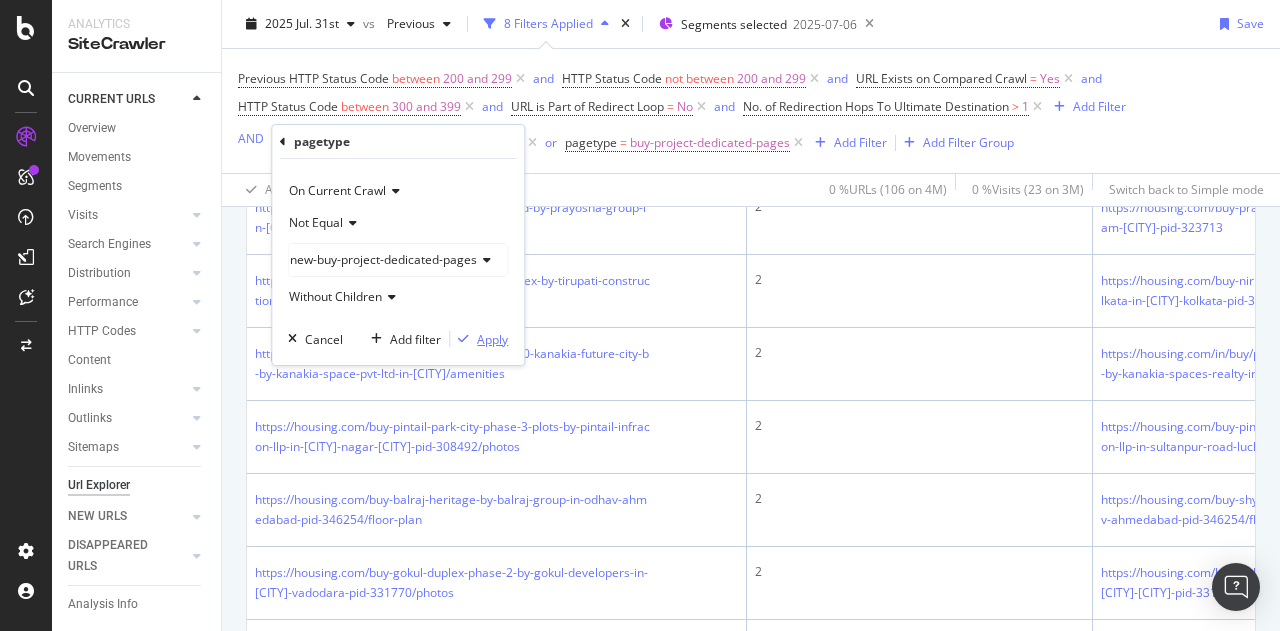click on "Apply" at bounding box center [492, 339] 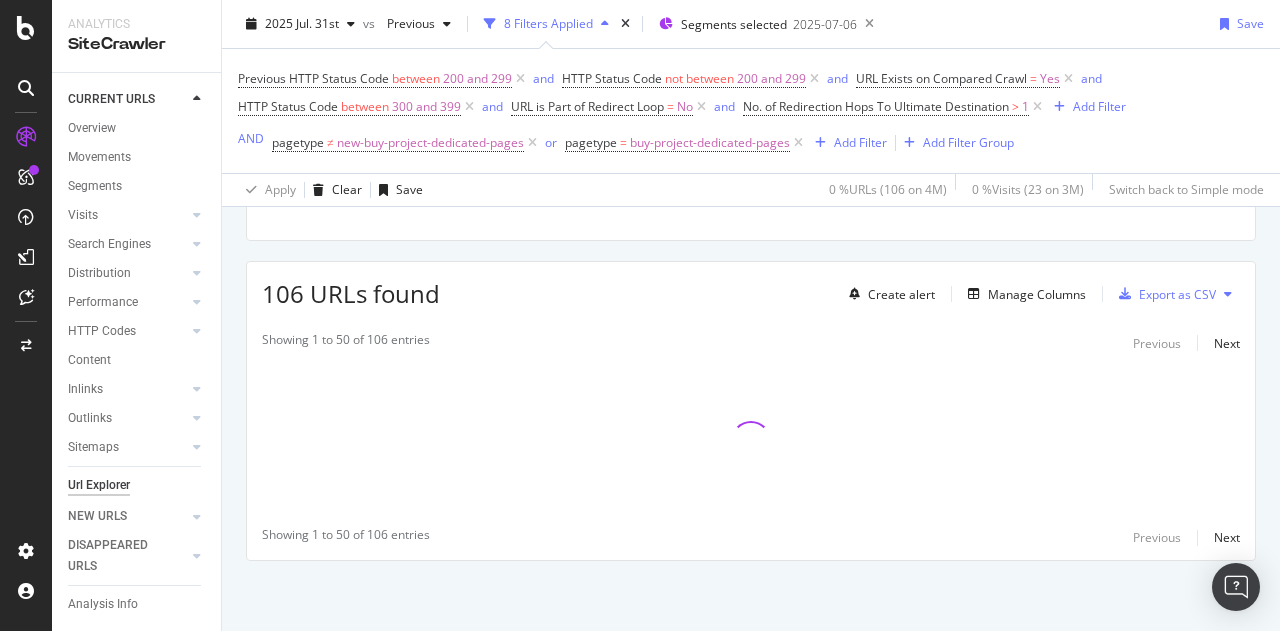 scroll, scrollTop: 302, scrollLeft: 0, axis: vertical 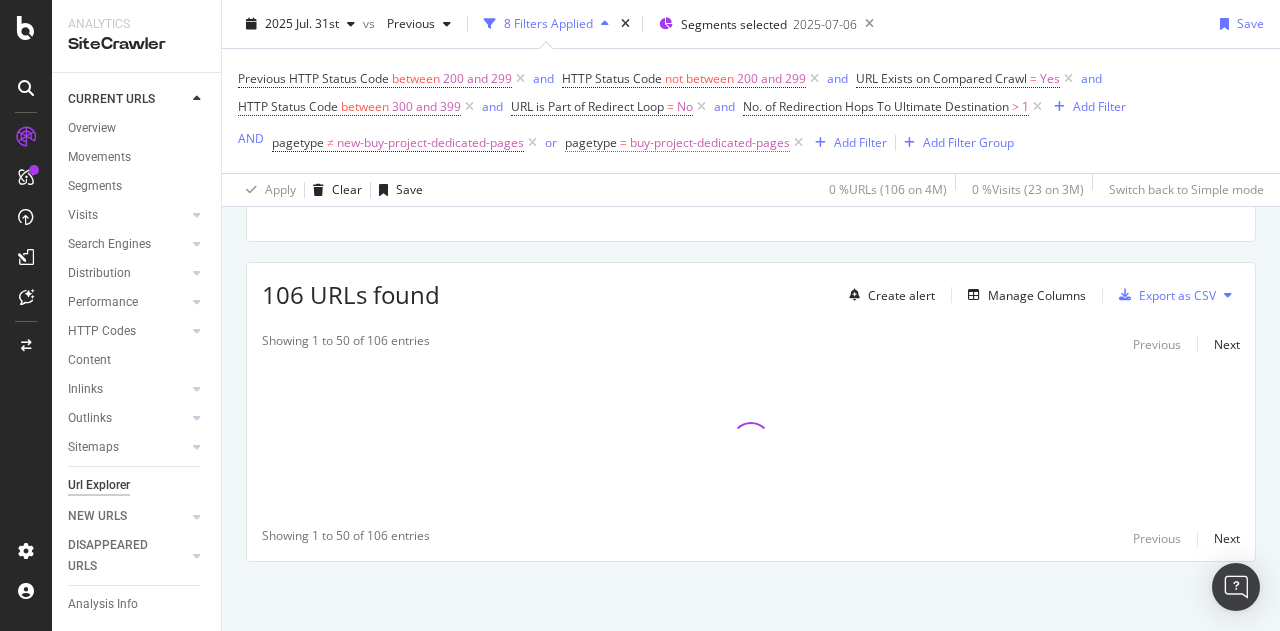 click on "pagetype   =     buy-project-dedicated-pages" at bounding box center [677, 143] 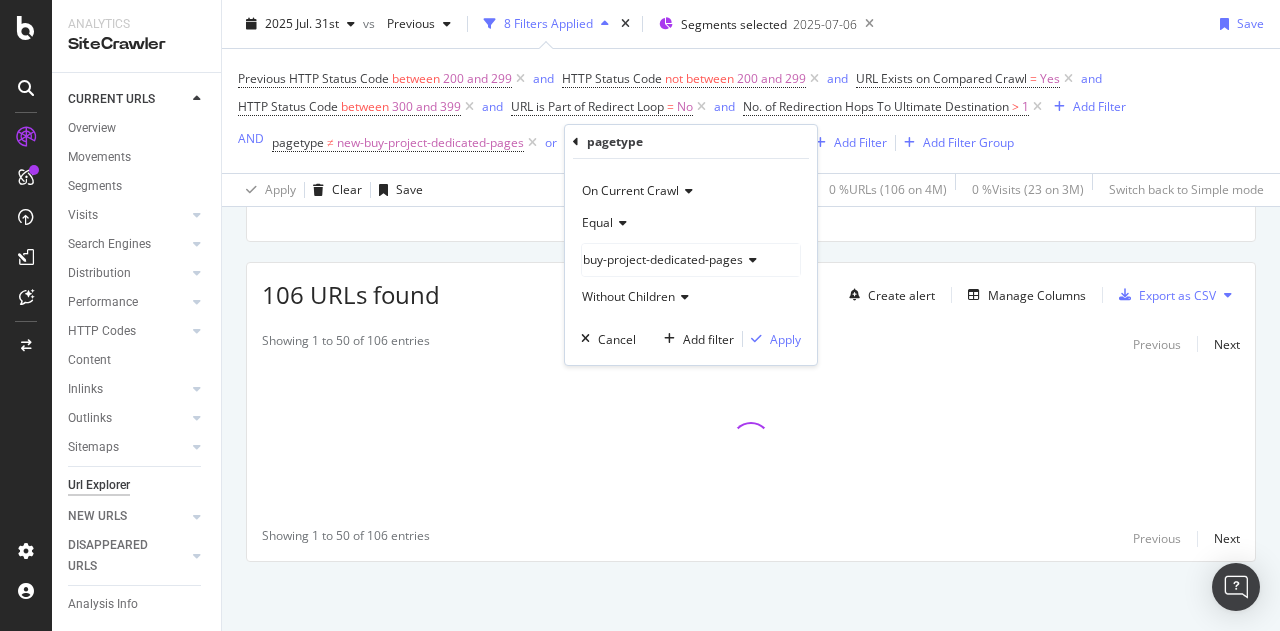 click on "Equal" at bounding box center (691, 223) 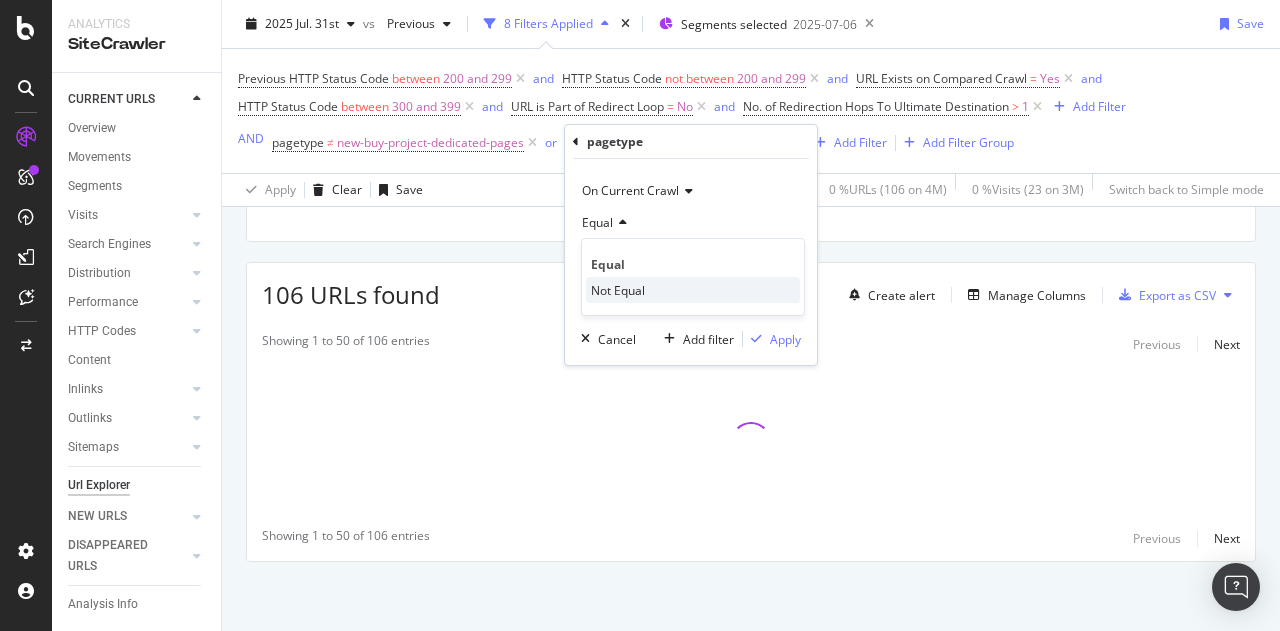 click on "Not Equal" at bounding box center [618, 290] 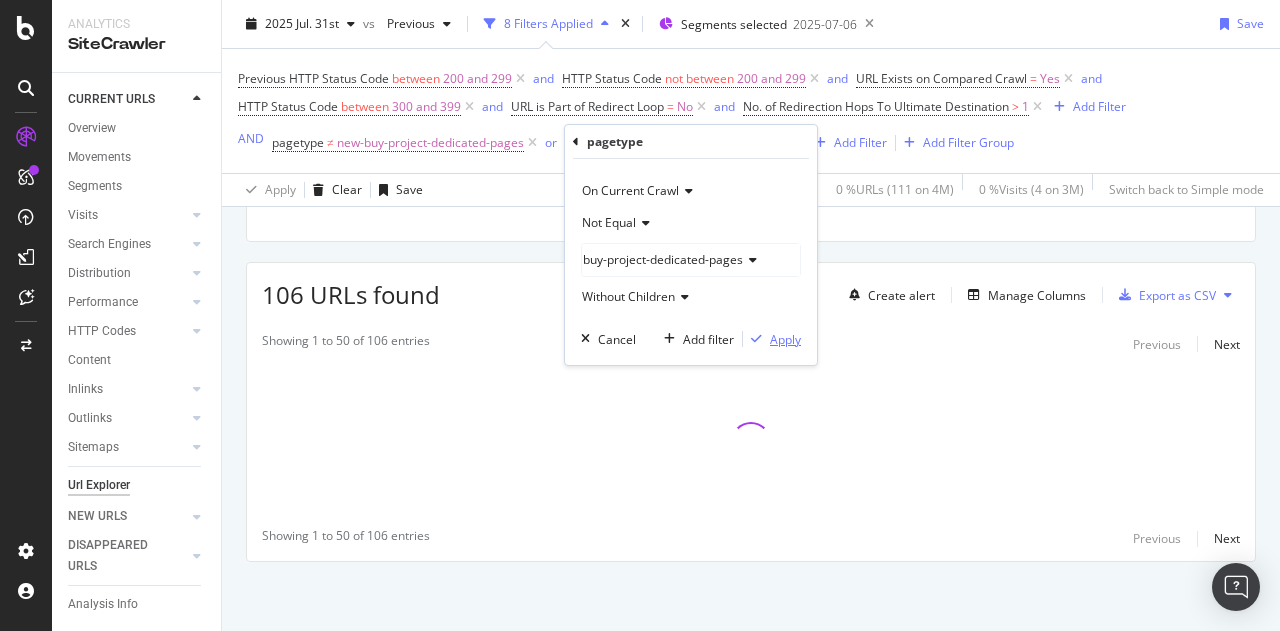 click on "Apply" at bounding box center [785, 339] 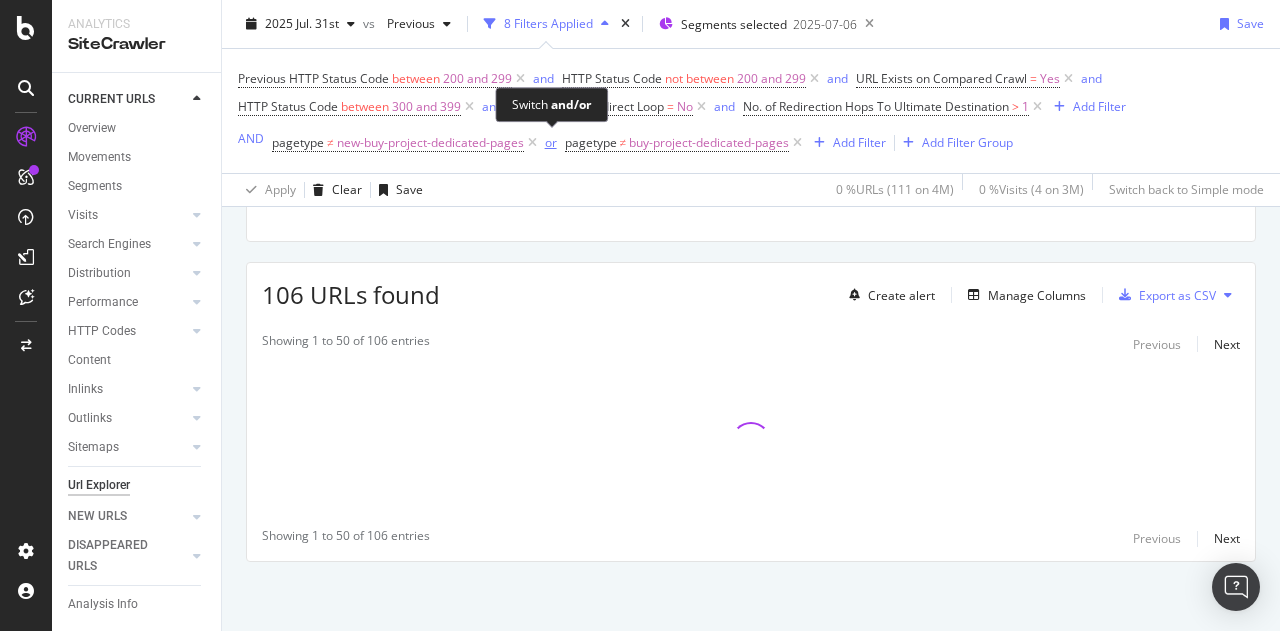 click on "or" at bounding box center (551, 142) 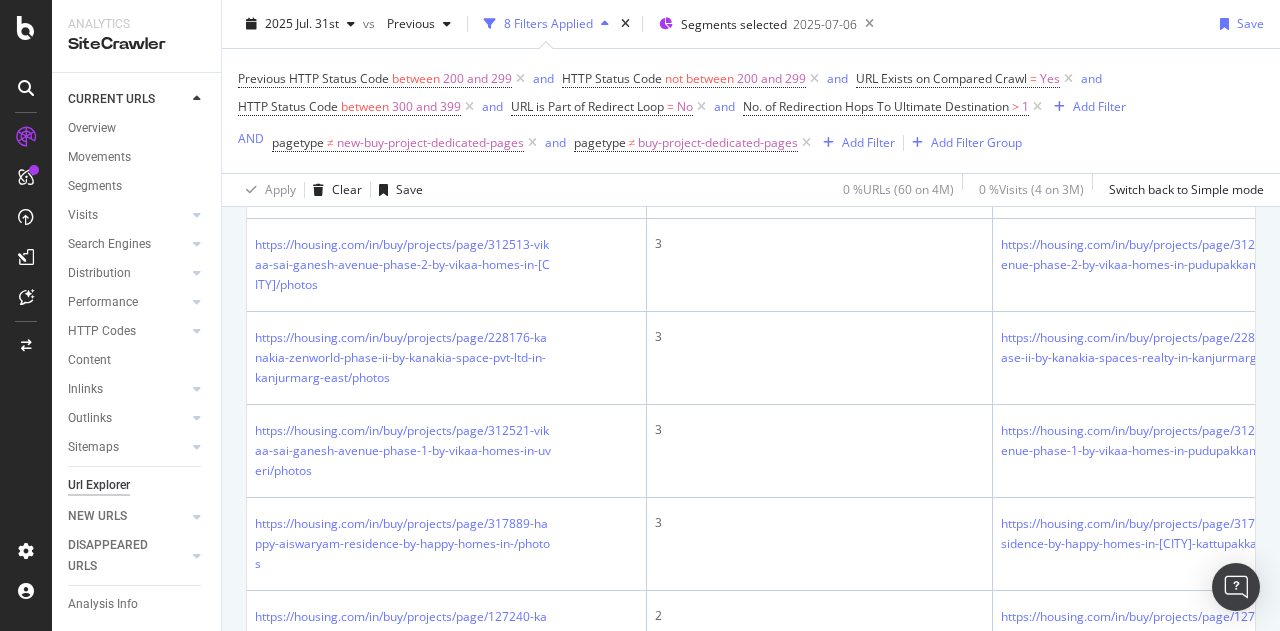 scroll, scrollTop: 871, scrollLeft: 0, axis: vertical 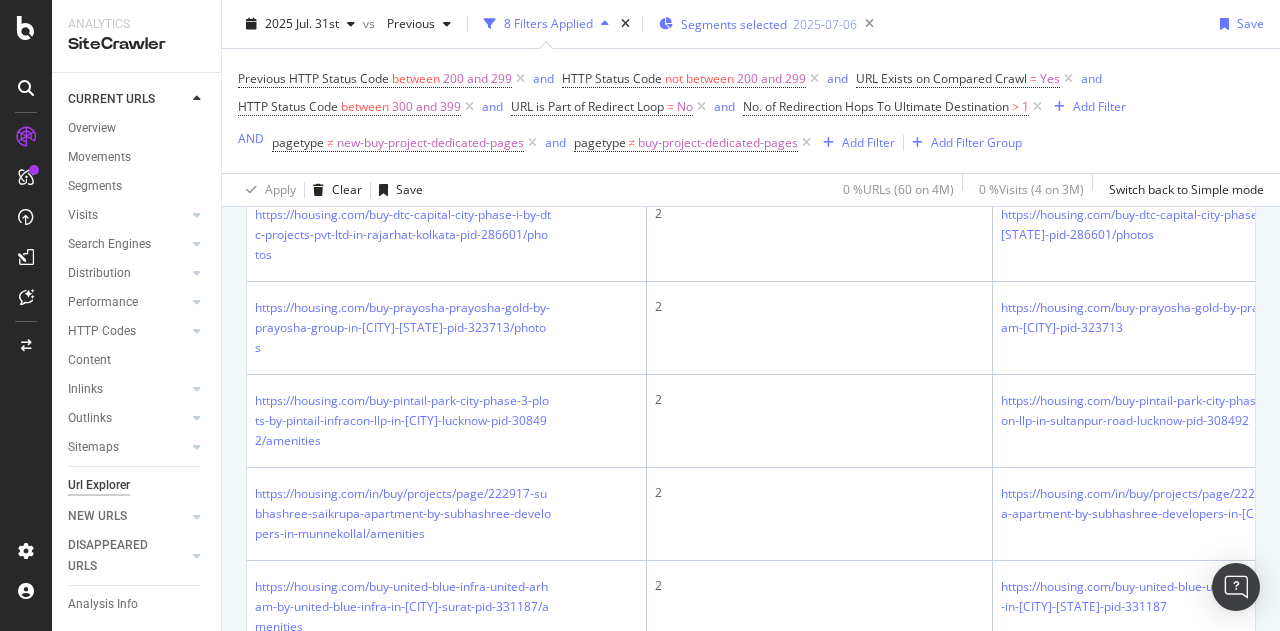 click on "Segments selected 2025-07-06" at bounding box center [758, 24] 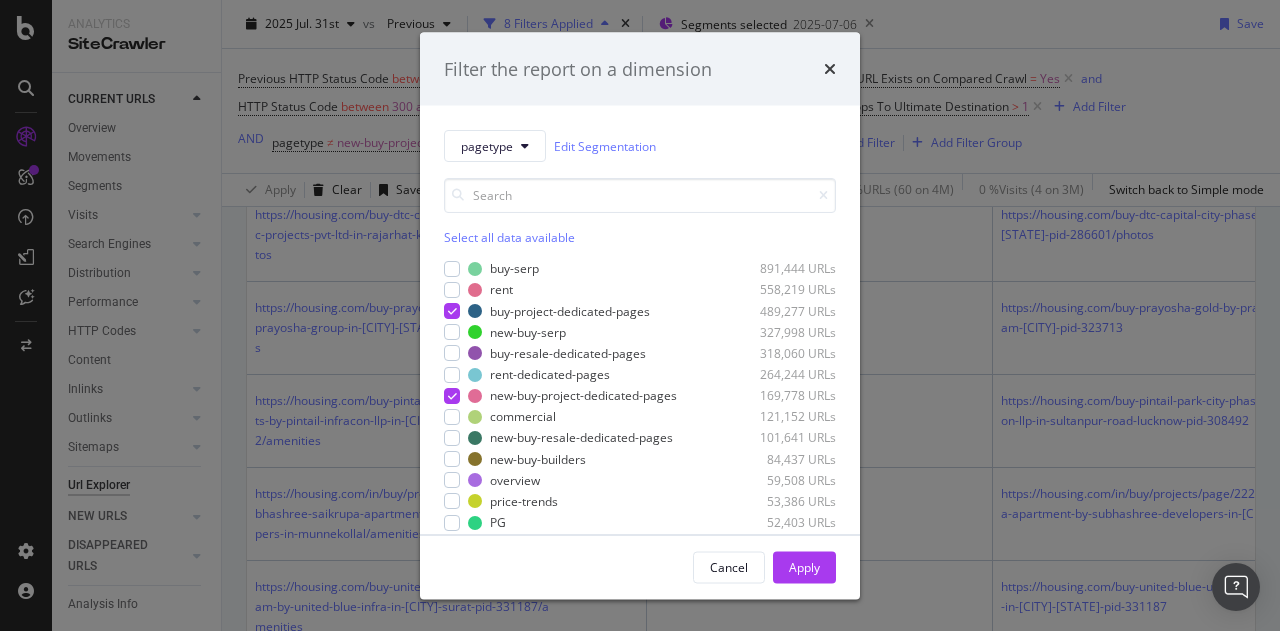 click on "Select all data available" at bounding box center [640, 237] 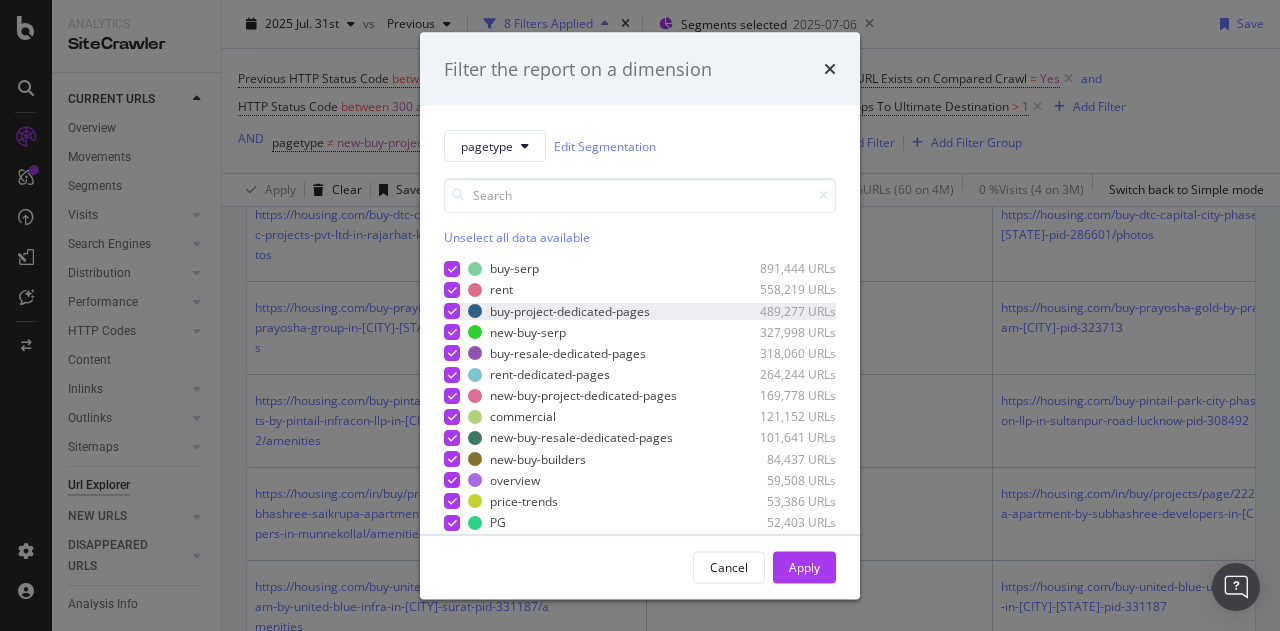 click at bounding box center (452, 311) 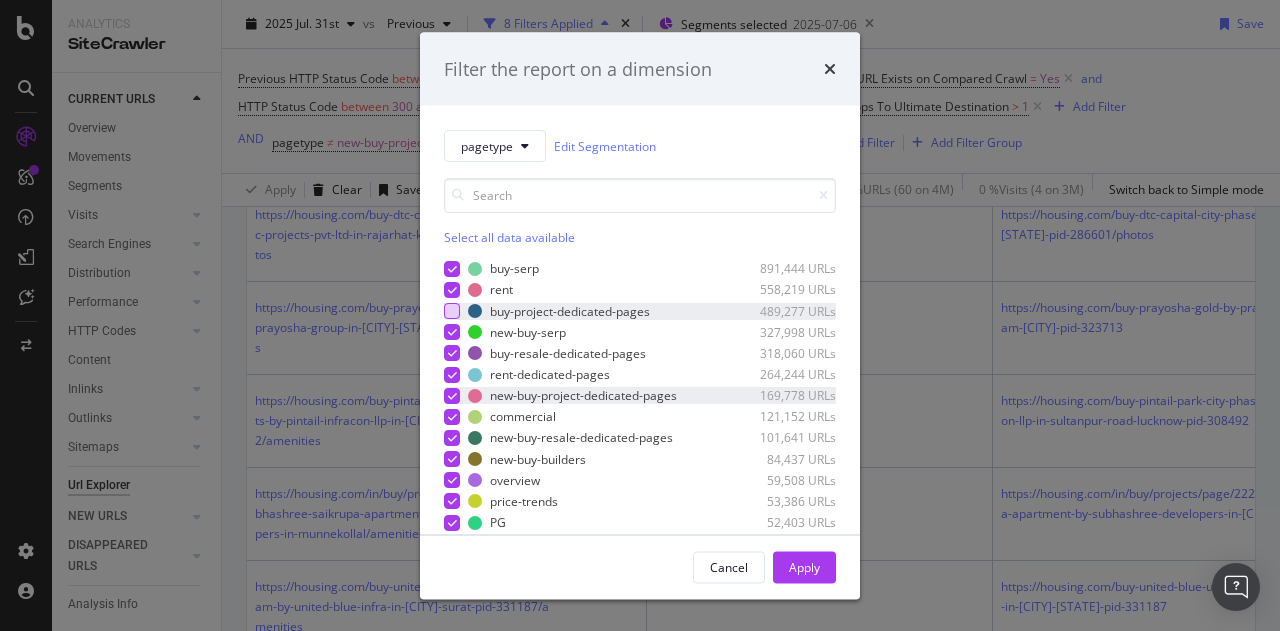 click at bounding box center (452, 395) 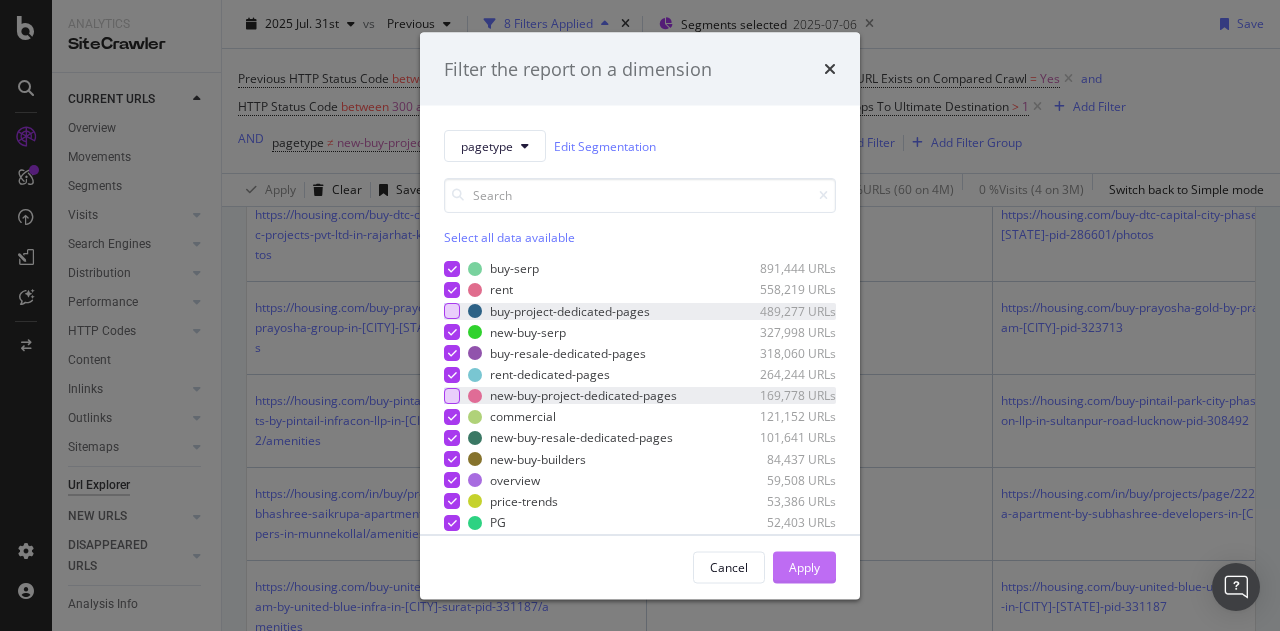 click on "Apply" at bounding box center [804, 566] 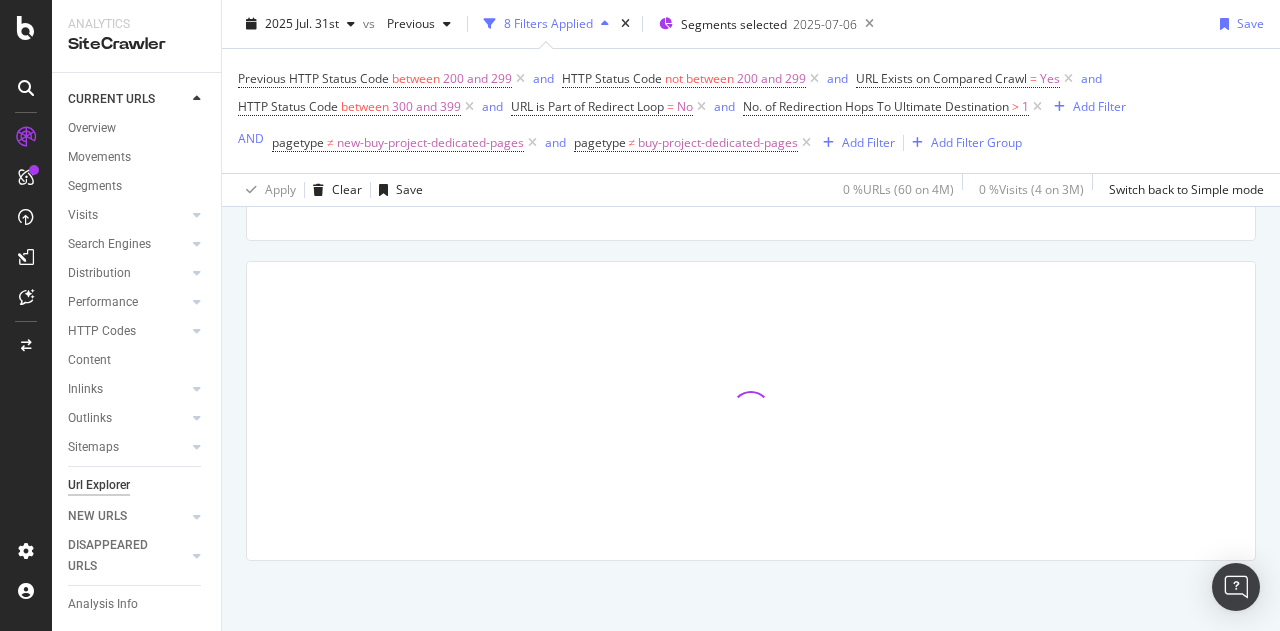 scroll, scrollTop: 302, scrollLeft: 0, axis: vertical 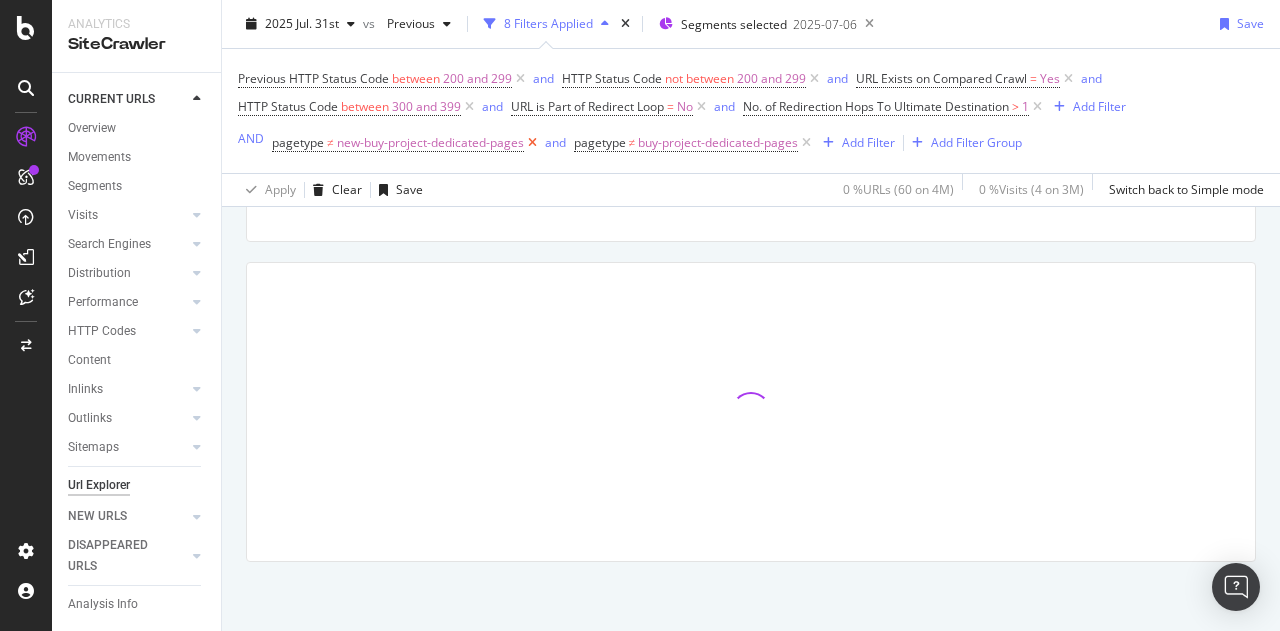 click at bounding box center [532, 143] 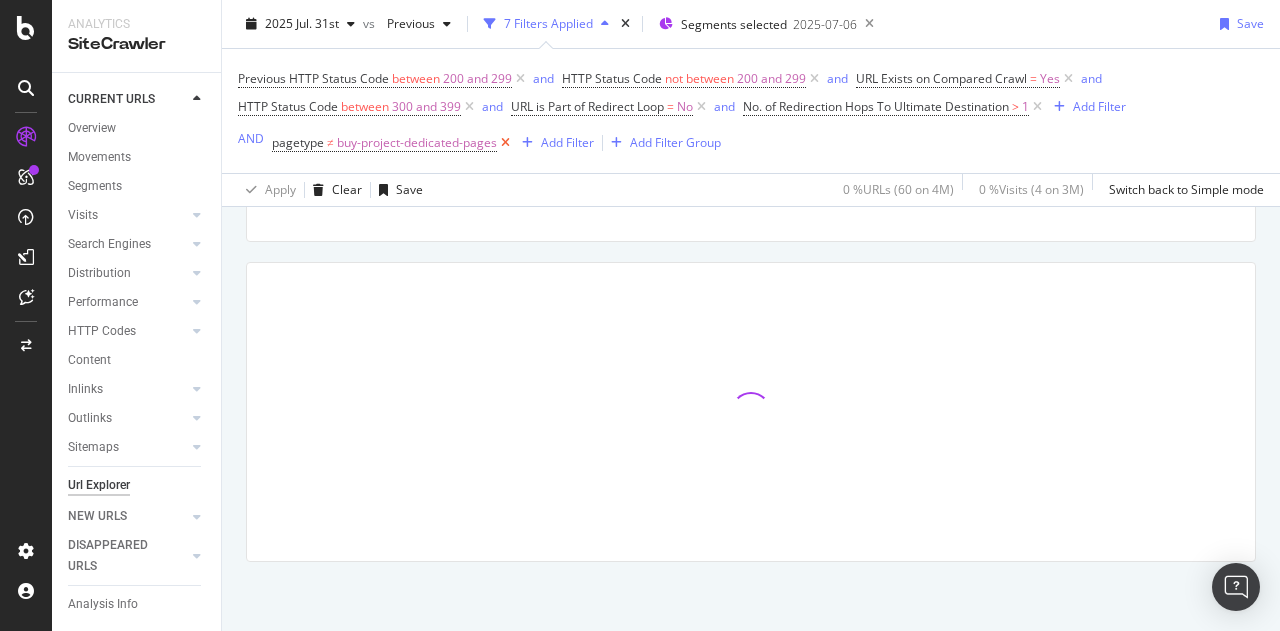 click at bounding box center (505, 143) 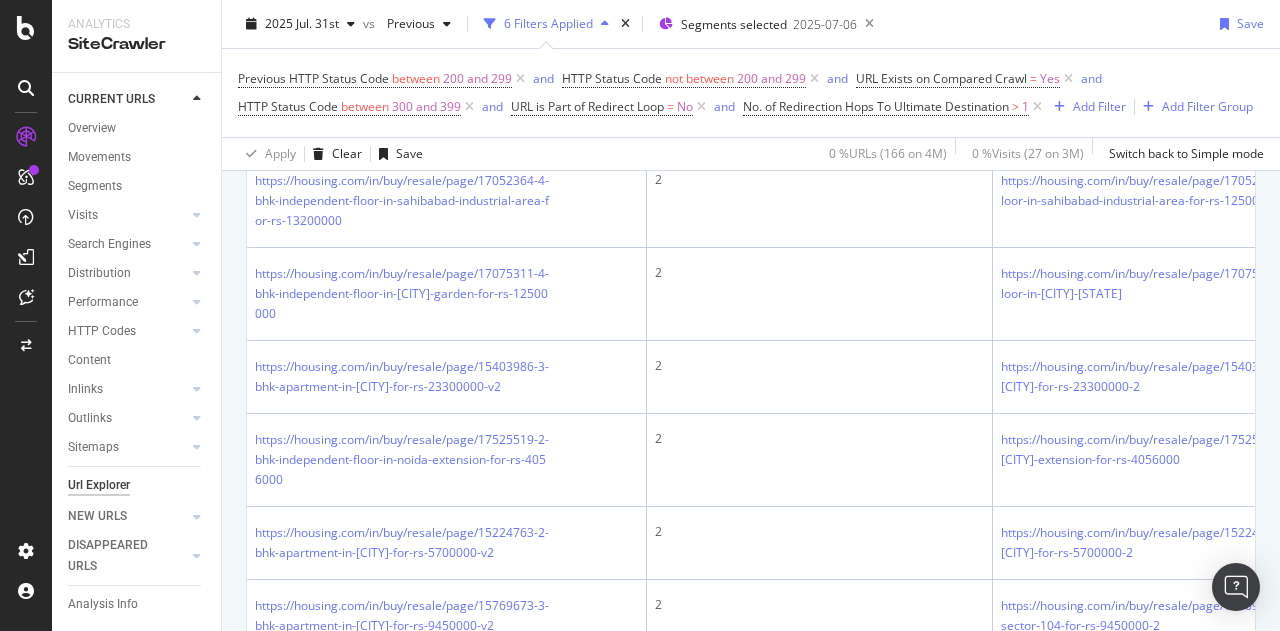 scroll, scrollTop: 674, scrollLeft: 0, axis: vertical 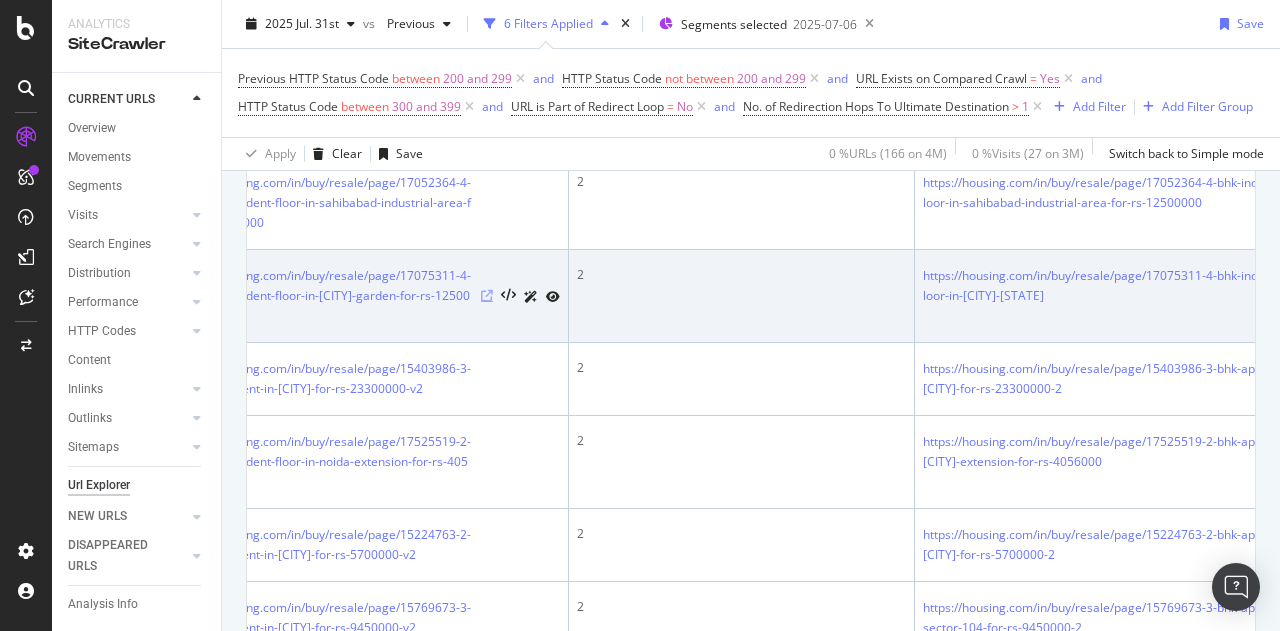 click at bounding box center (487, 296) 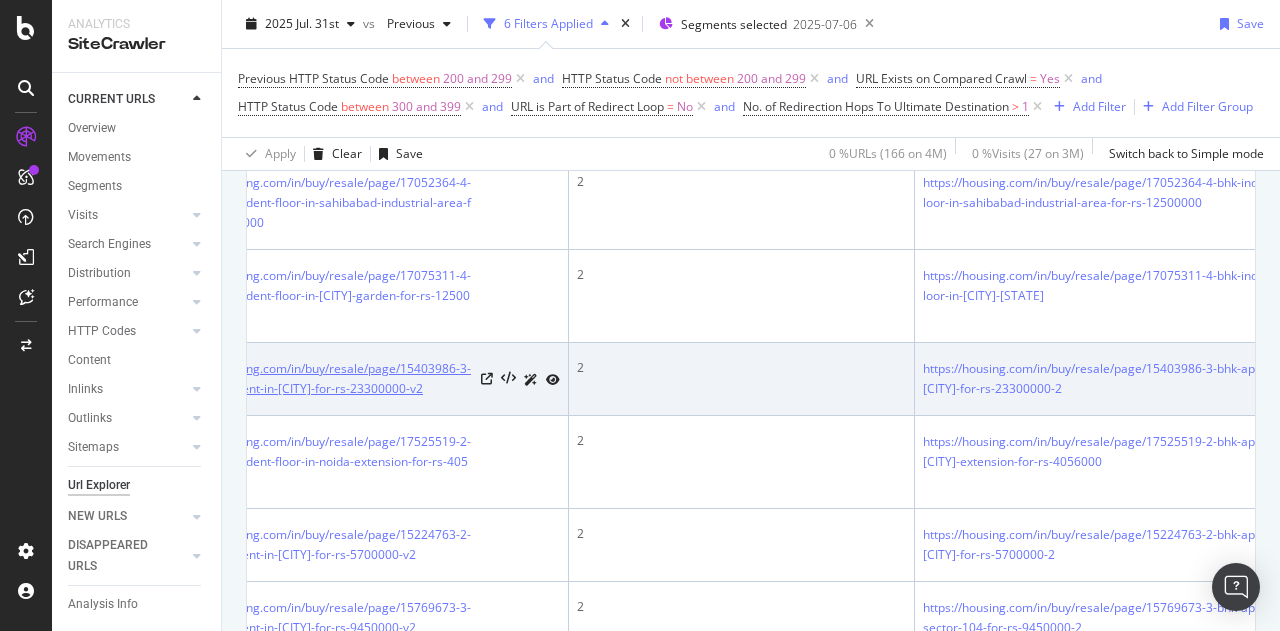 scroll, scrollTop: 0, scrollLeft: 0, axis: both 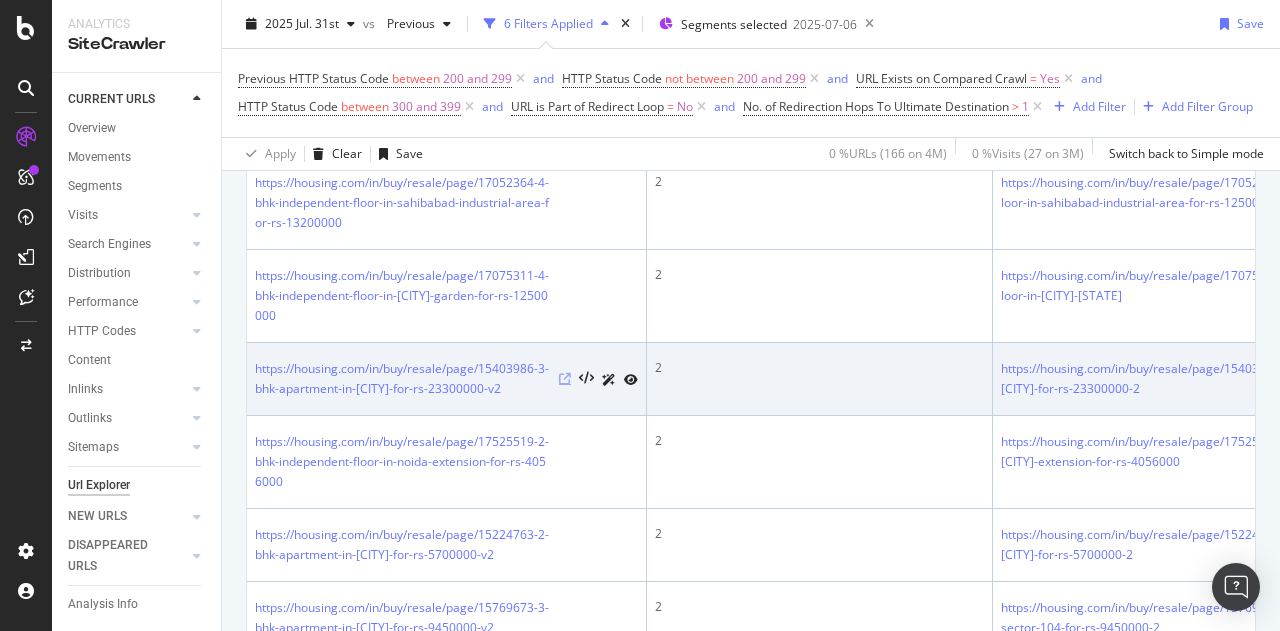 click at bounding box center [565, 379] 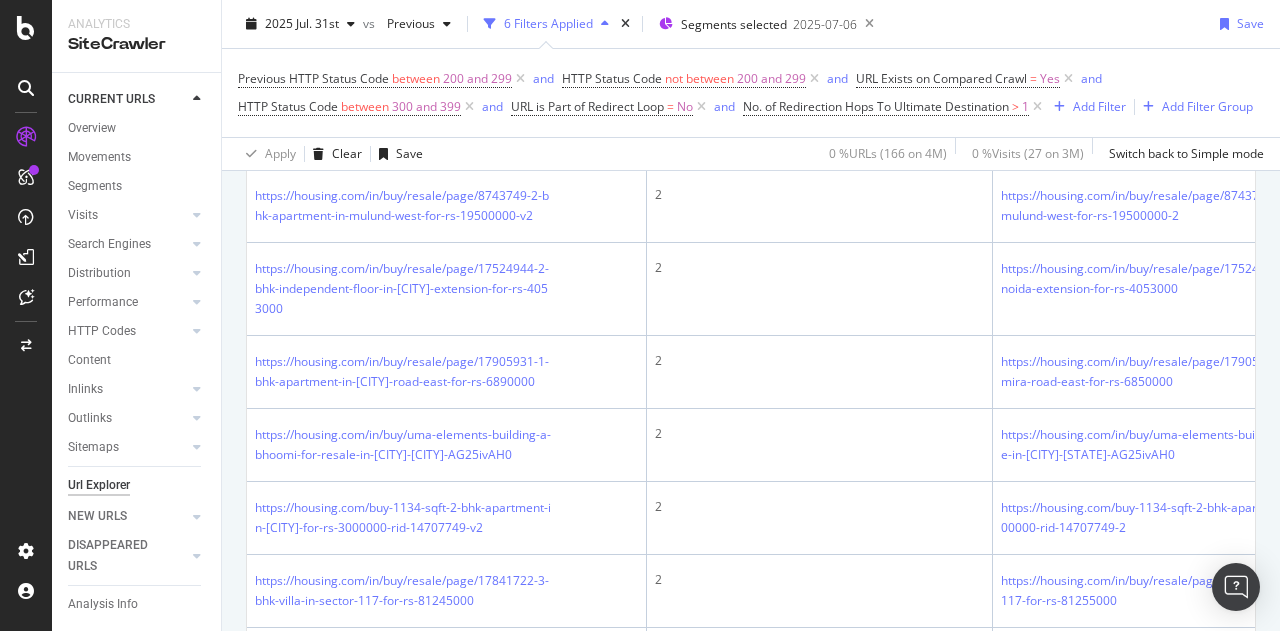 scroll, scrollTop: 2650, scrollLeft: 0, axis: vertical 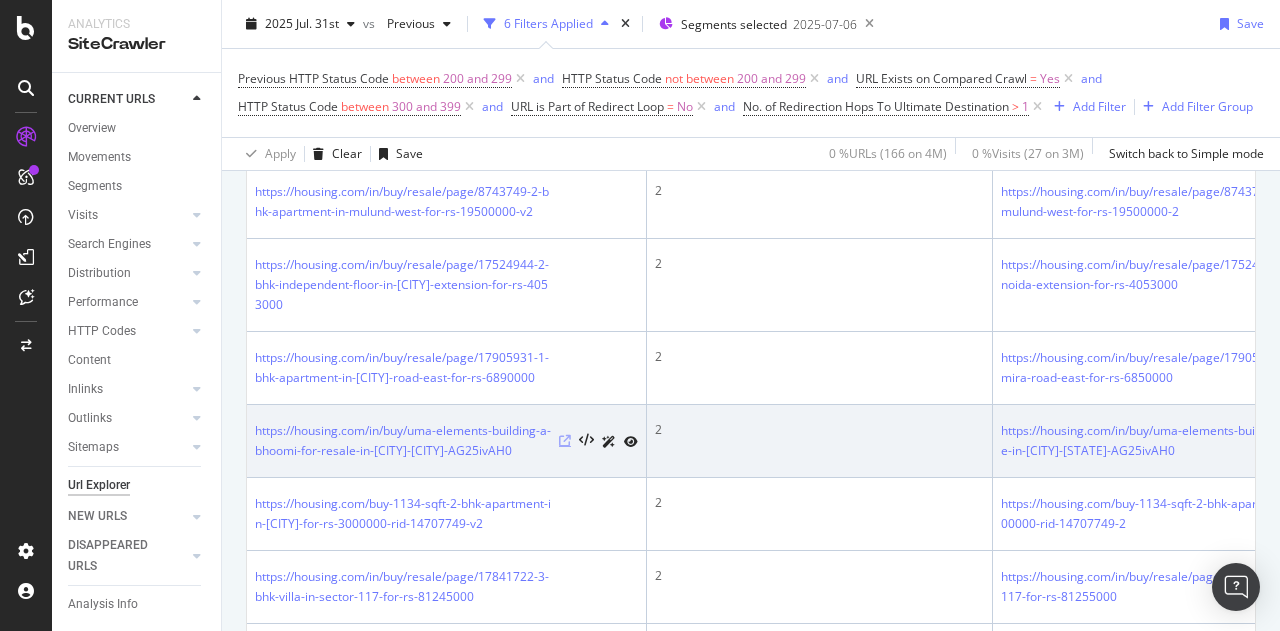 click at bounding box center (565, 441) 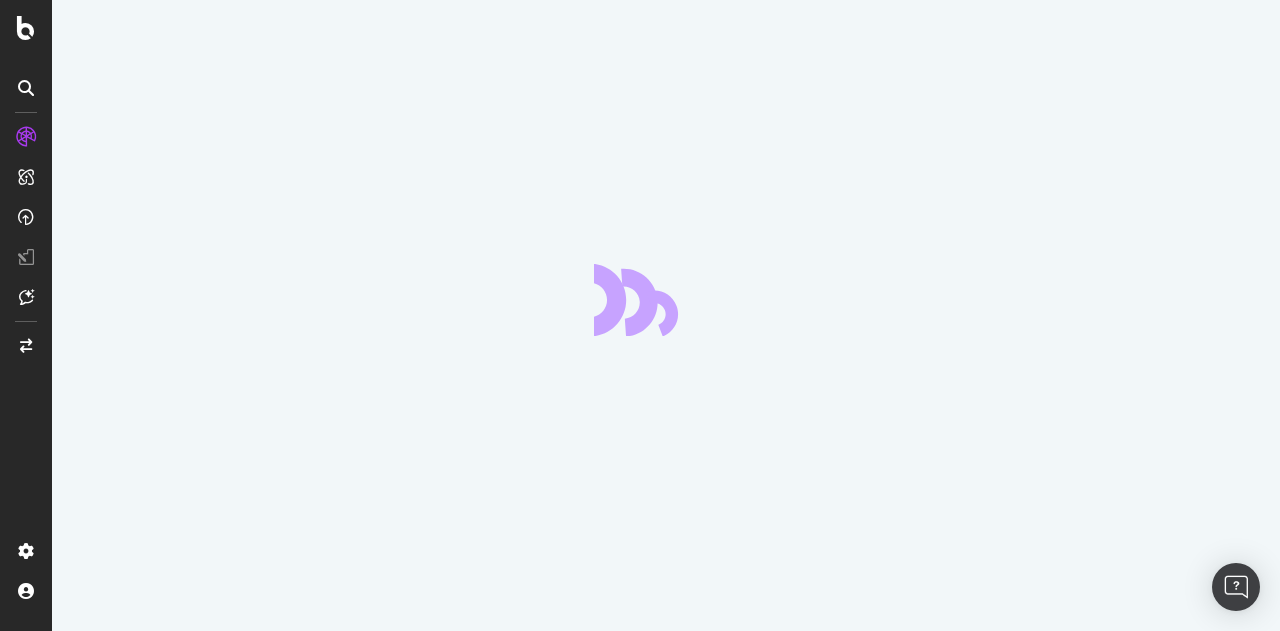 scroll, scrollTop: 0, scrollLeft: 0, axis: both 